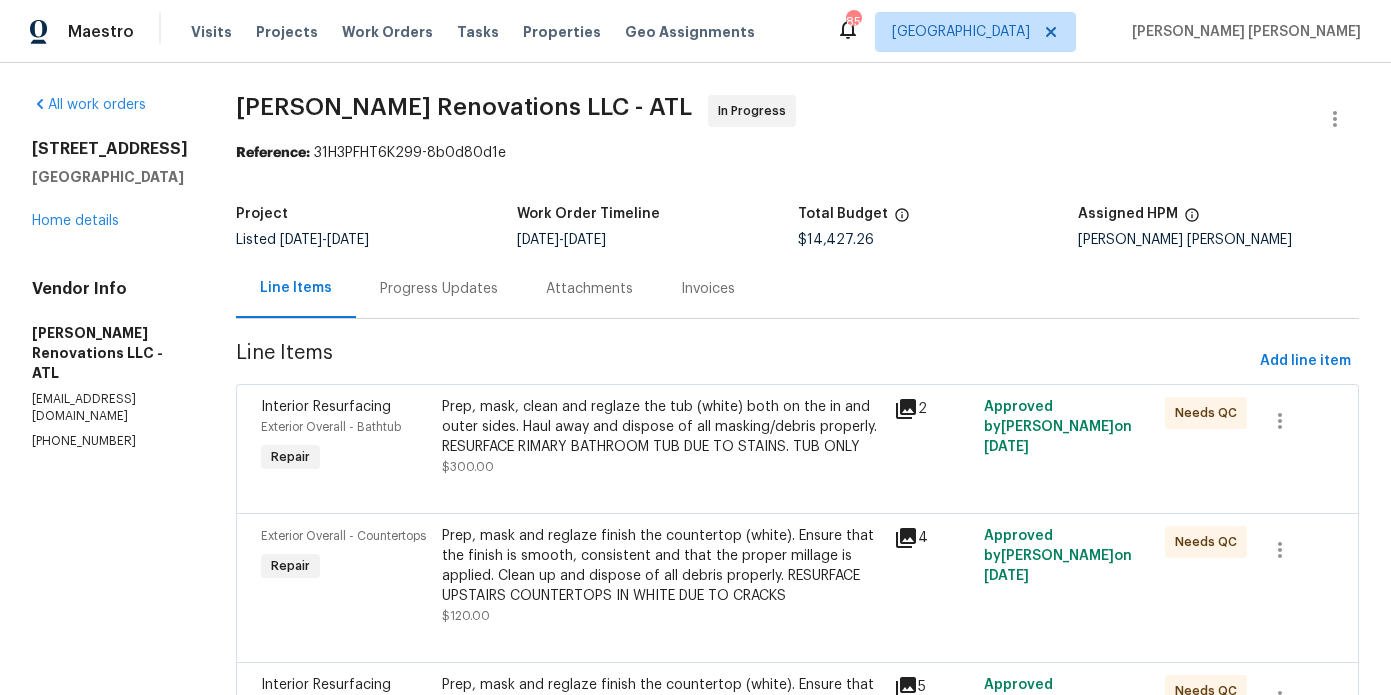 scroll, scrollTop: 0, scrollLeft: 0, axis: both 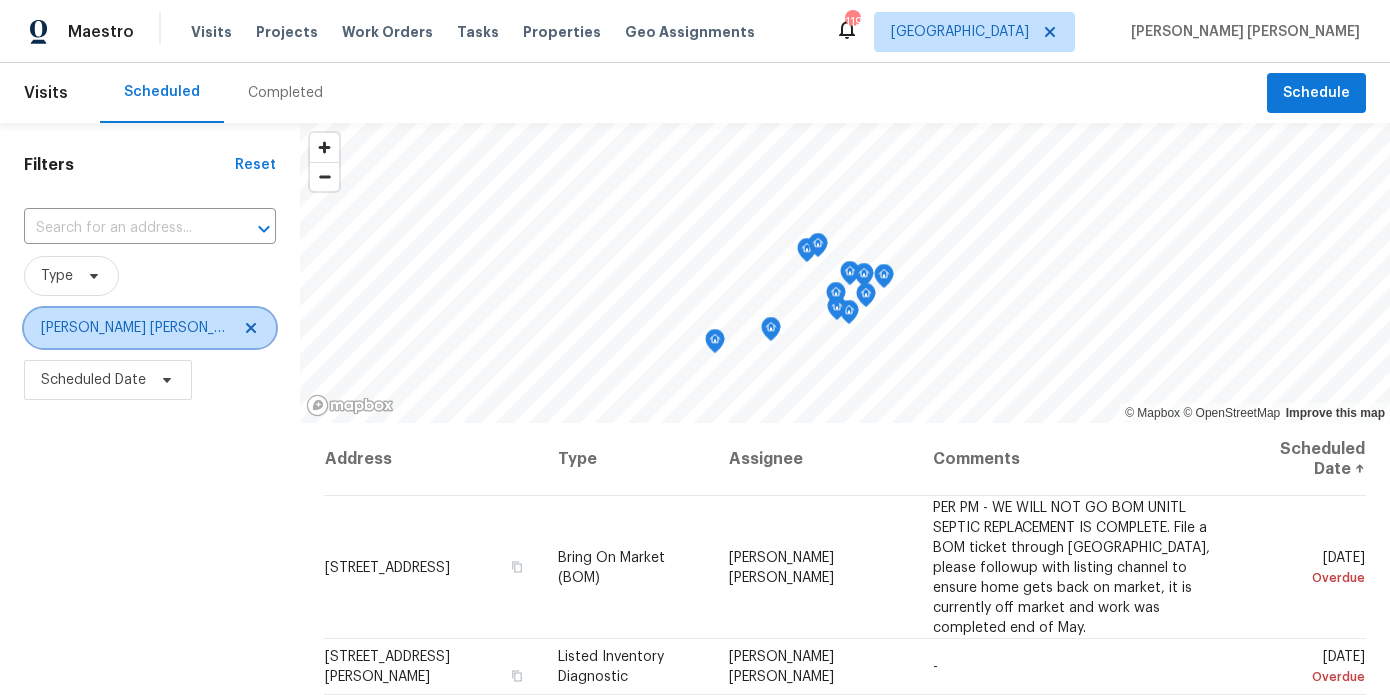 click 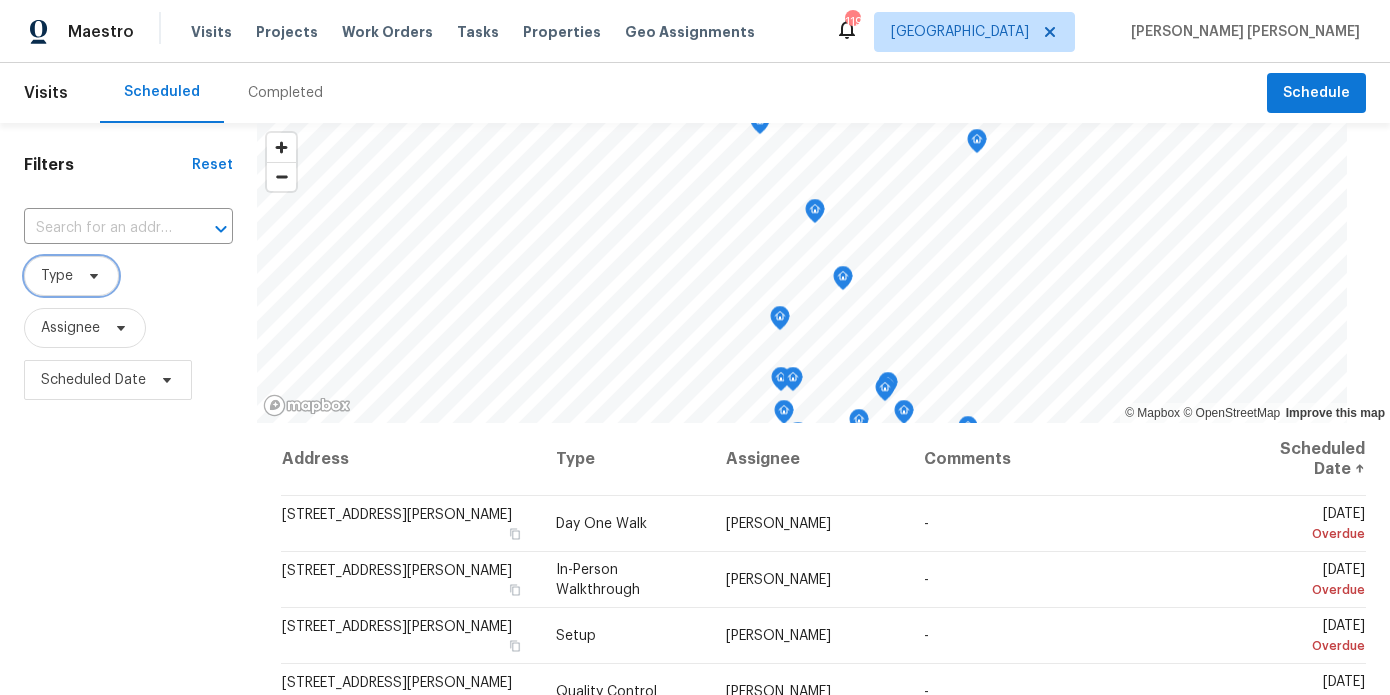 click at bounding box center [91, 276] 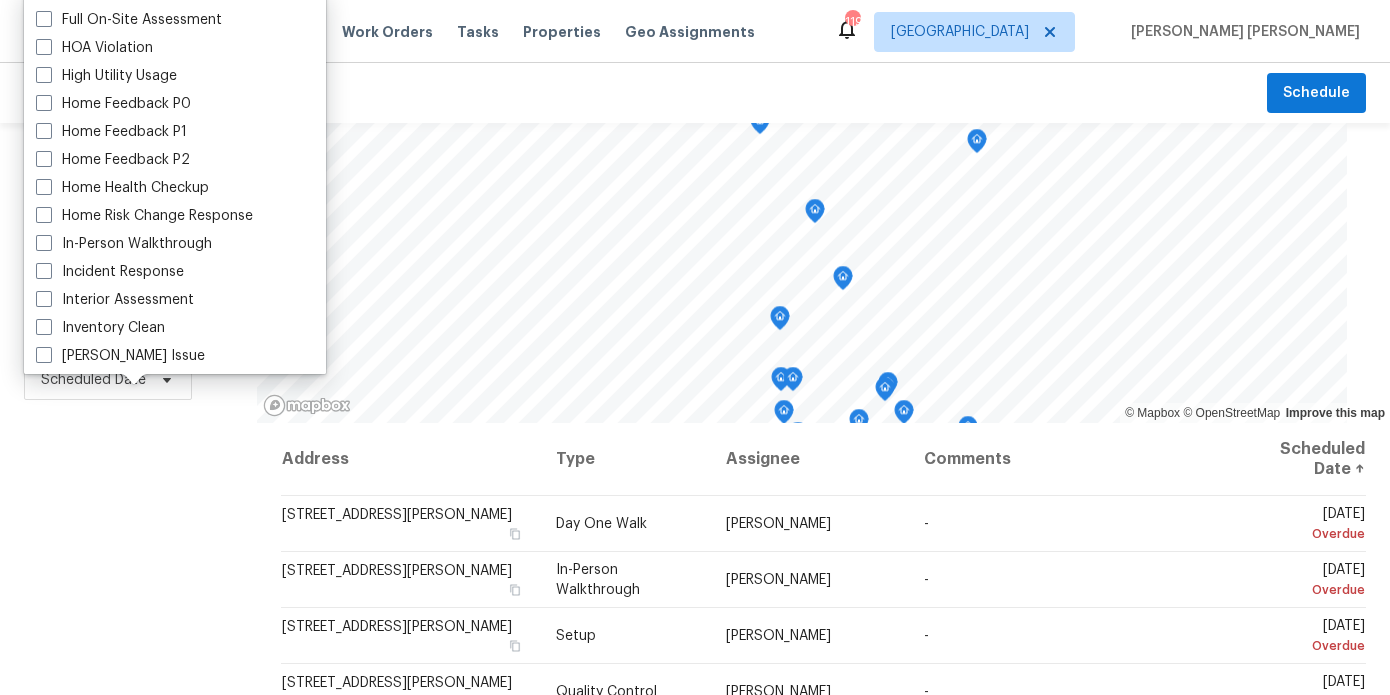 scroll, scrollTop: 550, scrollLeft: 0, axis: vertical 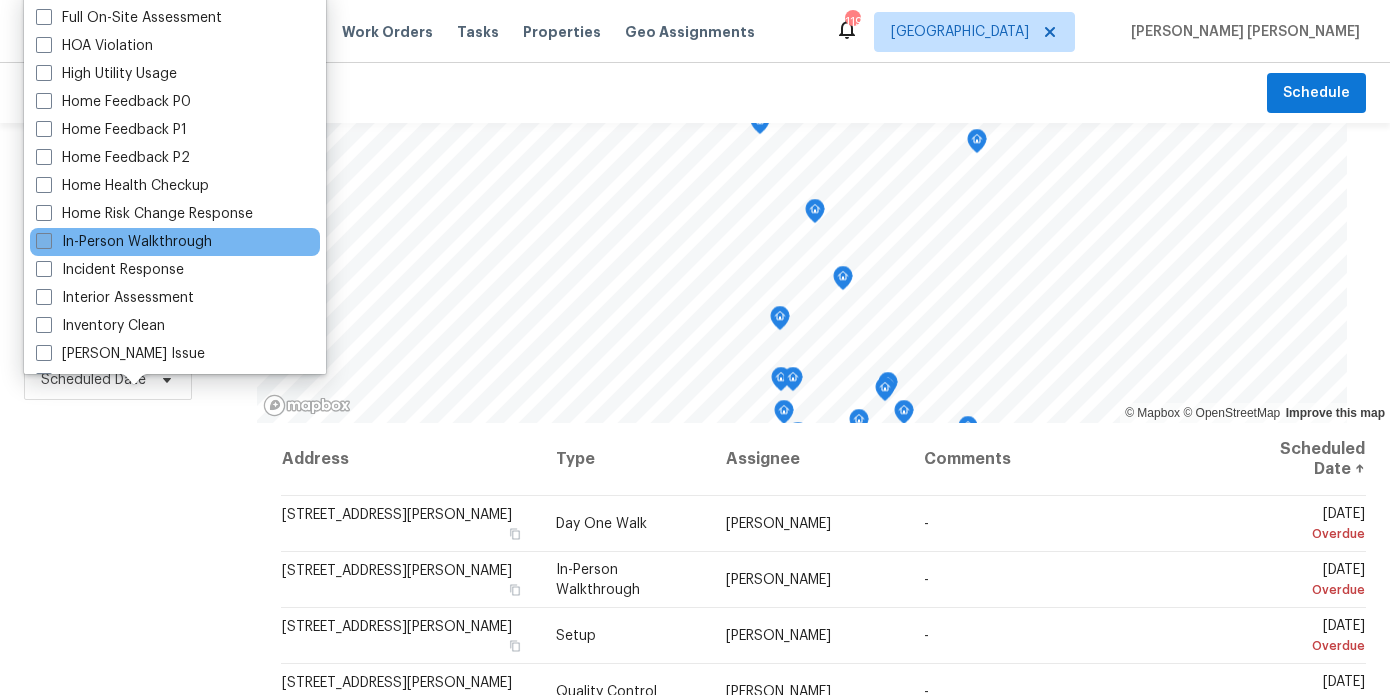 click on "In-Person Walkthrough" at bounding box center [124, 242] 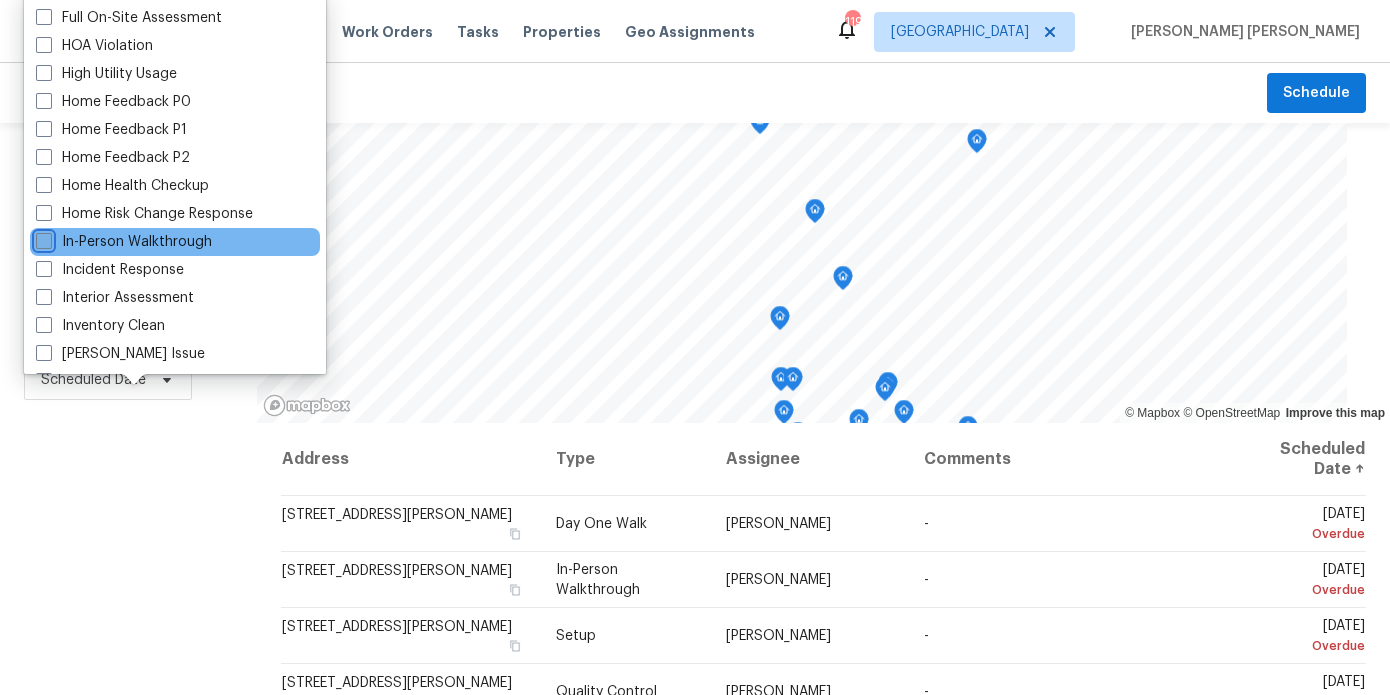 click on "In-Person Walkthrough" at bounding box center (42, 238) 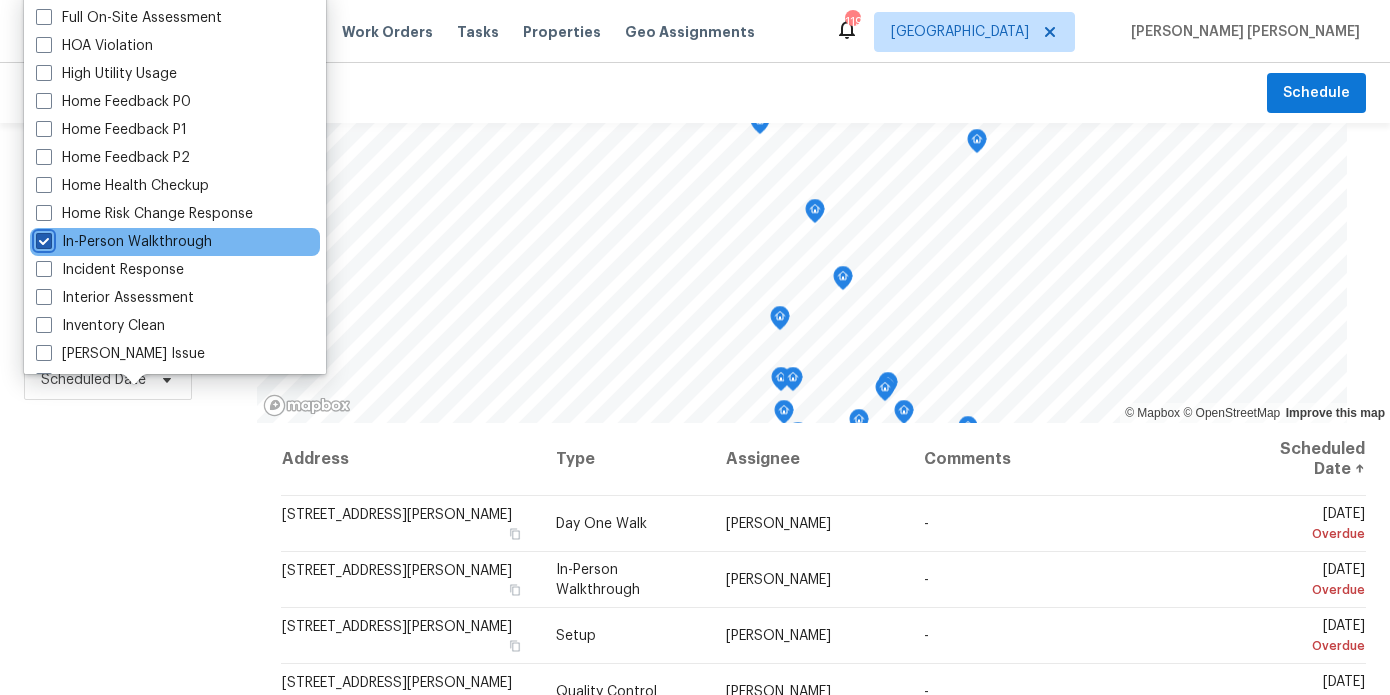 checkbox on "true" 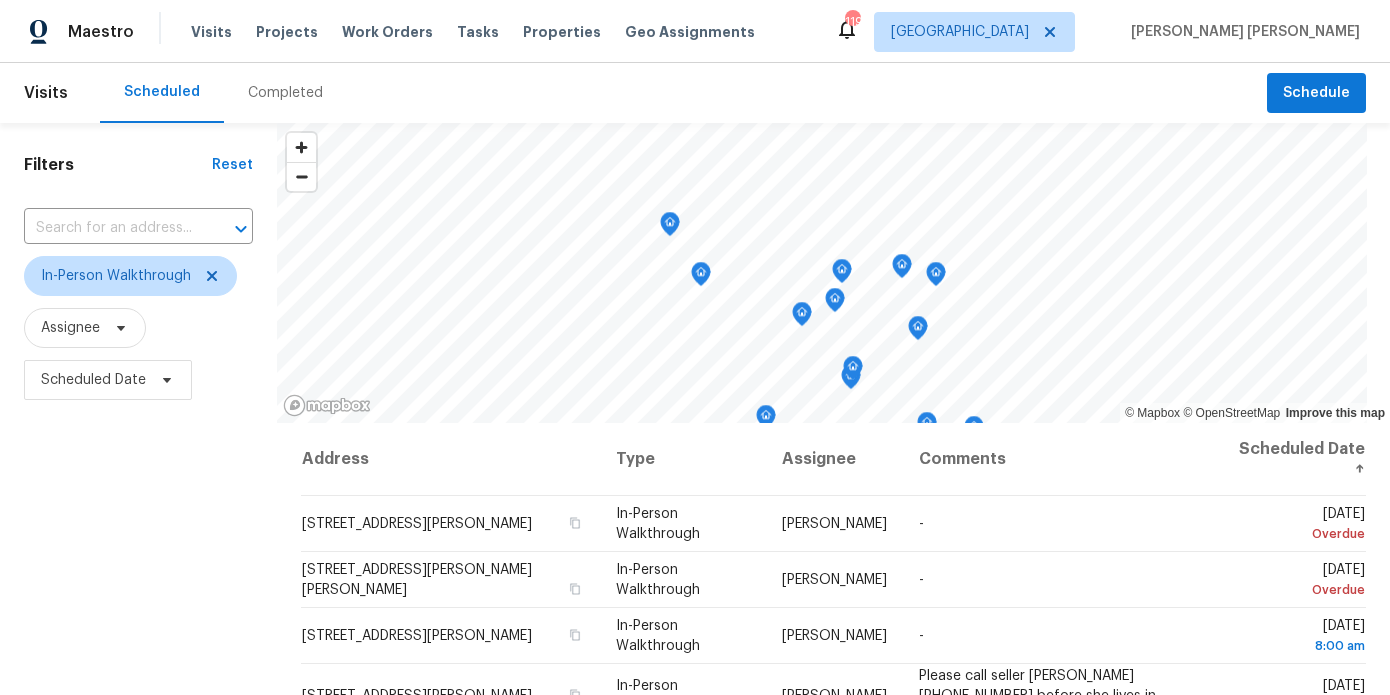 click on "Filters Reset ​ In-Person Walkthrough Assignee Scheduled Date" at bounding box center (138, 551) 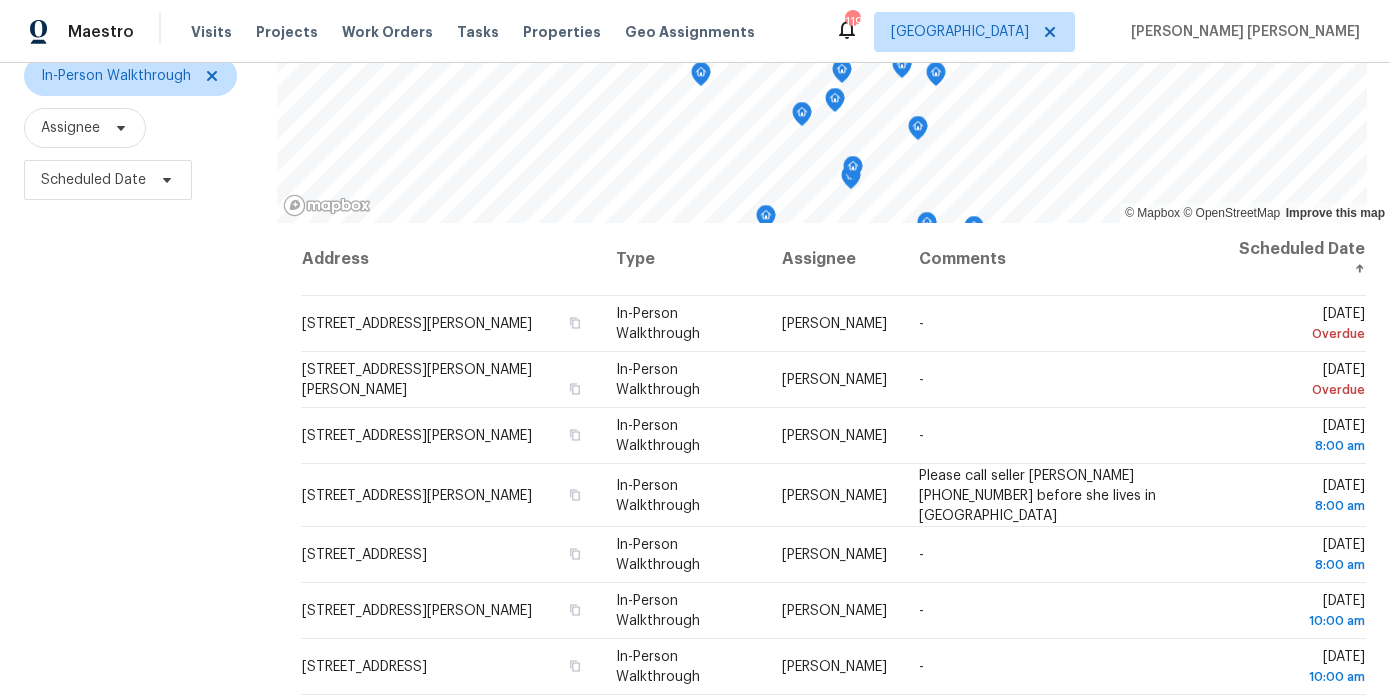 scroll, scrollTop: 284, scrollLeft: 0, axis: vertical 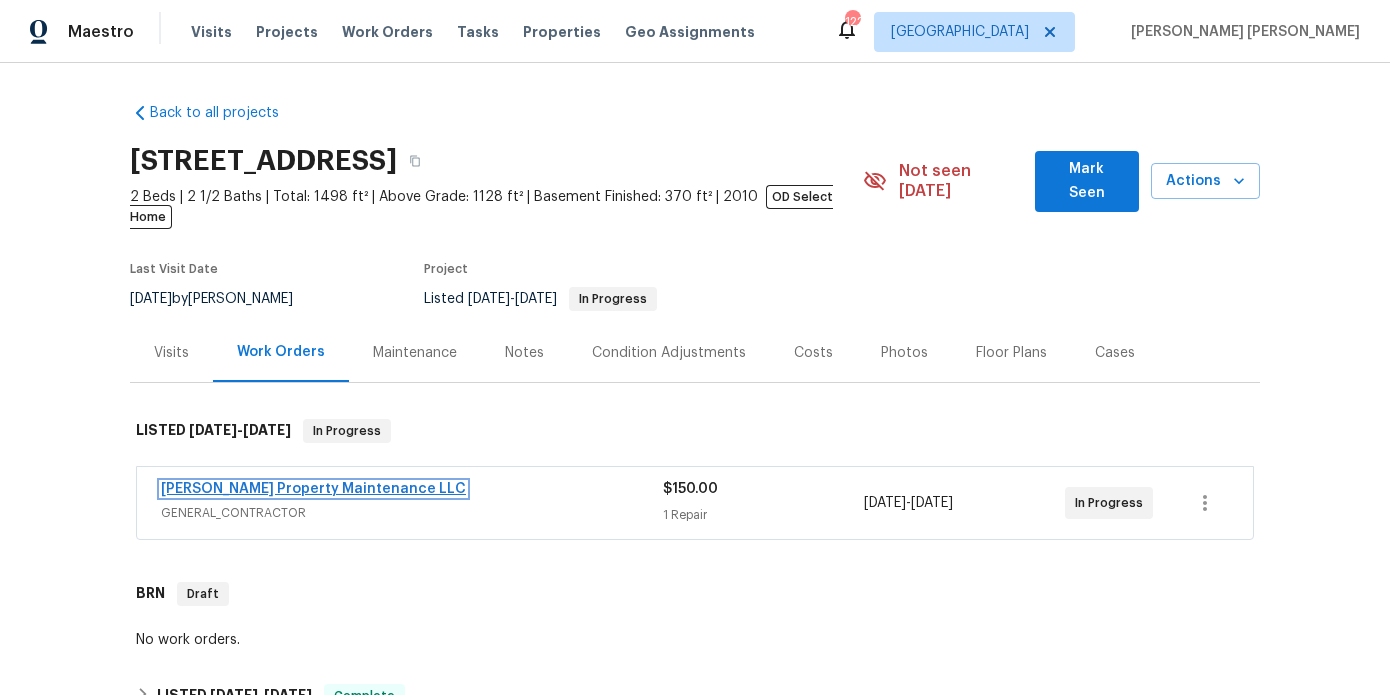click on "Glen Property Maintenance LLC" at bounding box center [313, 489] 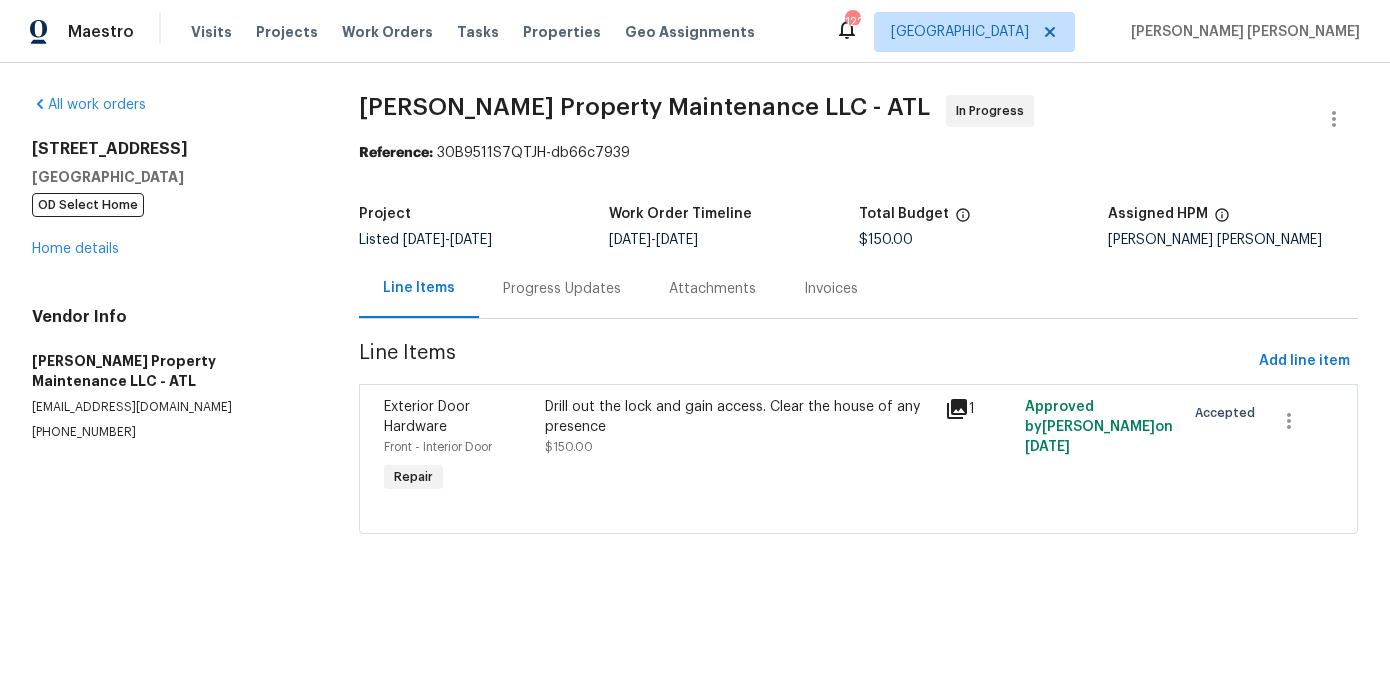 click on "Progress Updates" at bounding box center (562, 288) 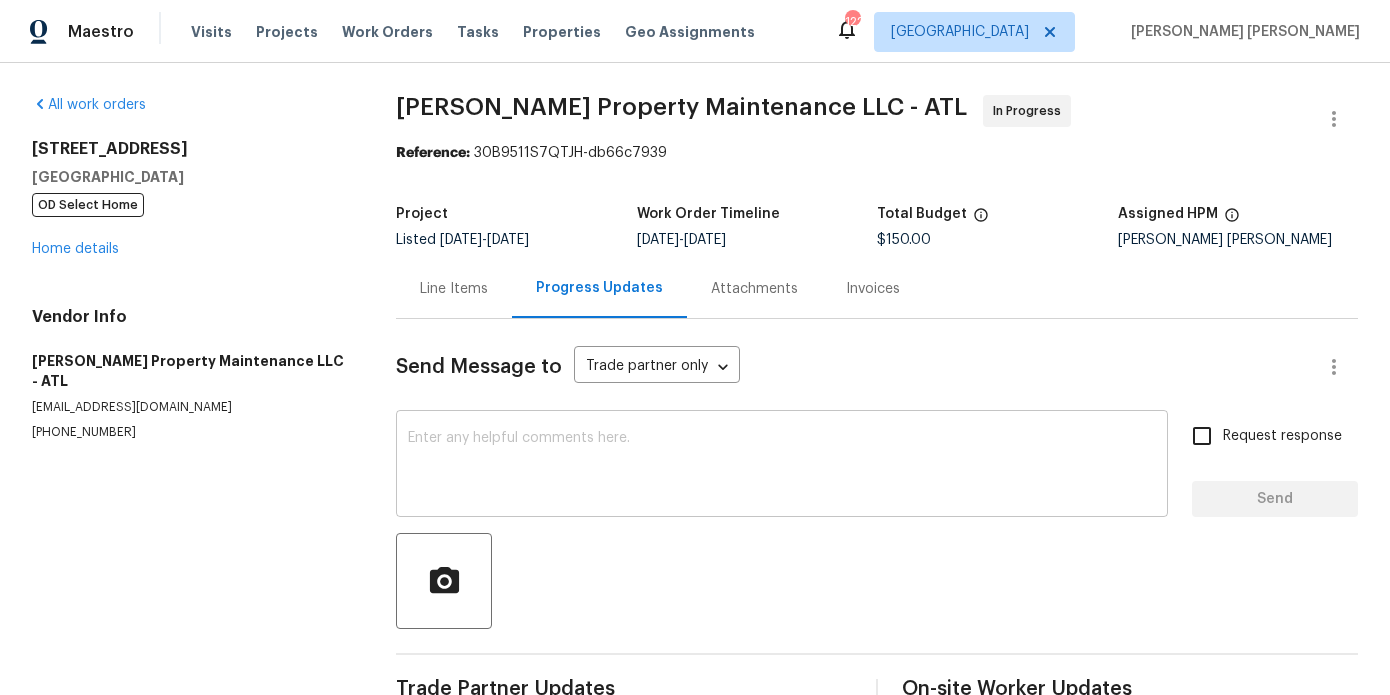 scroll, scrollTop: 48, scrollLeft: 0, axis: vertical 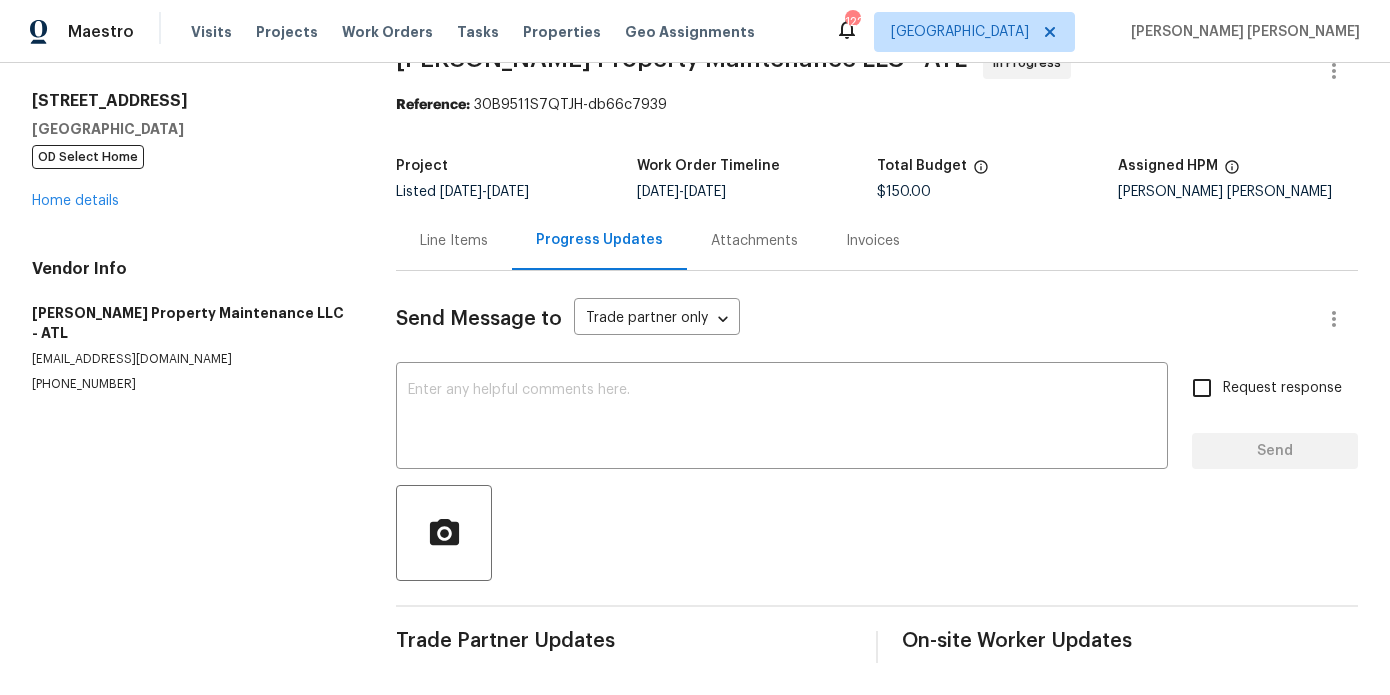 click on "Line Items" at bounding box center [454, 240] 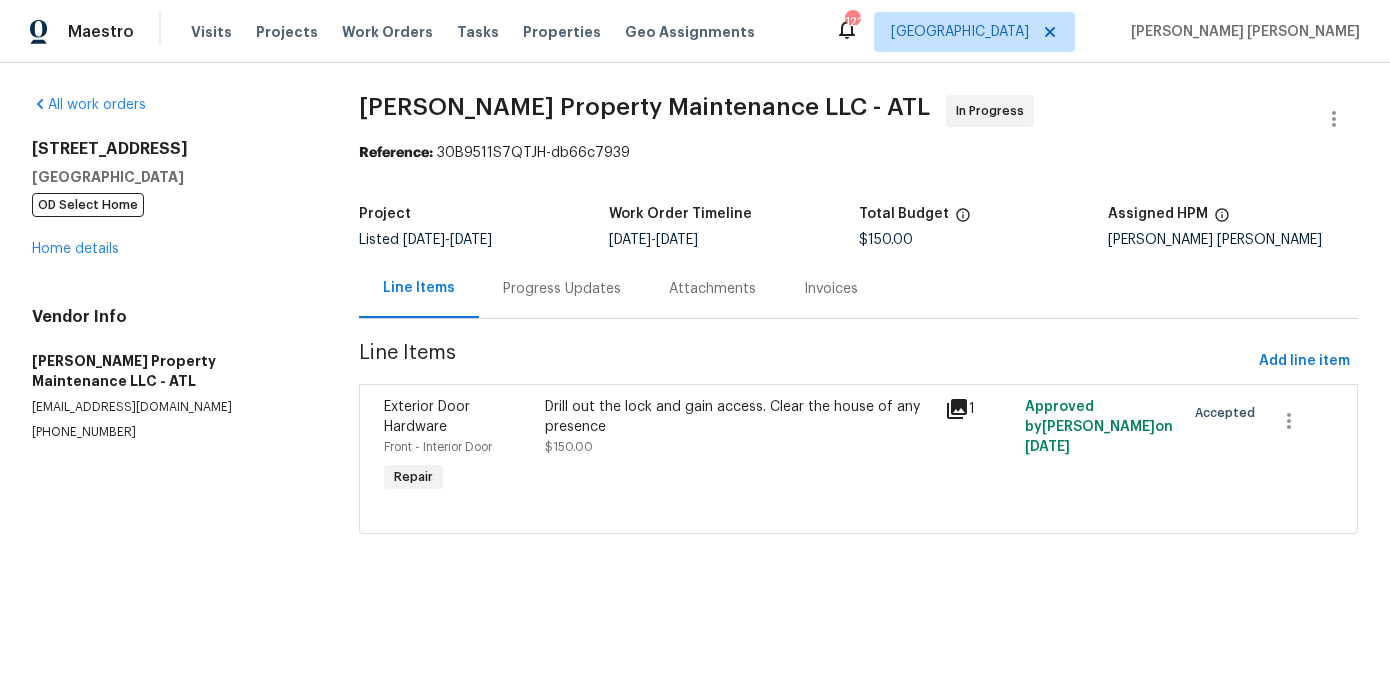 scroll, scrollTop: 0, scrollLeft: 0, axis: both 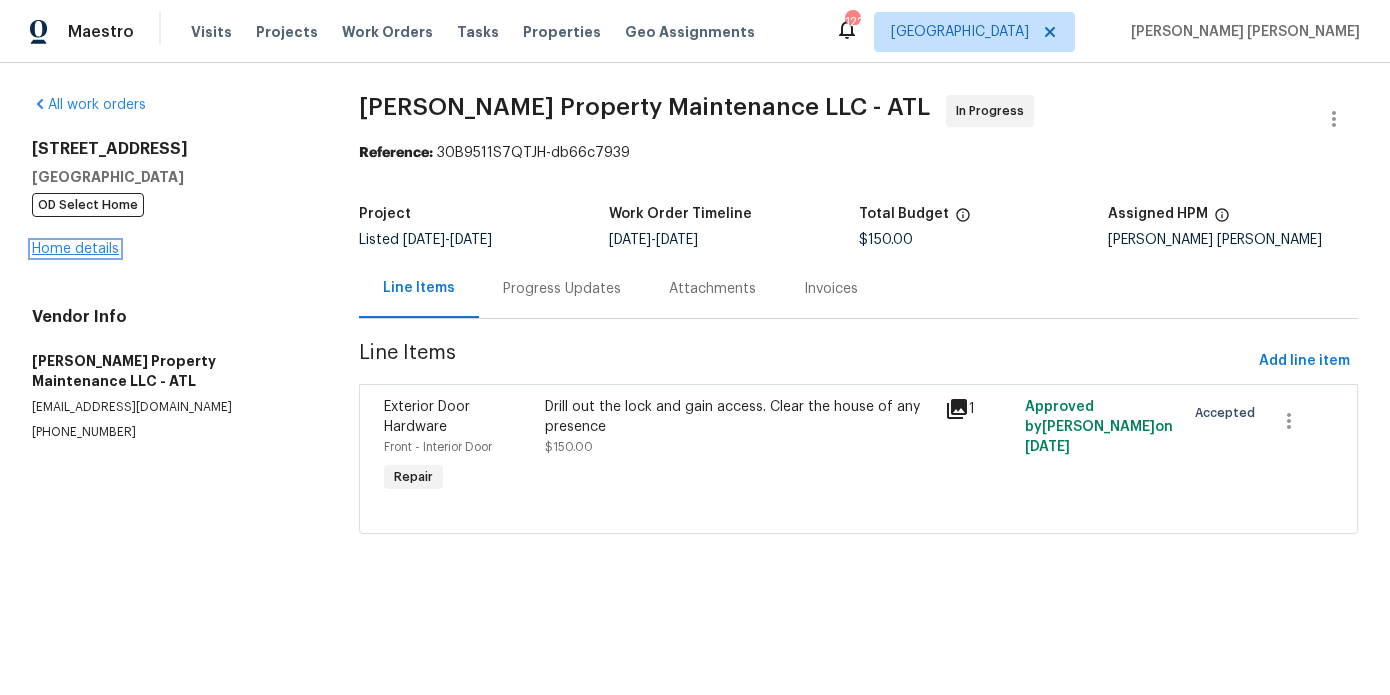 click on "Home details" at bounding box center (75, 249) 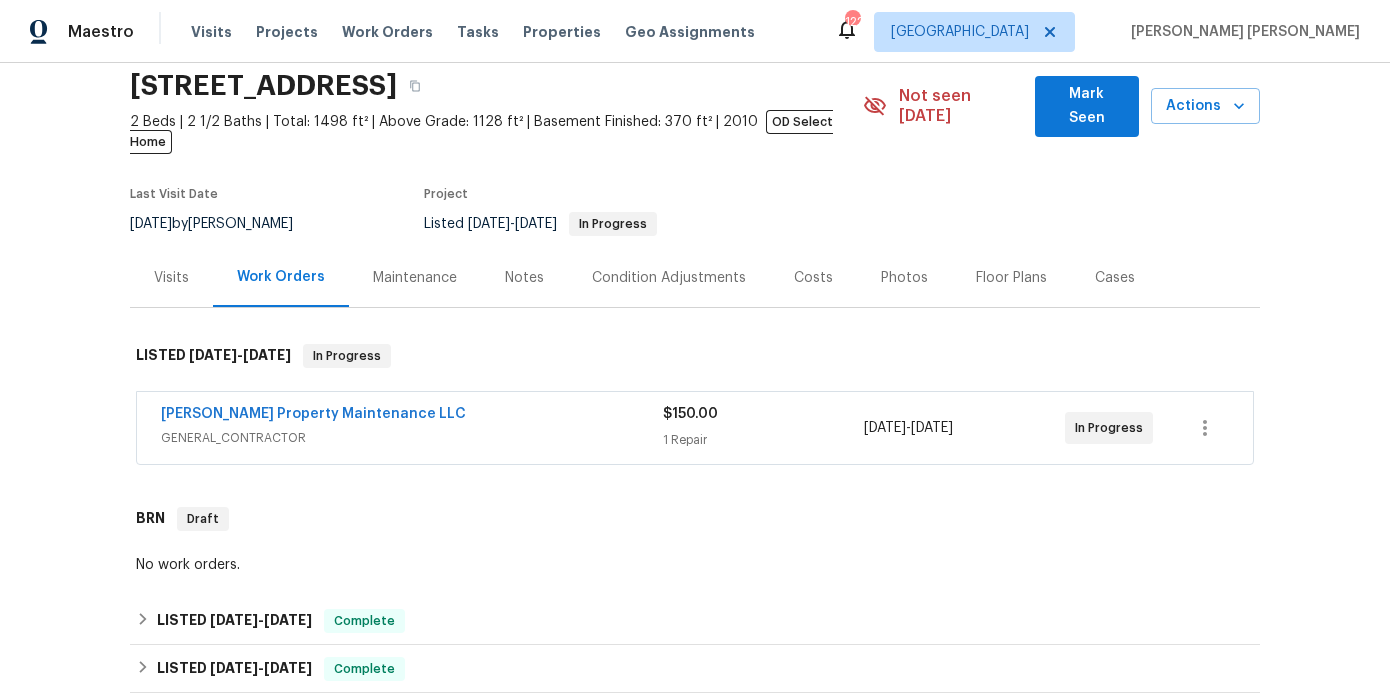 scroll, scrollTop: 0, scrollLeft: 0, axis: both 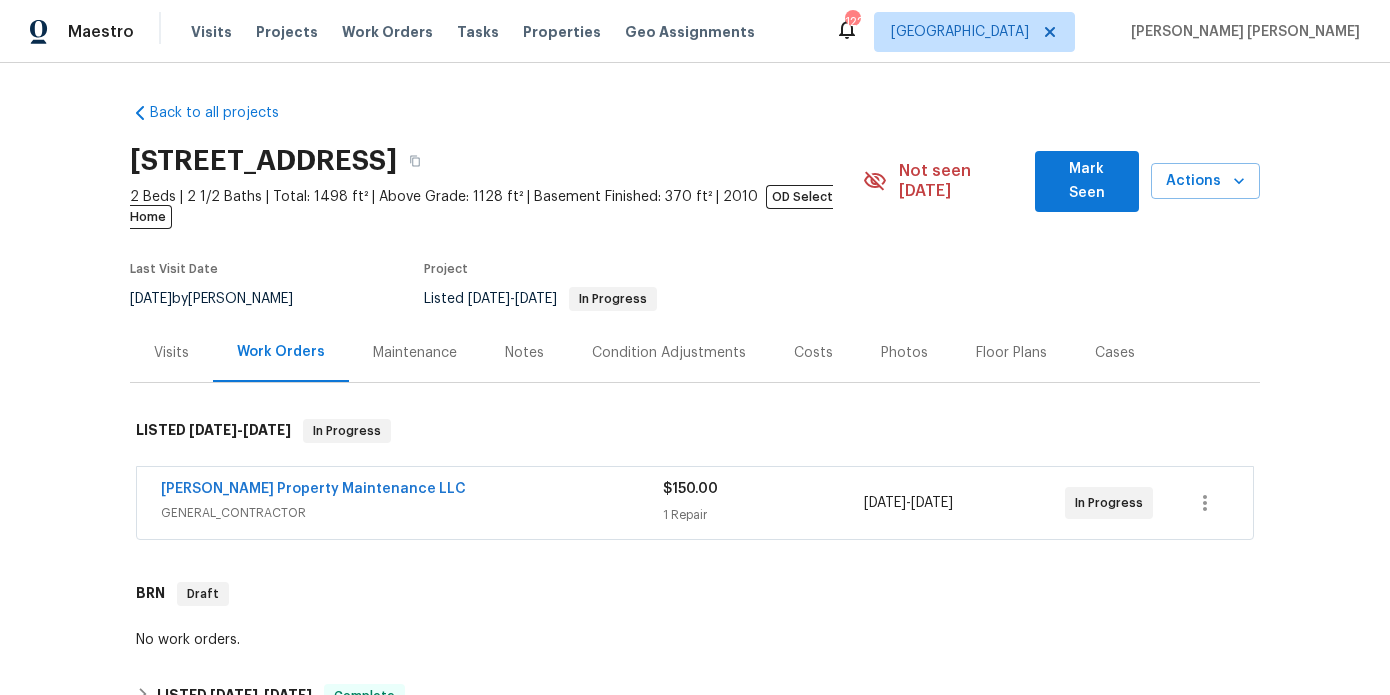 drag, startPoint x: 128, startPoint y: 162, endPoint x: 472, endPoint y: 163, distance: 344.00146 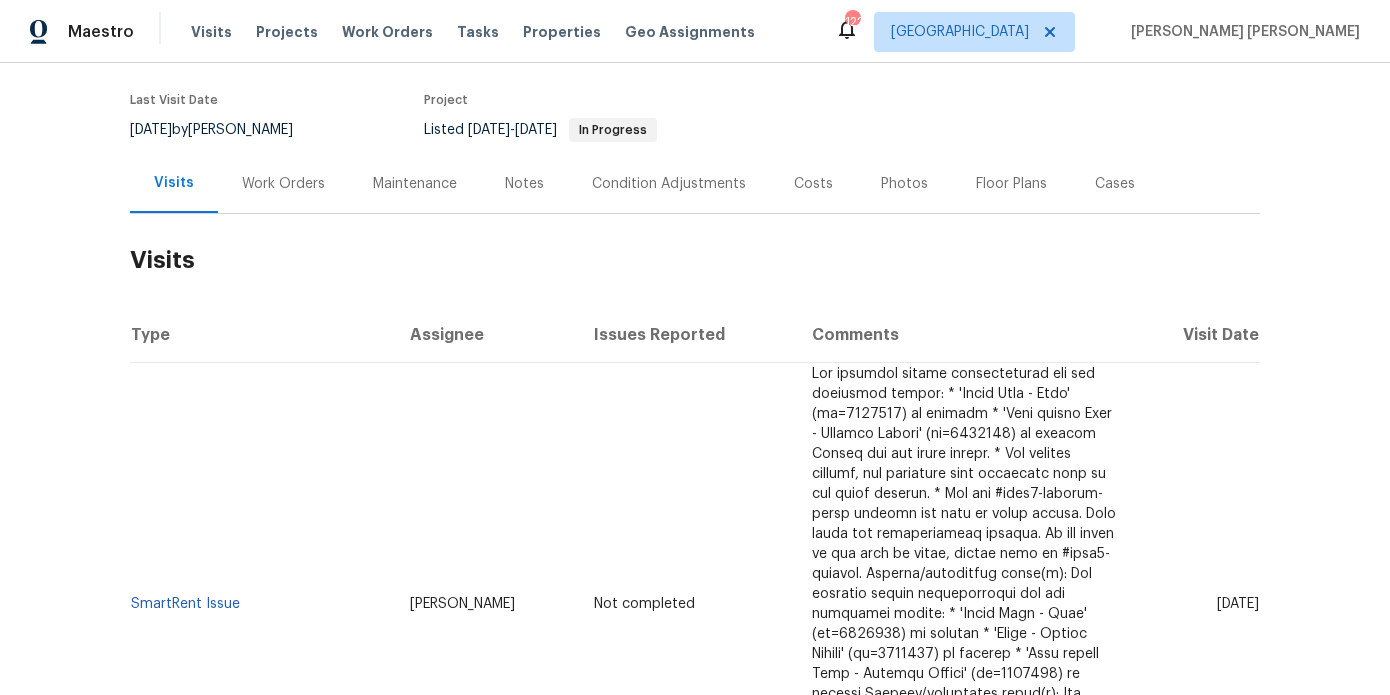 scroll, scrollTop: 0, scrollLeft: 0, axis: both 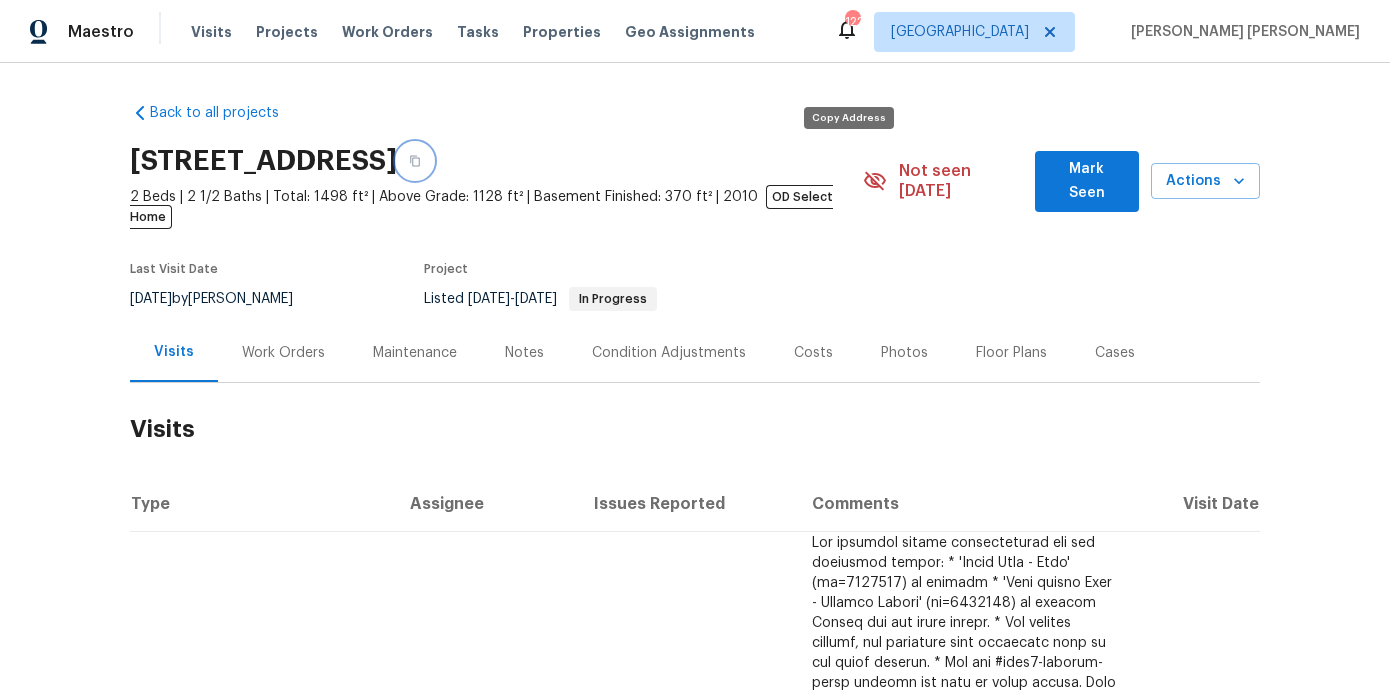 click at bounding box center [415, 161] 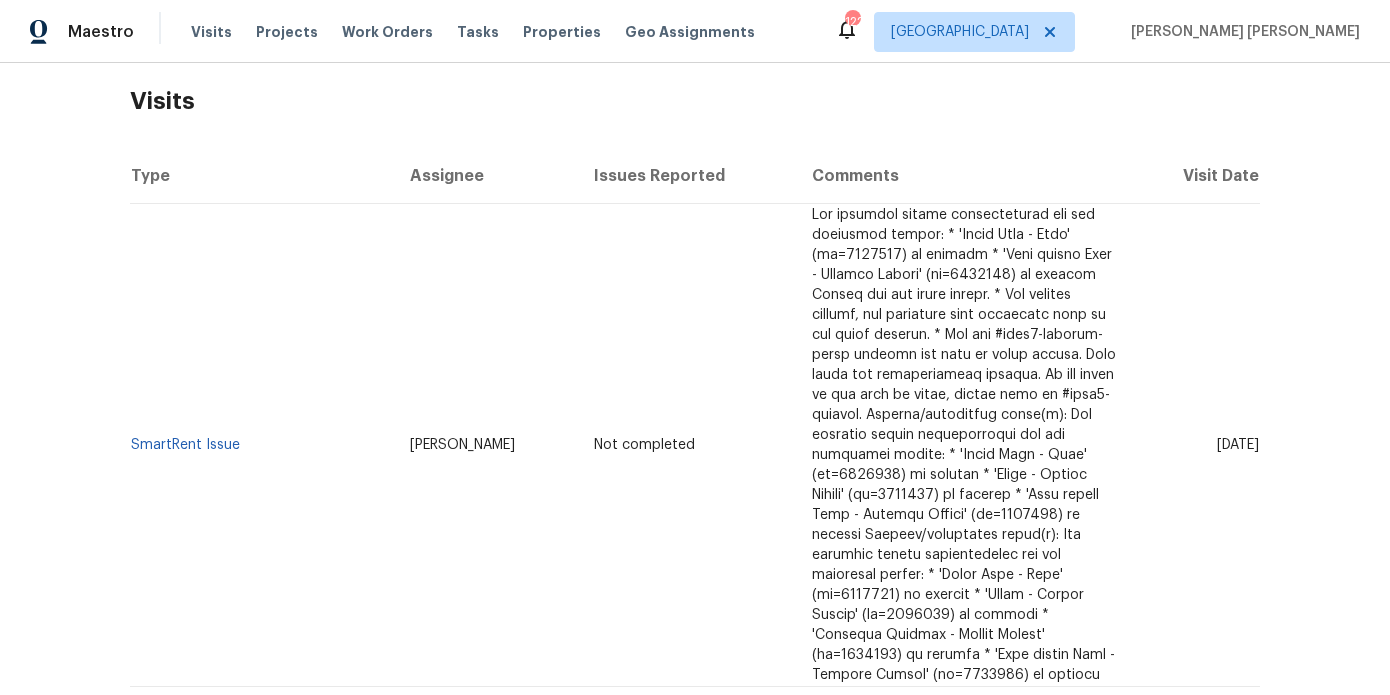 scroll, scrollTop: 0, scrollLeft: 0, axis: both 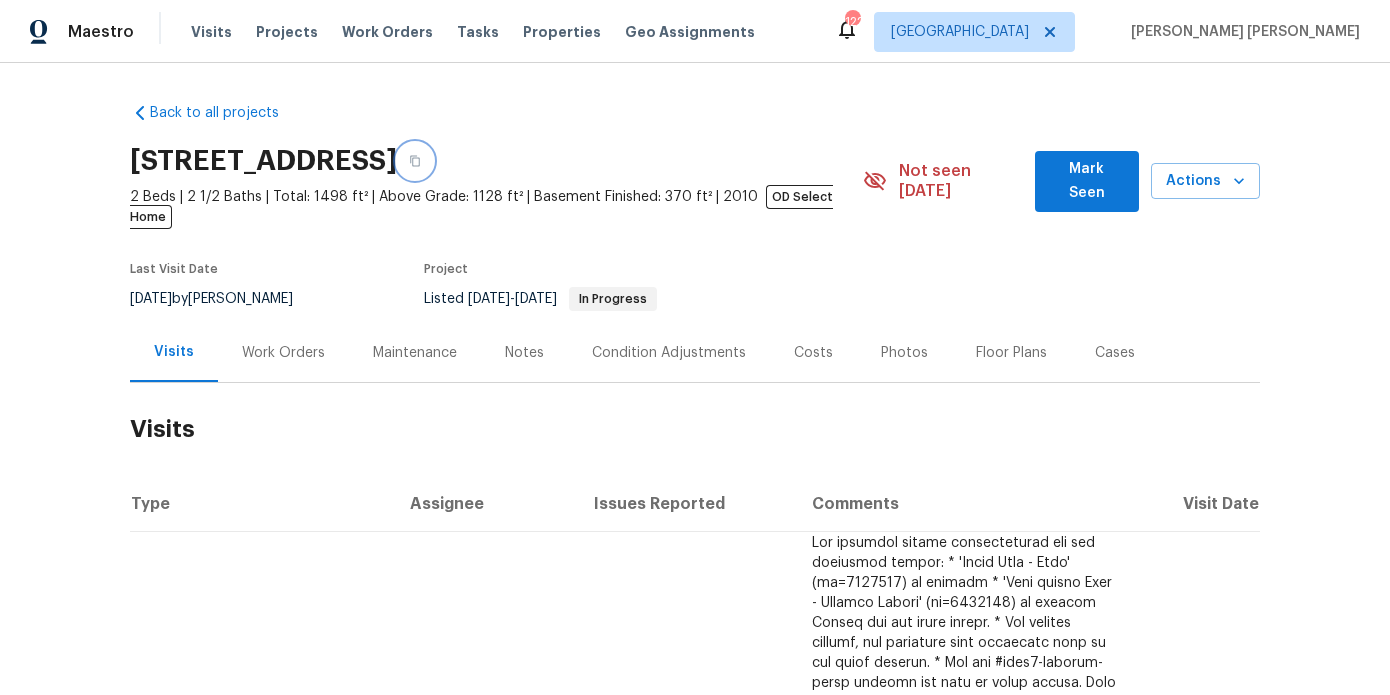 click 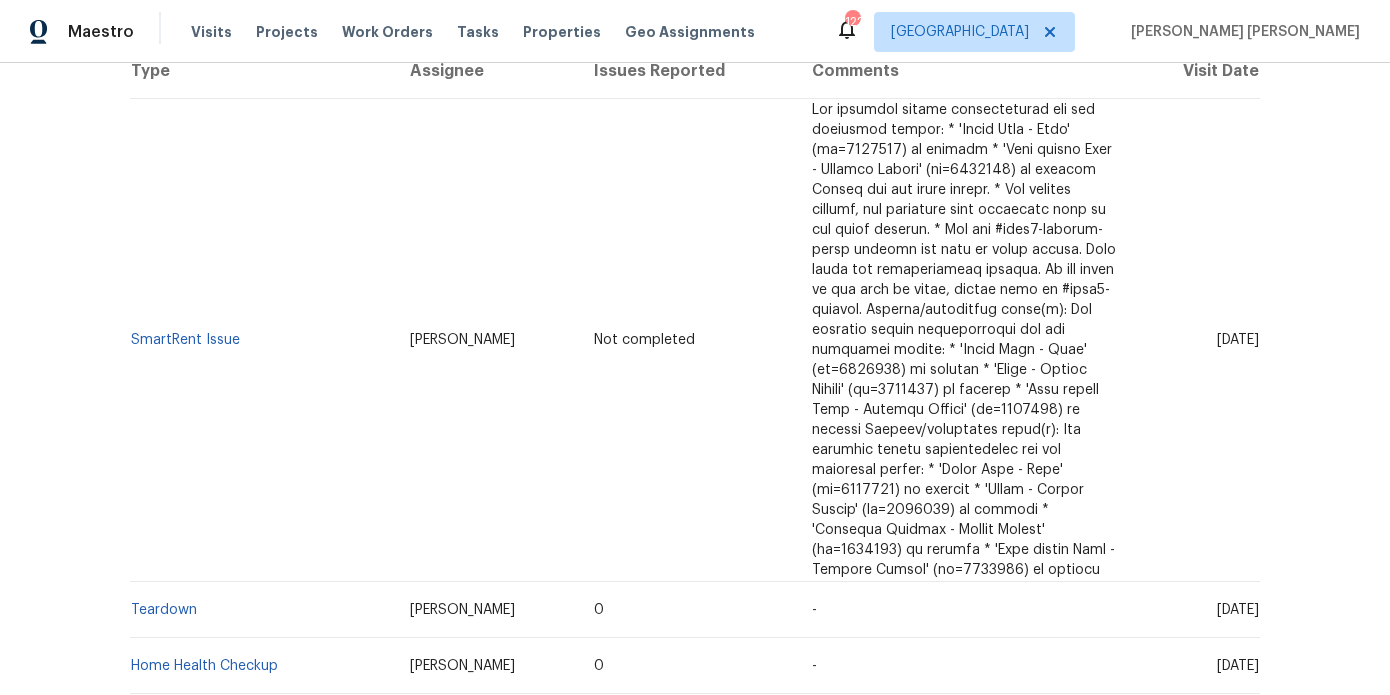 scroll, scrollTop: 449, scrollLeft: 0, axis: vertical 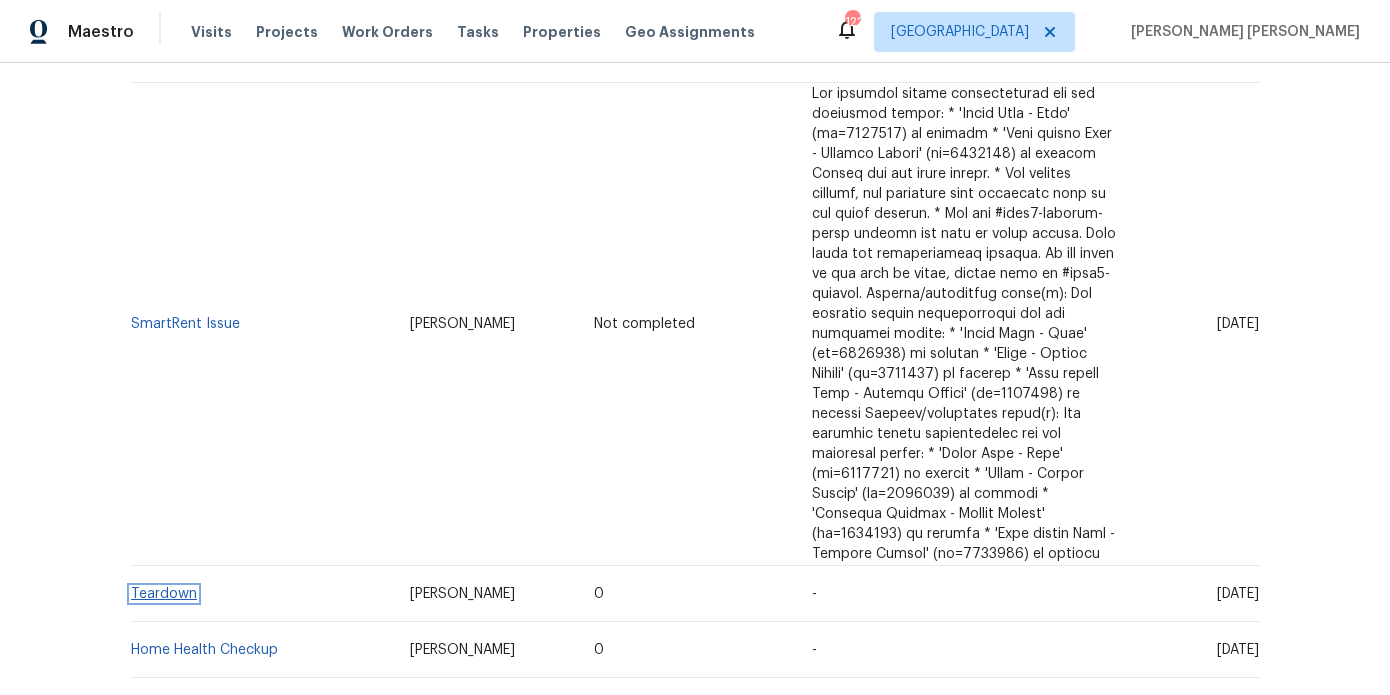 click on "Teardown" at bounding box center (164, 594) 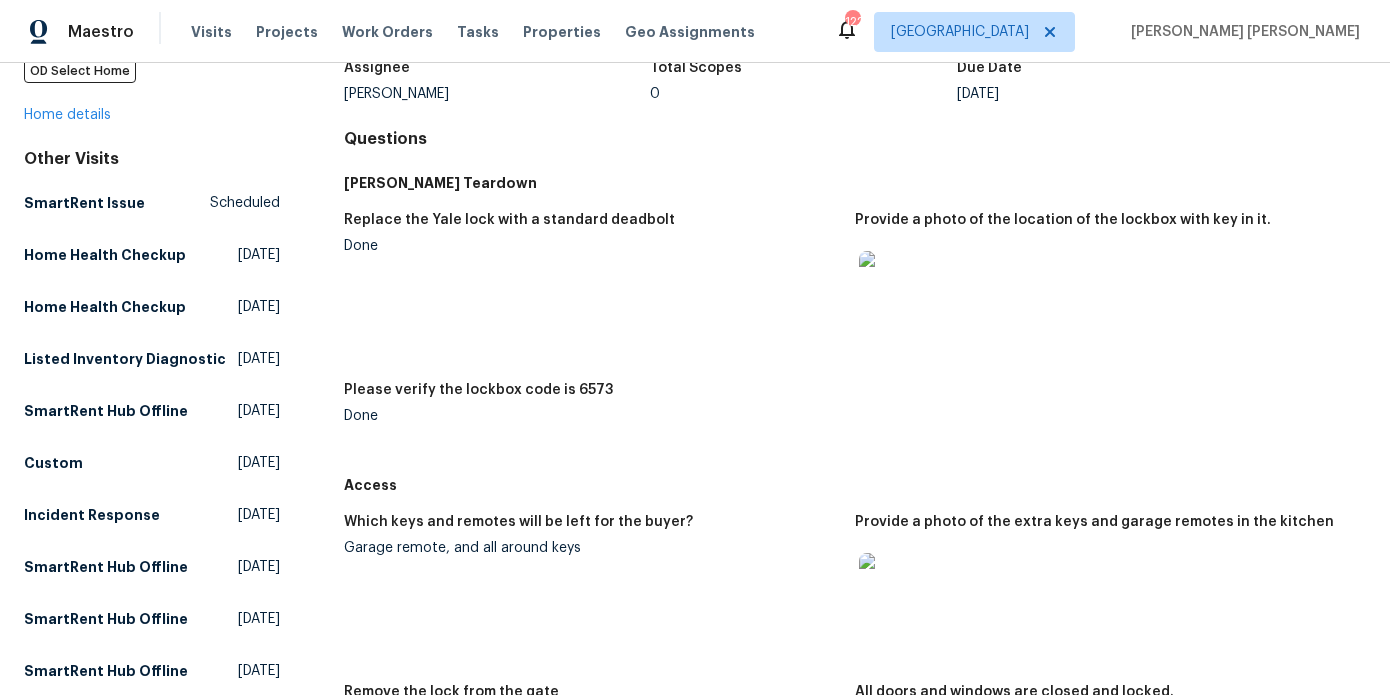 scroll, scrollTop: 154, scrollLeft: 0, axis: vertical 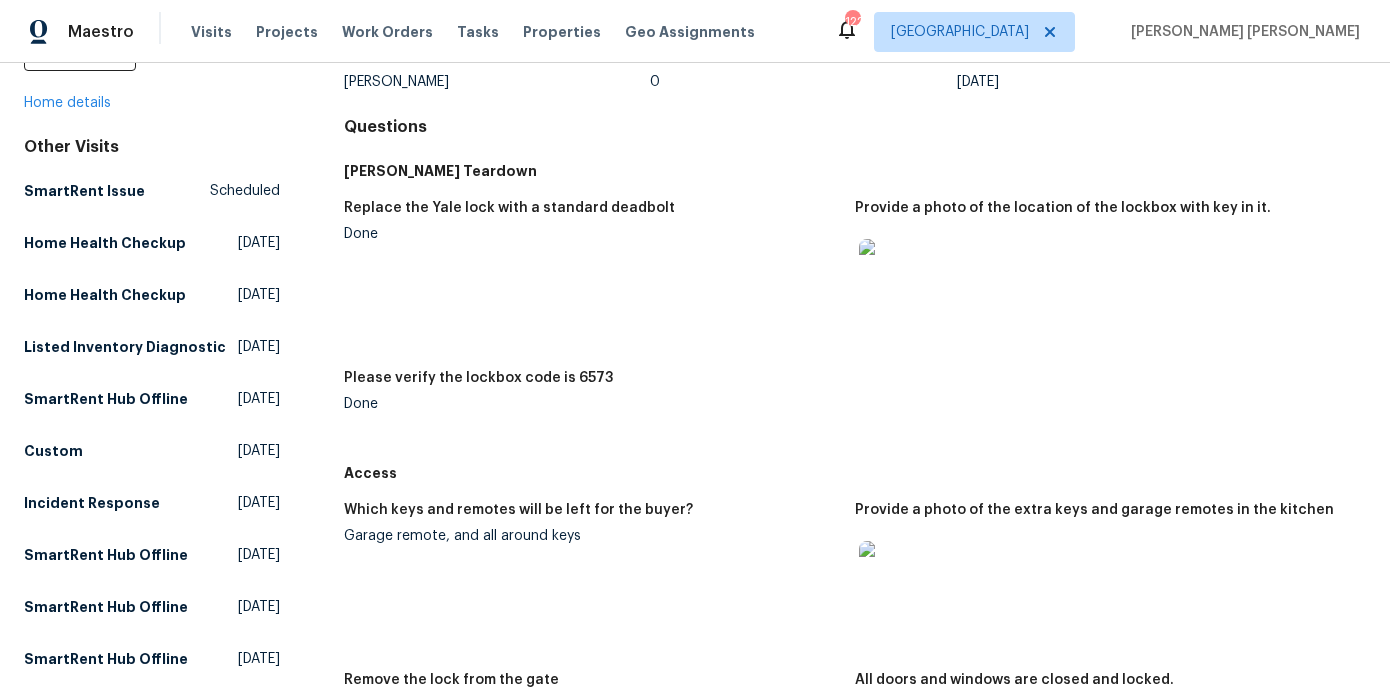 click at bounding box center (891, 573) 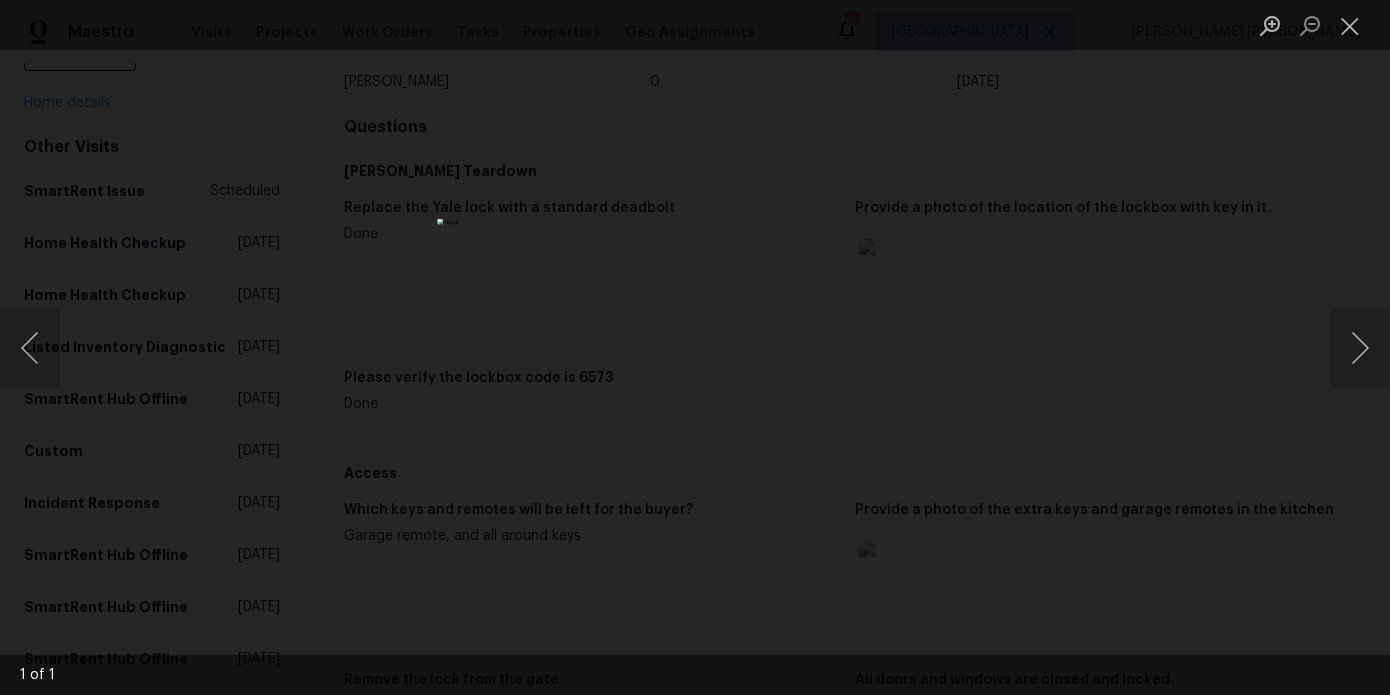 click at bounding box center (695, 347) 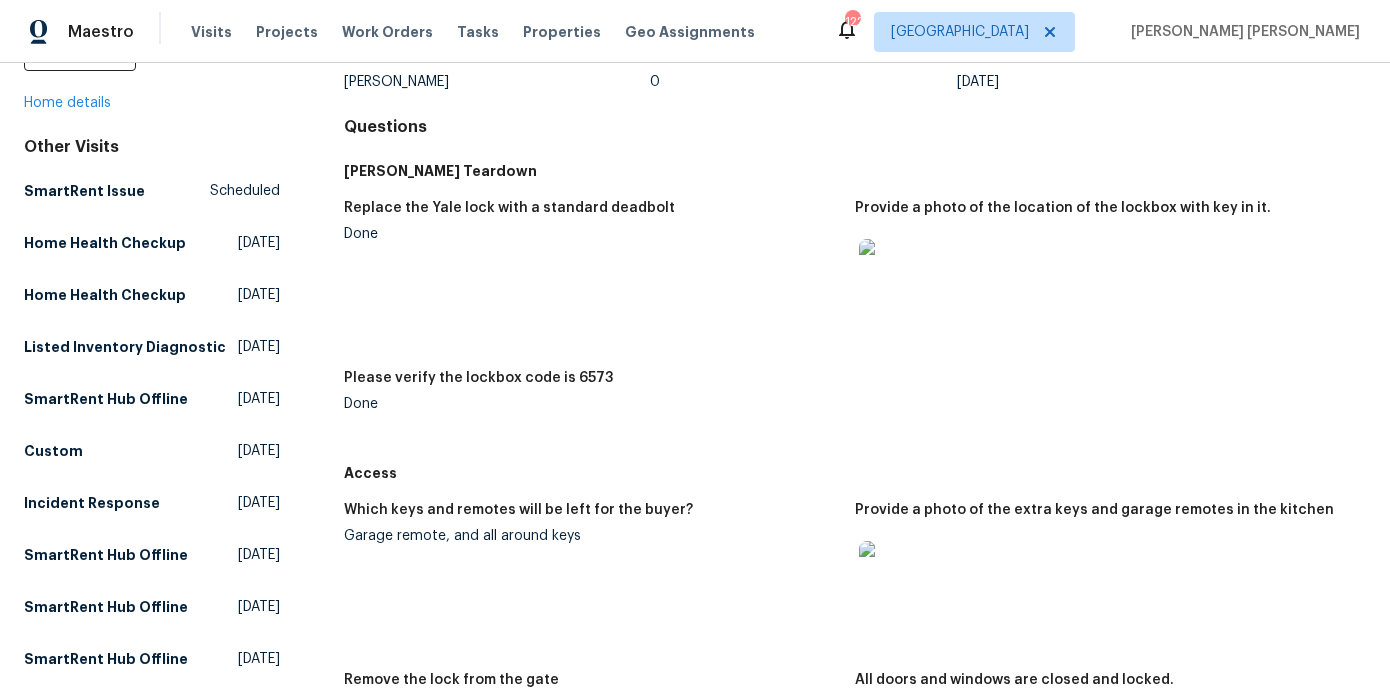 click at bounding box center [891, 271] 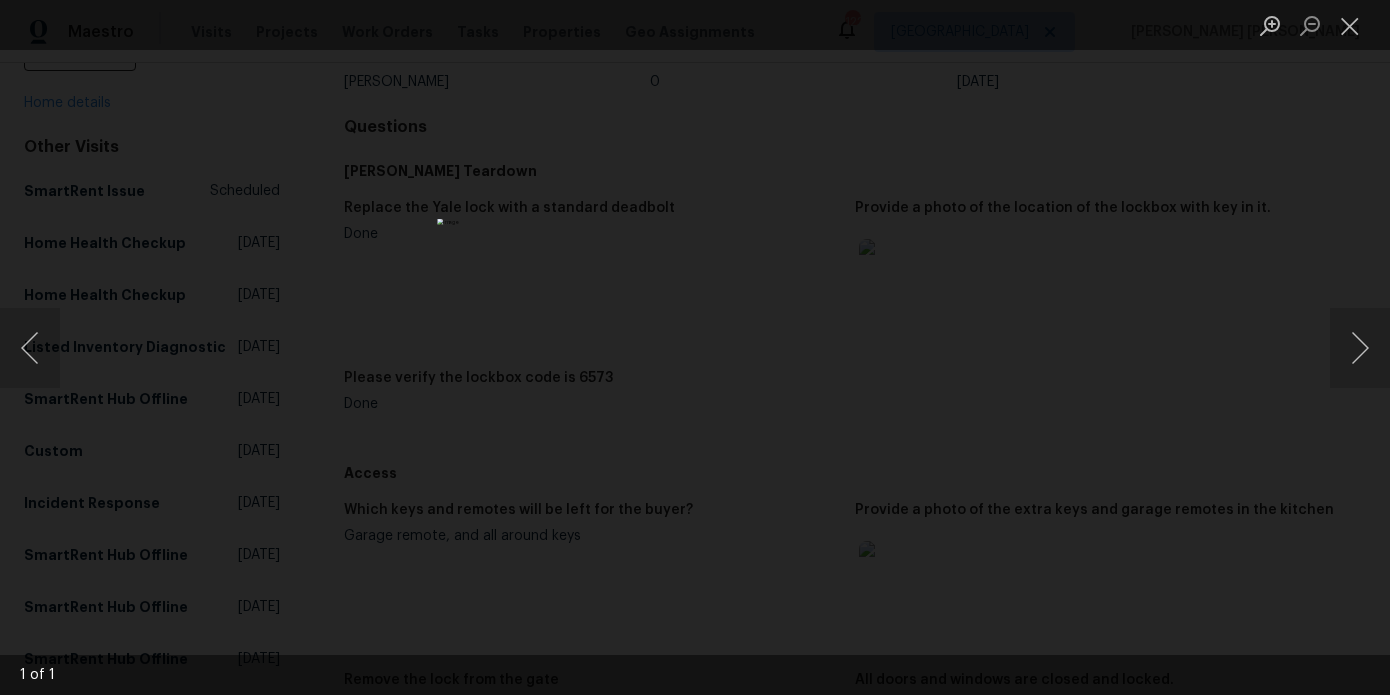 click at bounding box center (695, 347) 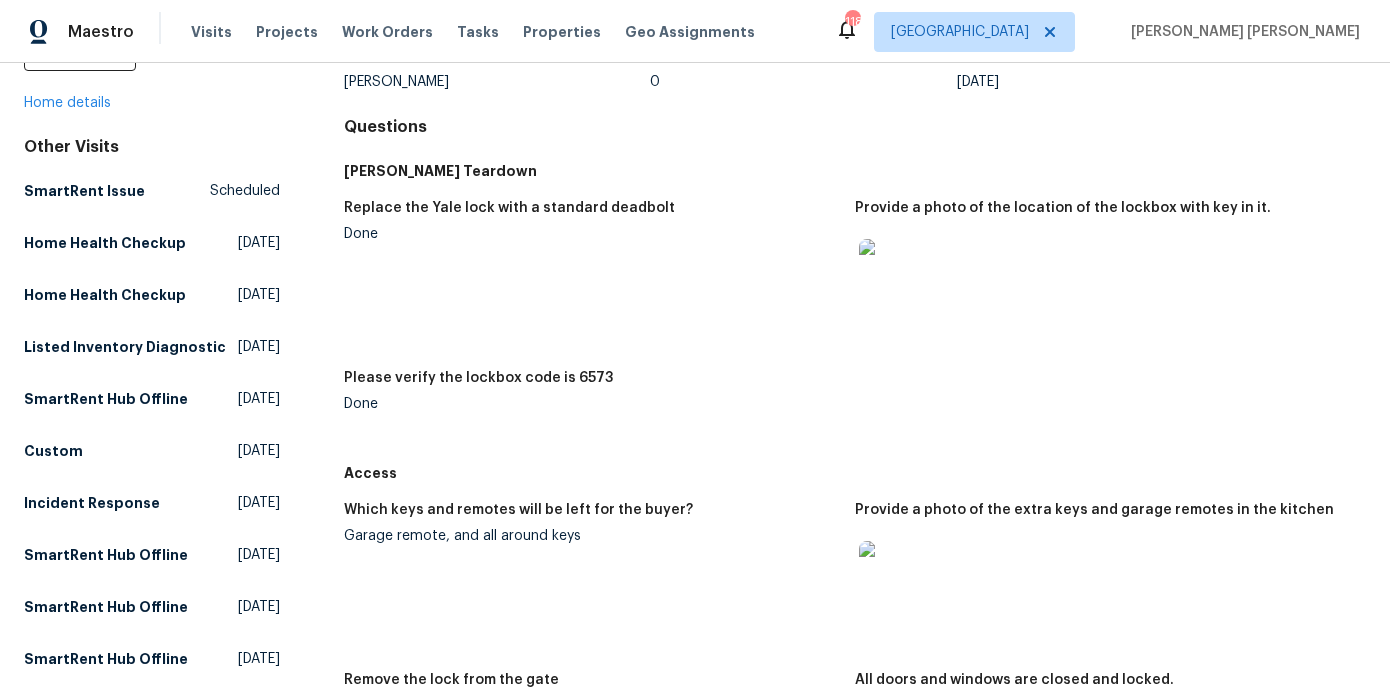 scroll, scrollTop: 0, scrollLeft: 0, axis: both 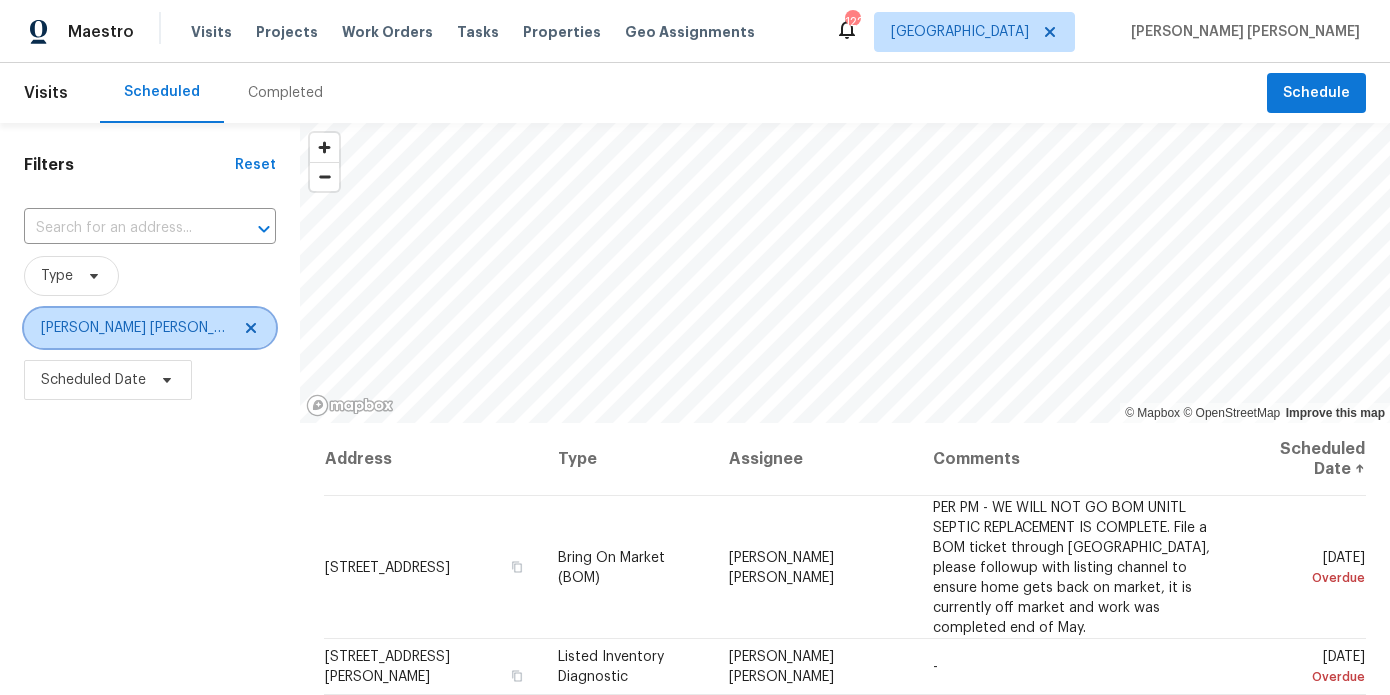 click 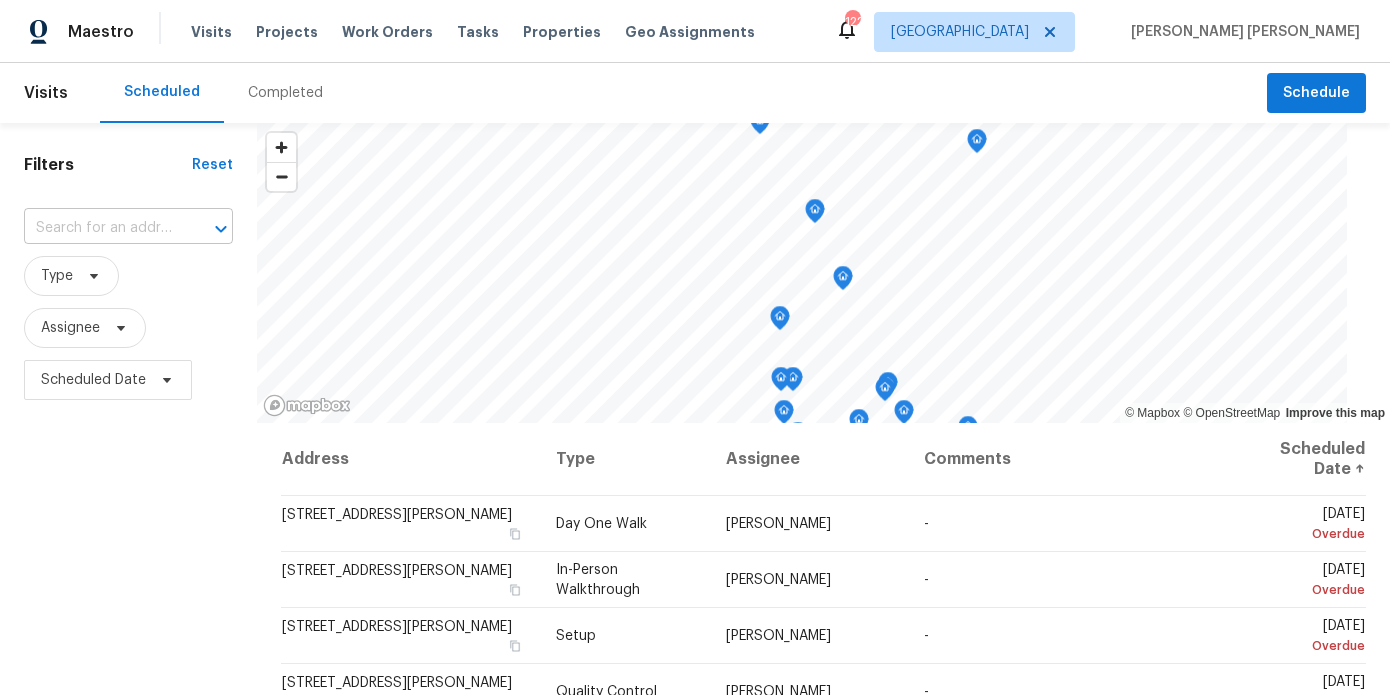 click at bounding box center (100, 228) 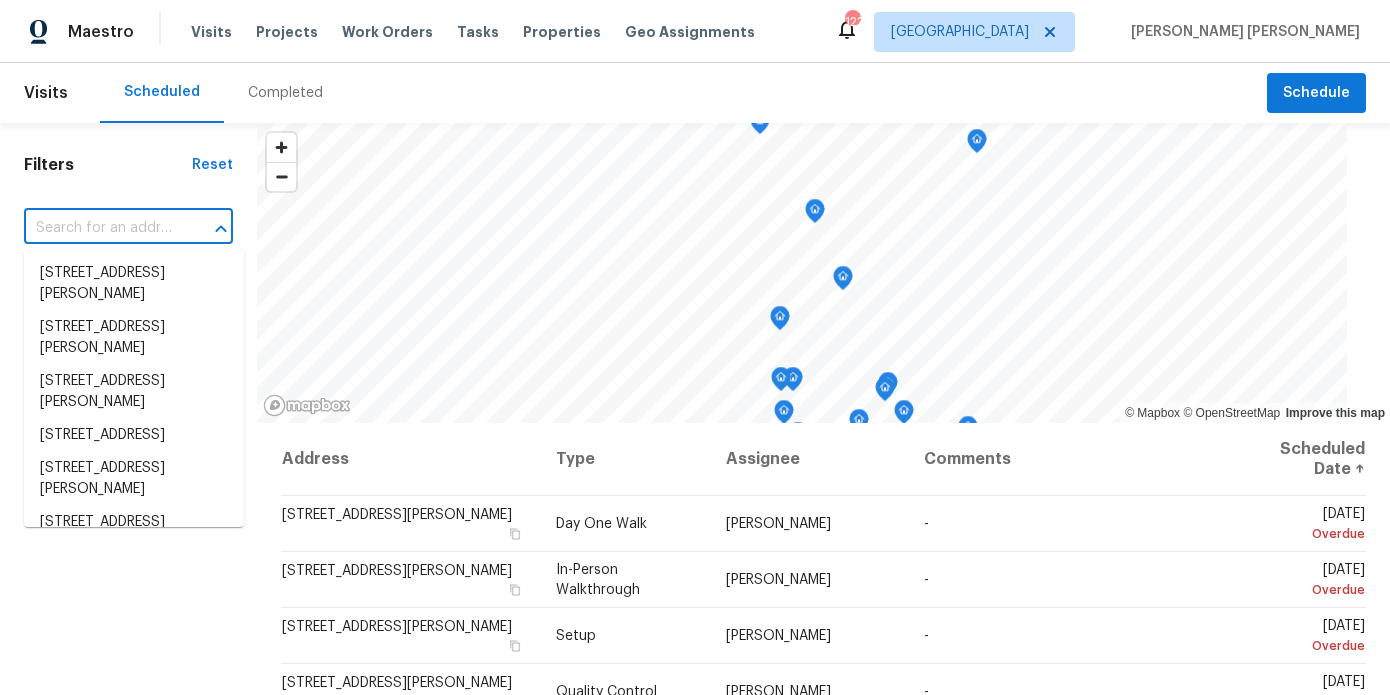 paste on "200 River Vista Dr #120, Atlanta, GA 30339" 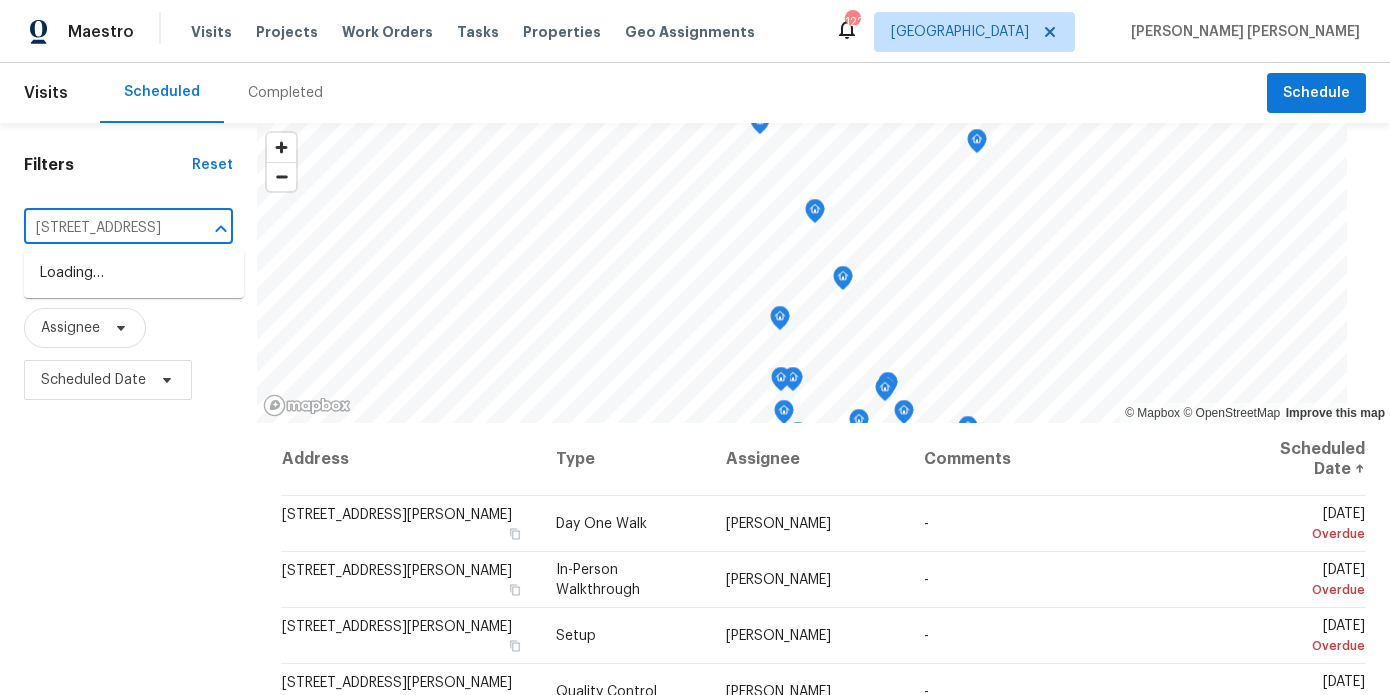 scroll, scrollTop: 0, scrollLeft: 127, axis: horizontal 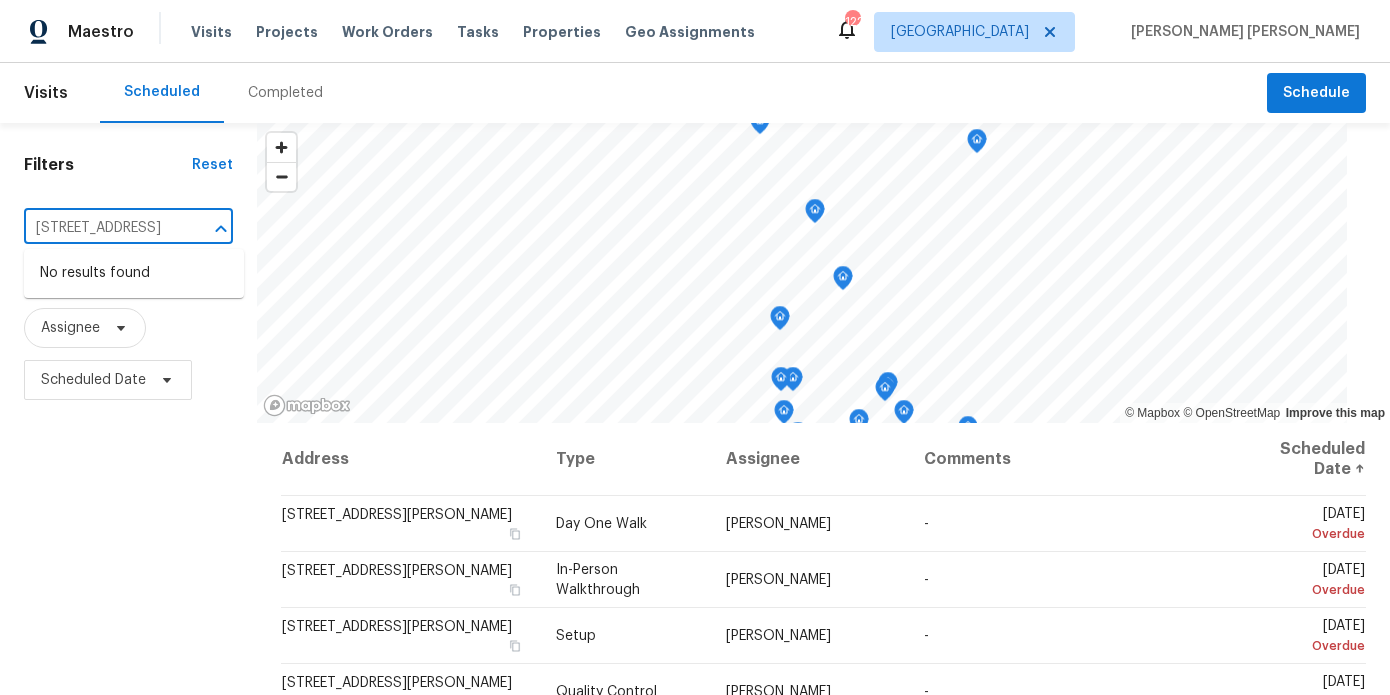 click at bounding box center [207, 229] 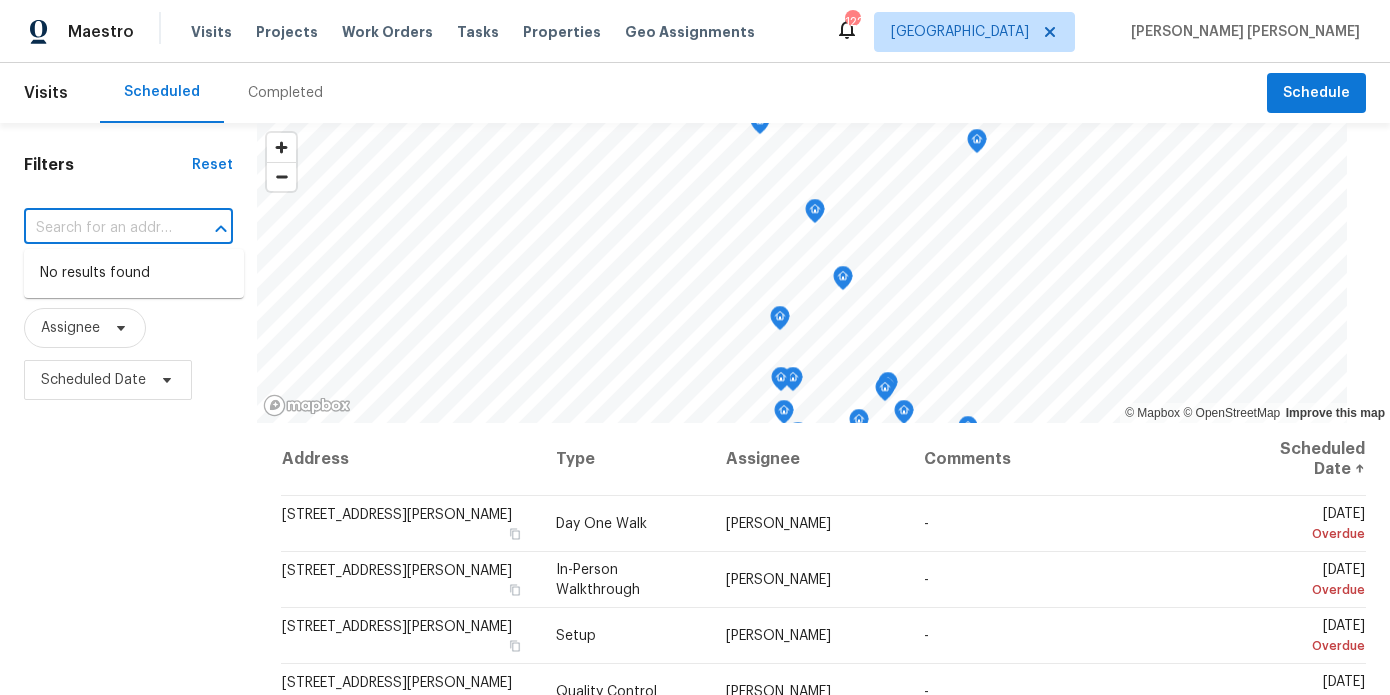 scroll, scrollTop: 0, scrollLeft: 0, axis: both 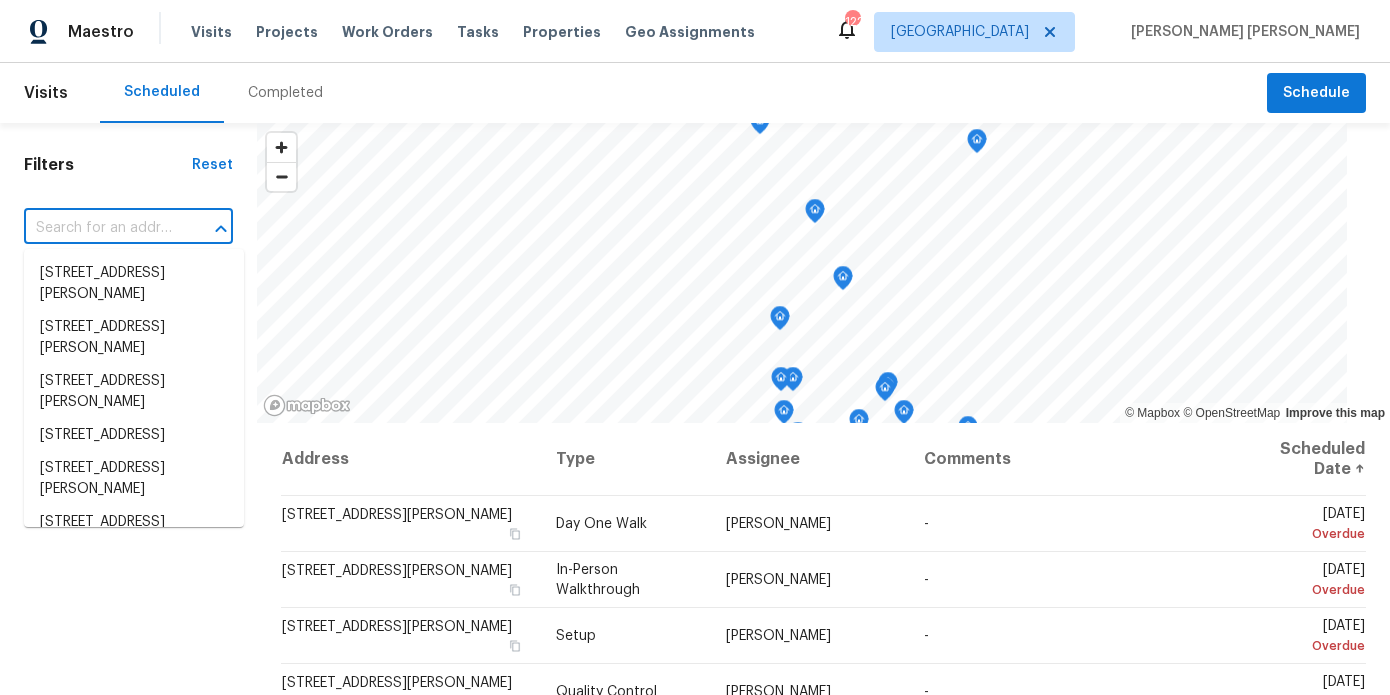 click at bounding box center [100, 228] 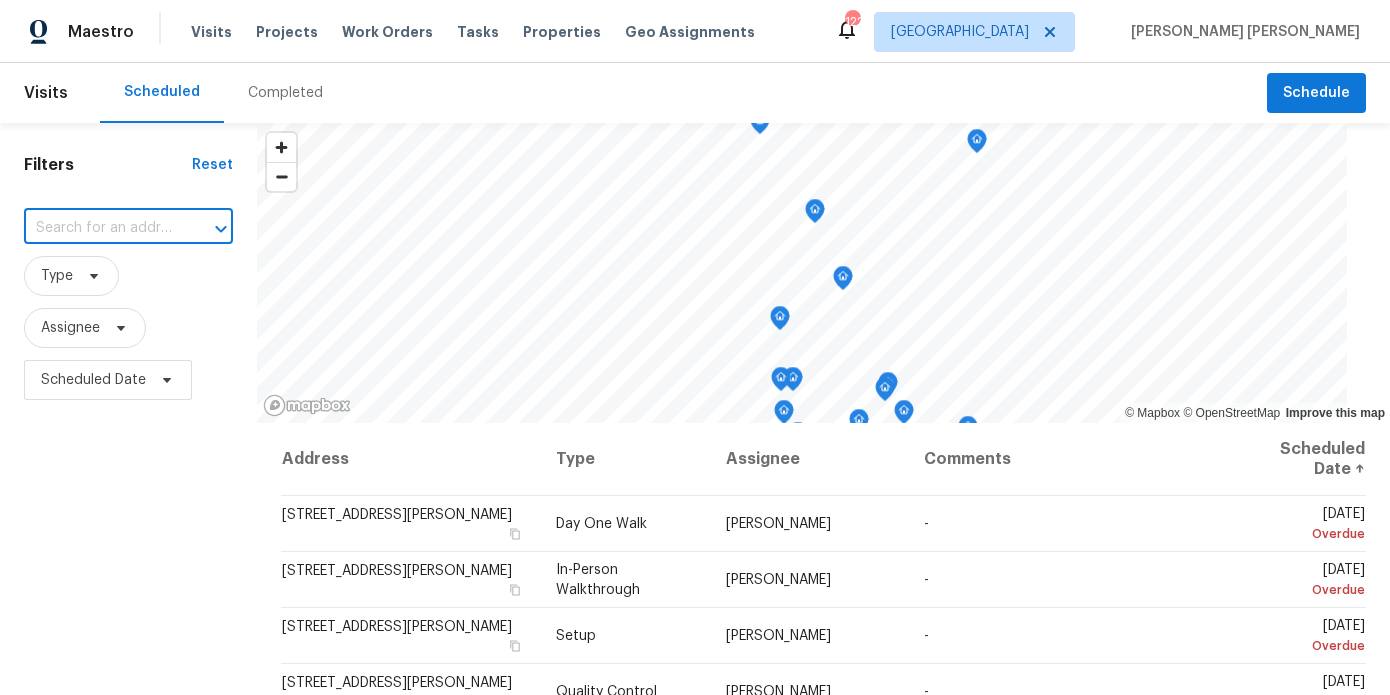 click at bounding box center [100, 228] 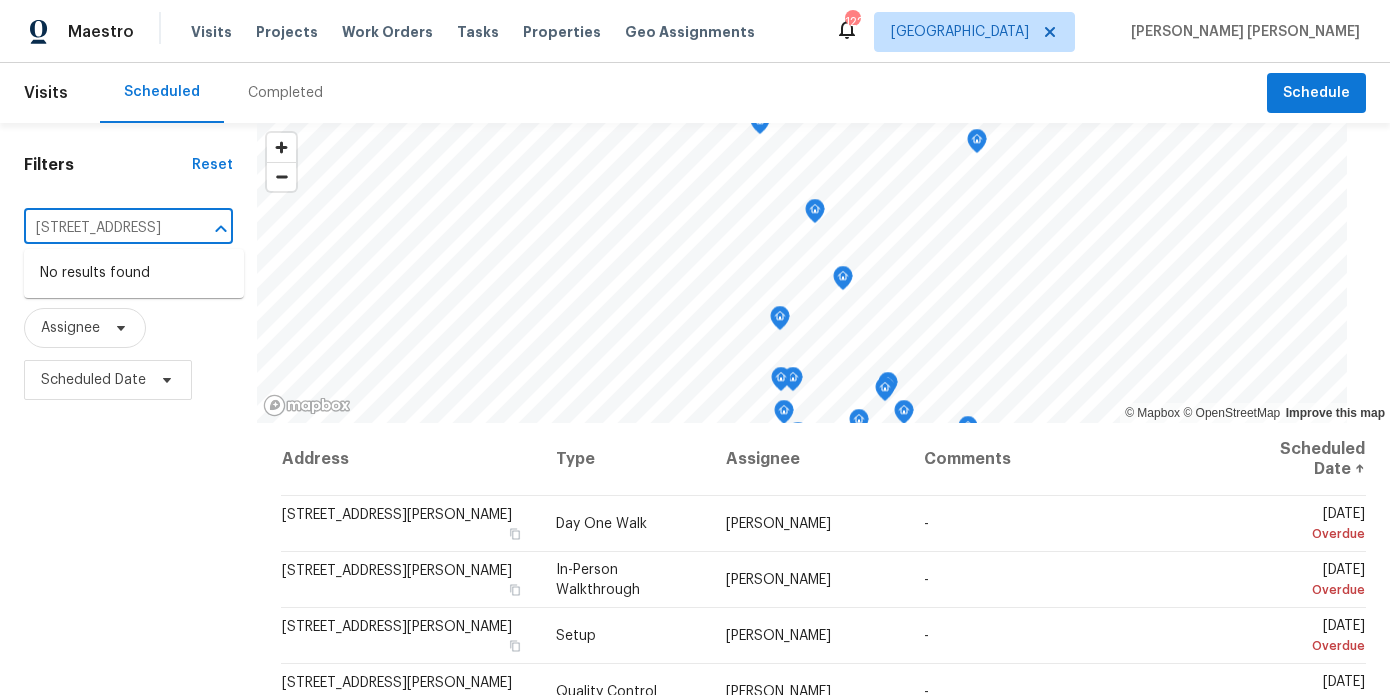 scroll, scrollTop: 0, scrollLeft: 127, axis: horizontal 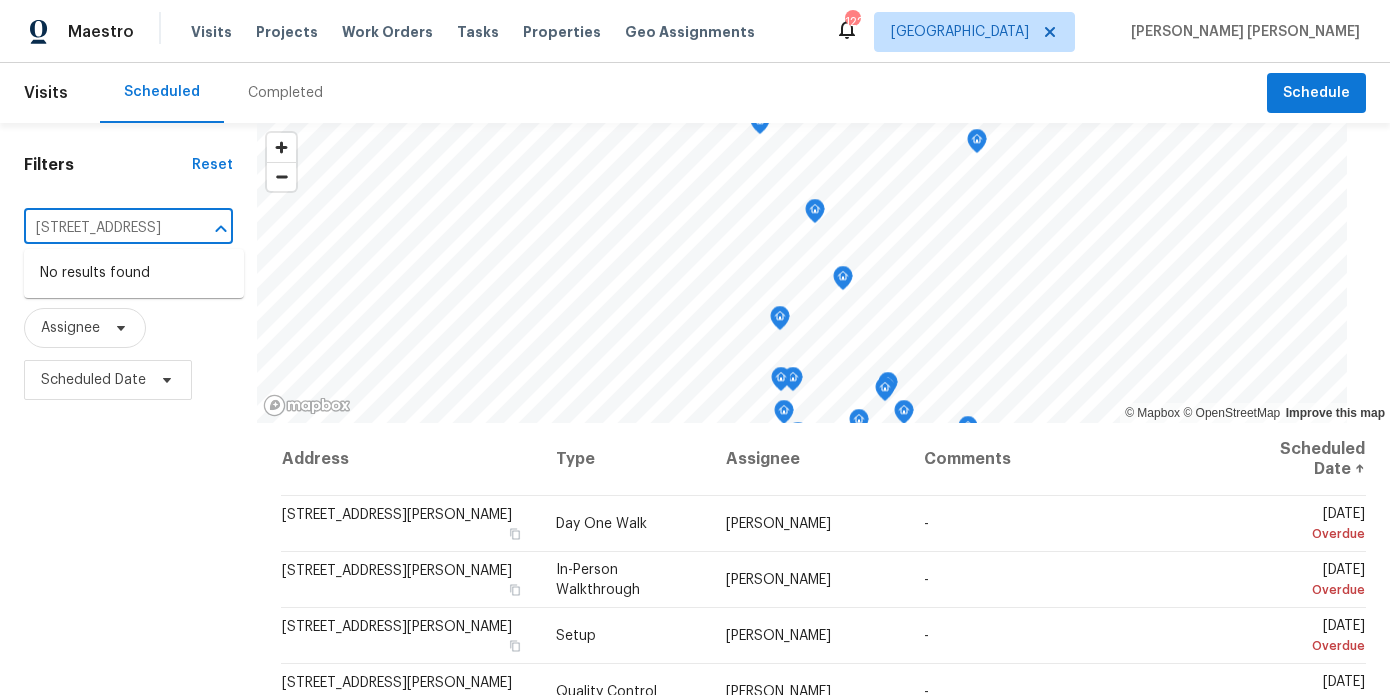 type on "200 River Vista Dr #120, Atlanta, GA 30339" 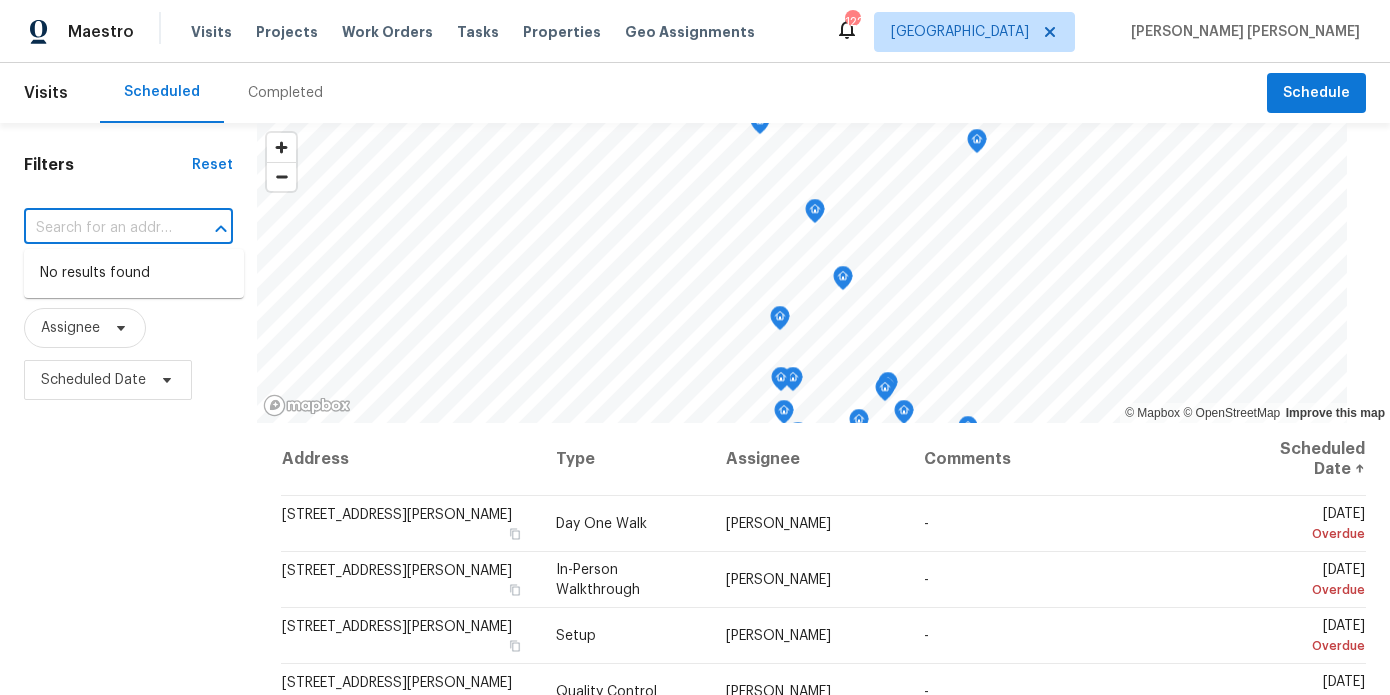 scroll, scrollTop: 0, scrollLeft: 0, axis: both 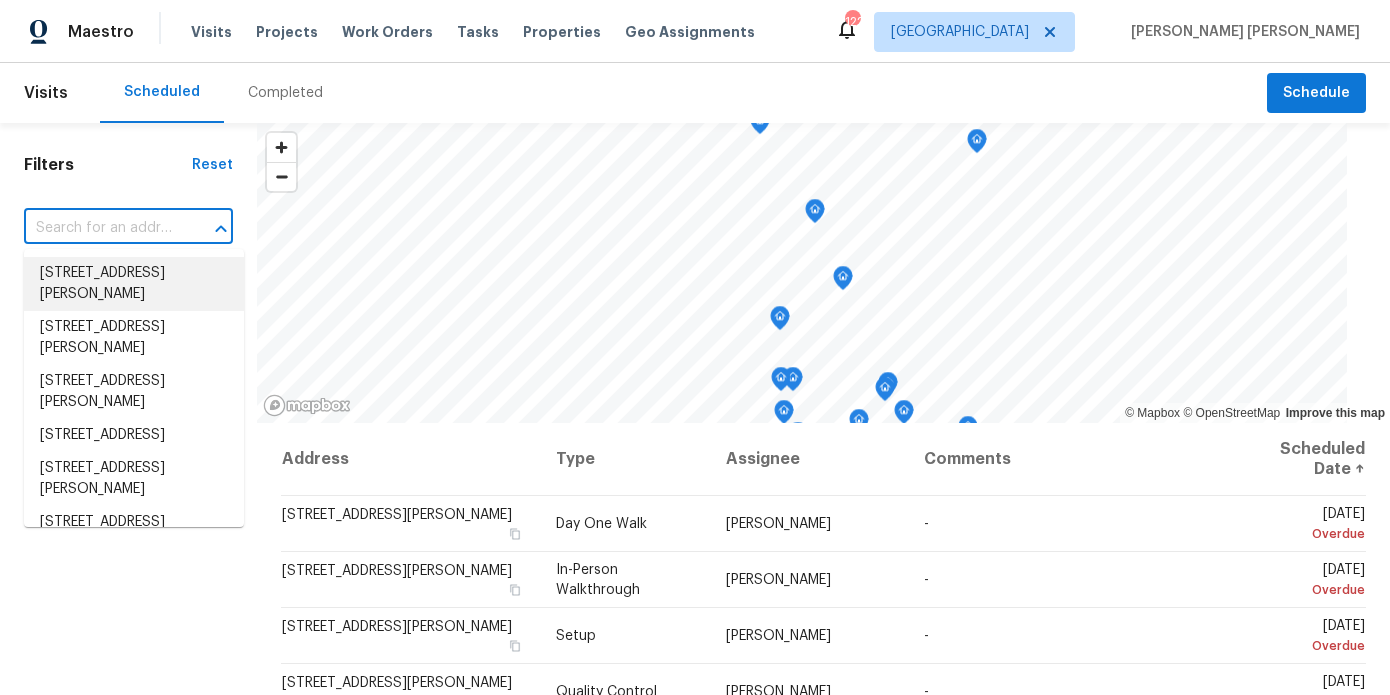 paste on "200 River Vista Dr #120, Atlanta, GA 30339" 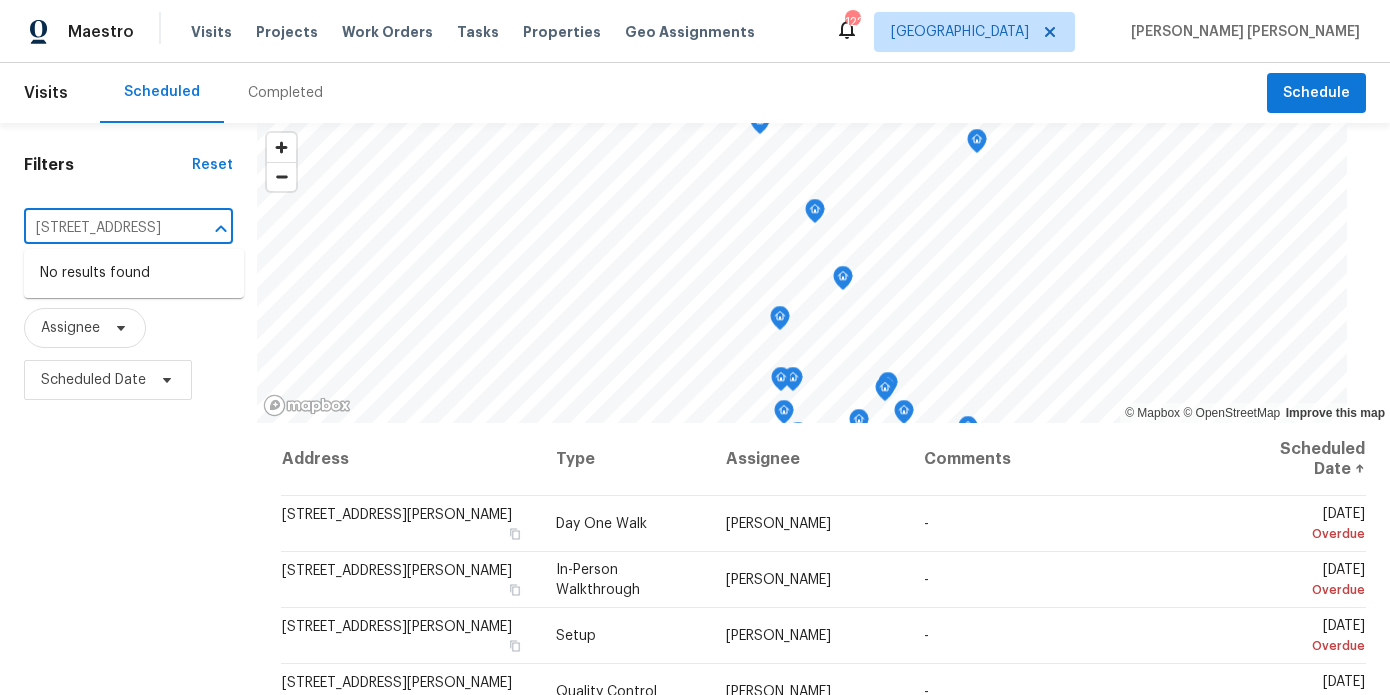 scroll, scrollTop: 0, scrollLeft: 45, axis: horizontal 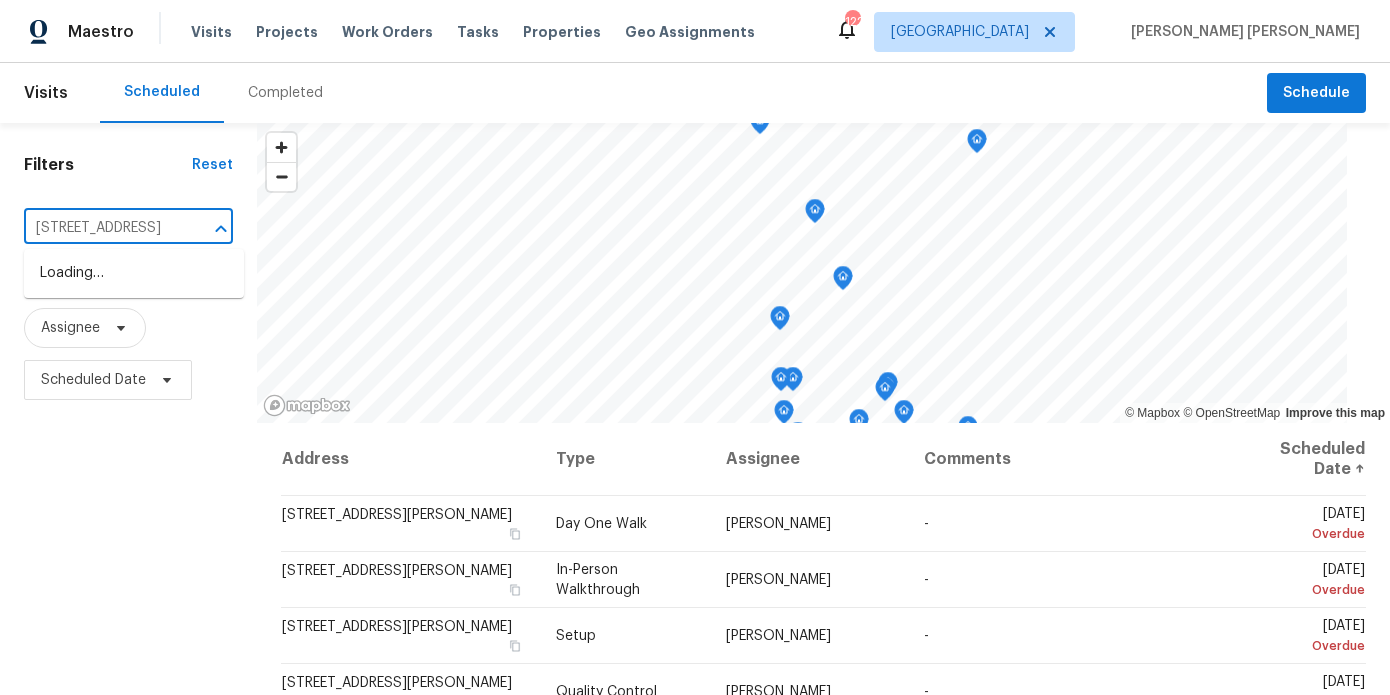 type on "200 River Vista Dr" 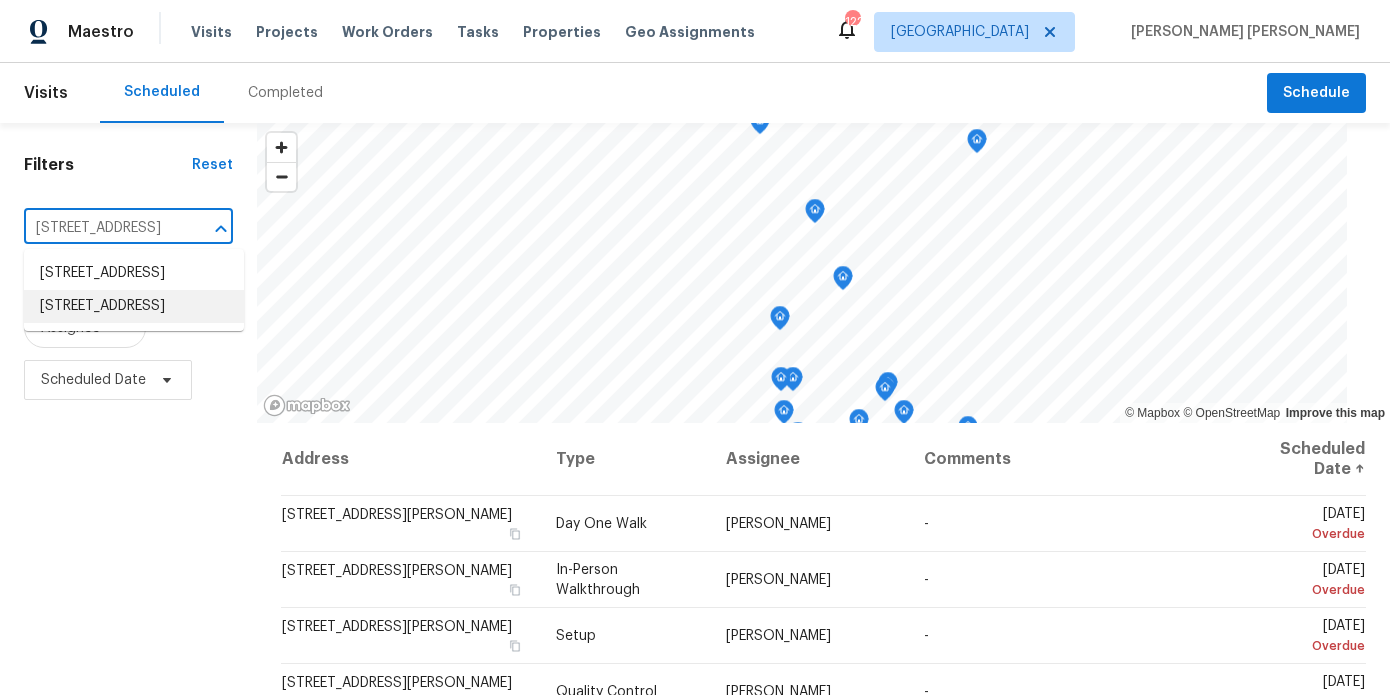 click on "200 River Vista Dr Unit 120, Atlanta, GA 30339" at bounding box center (134, 306) 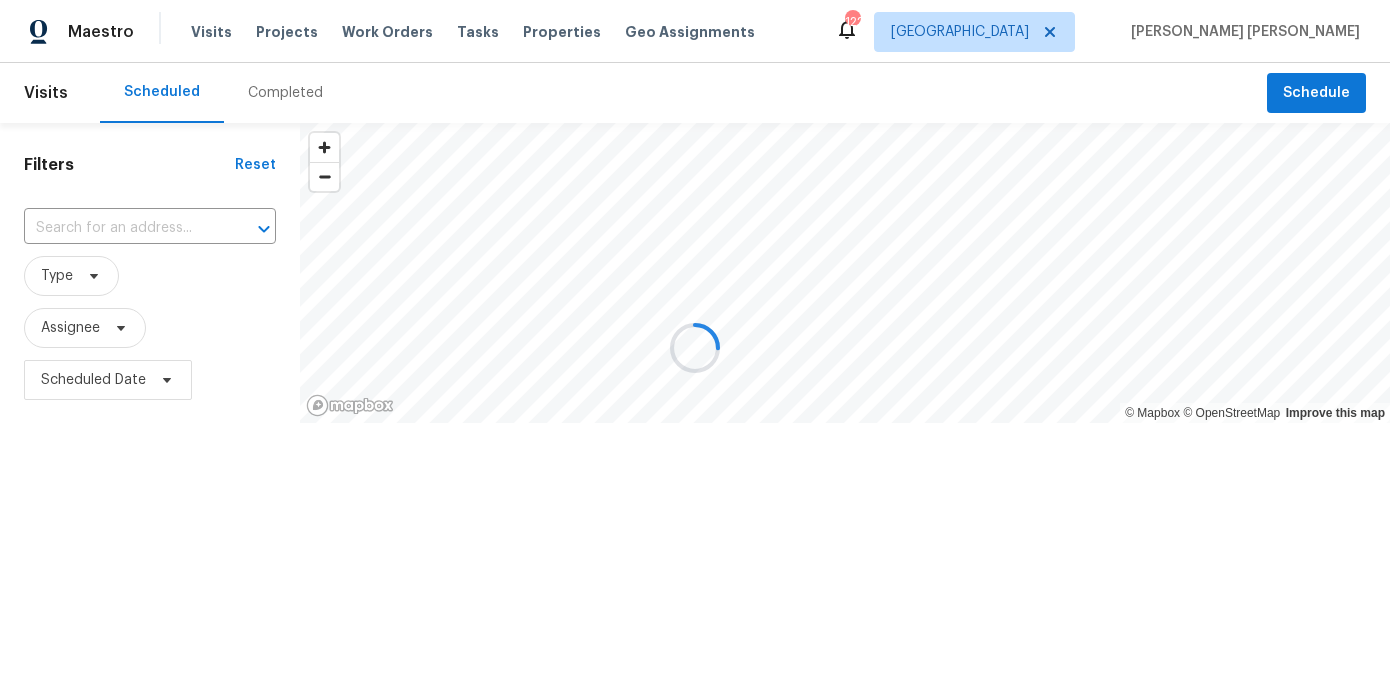 type on "200 River Vista Dr Unit 120, Atlanta, GA 30339" 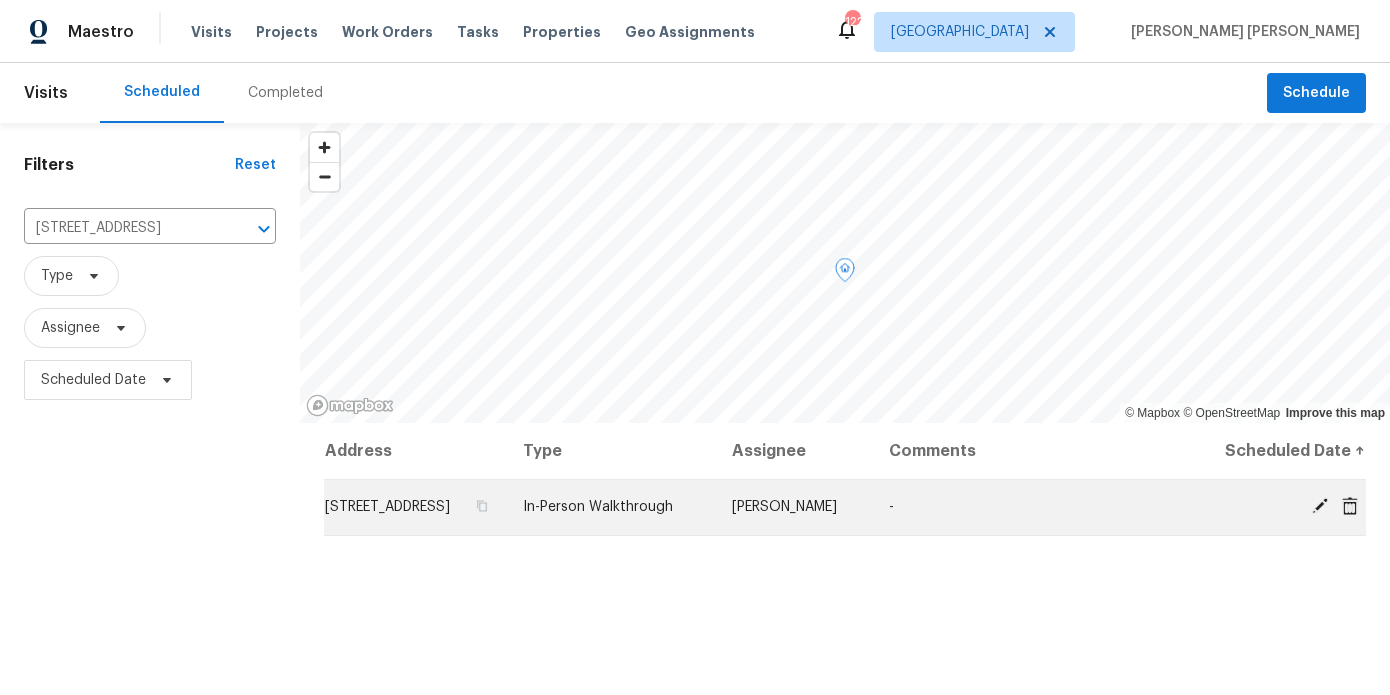 click 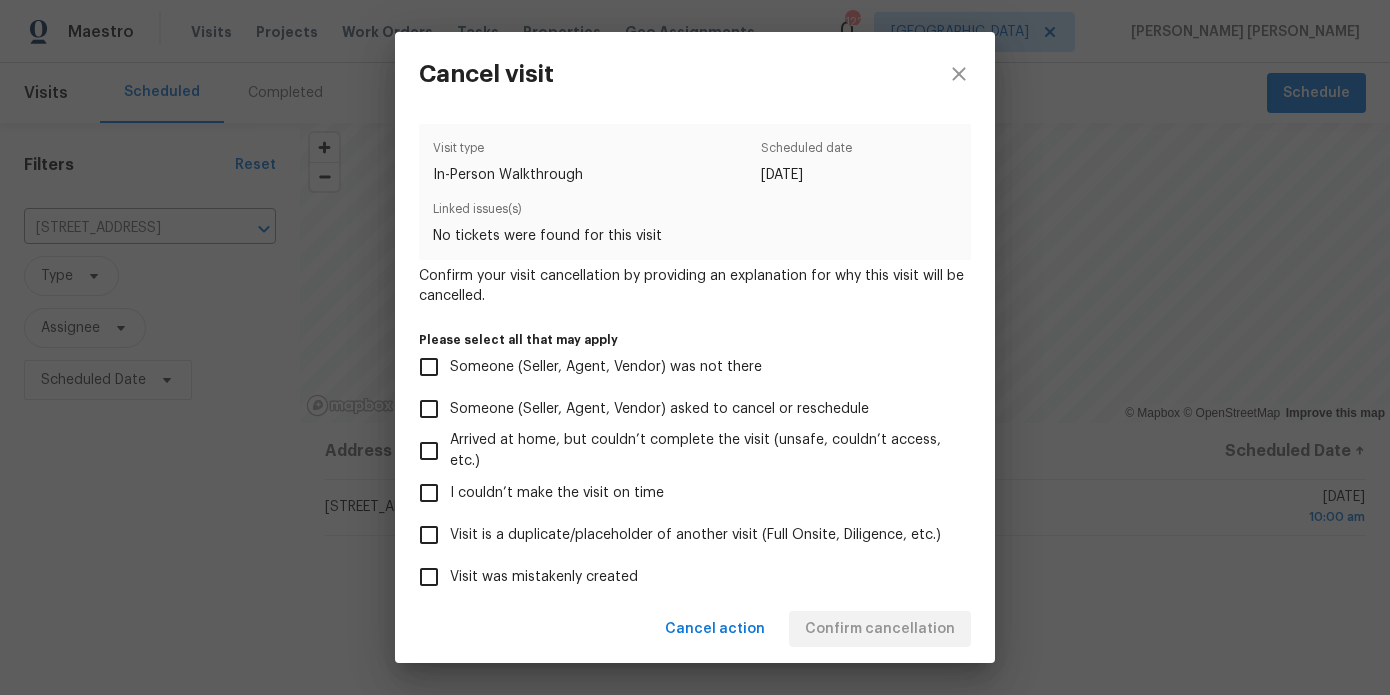 scroll, scrollTop: 190, scrollLeft: 0, axis: vertical 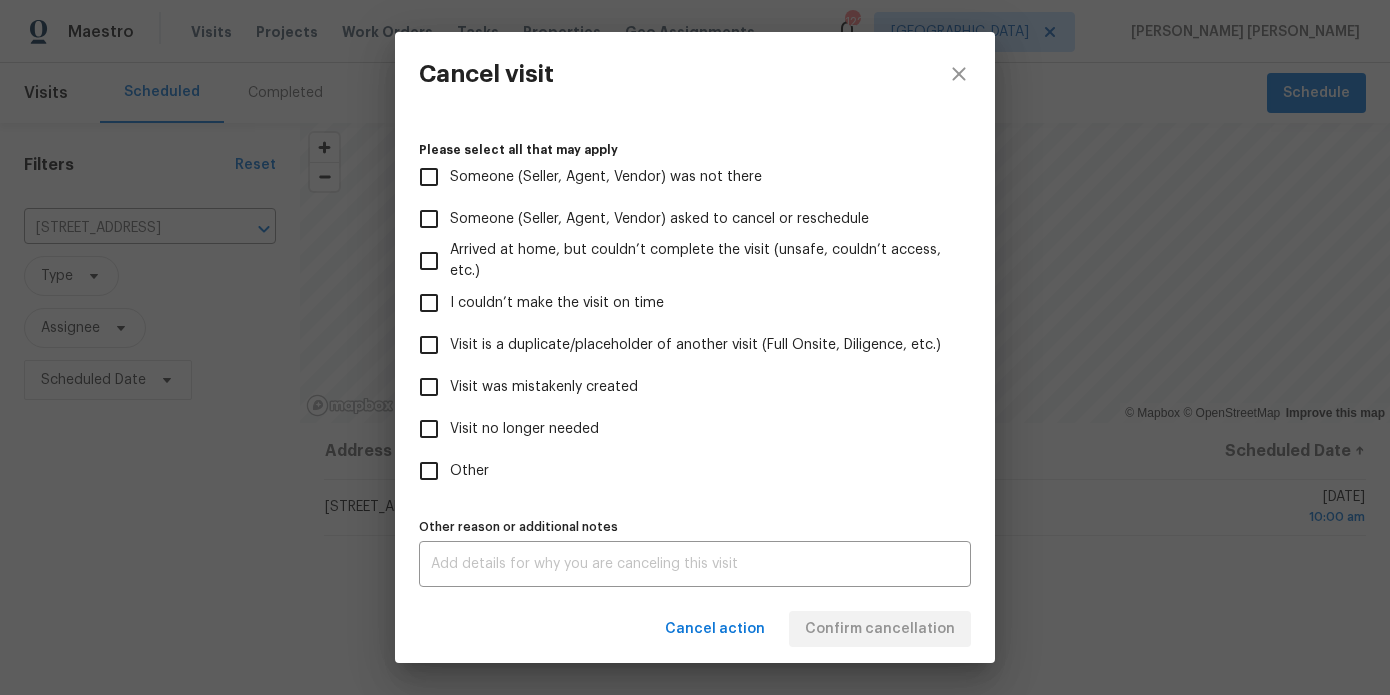 click on "Other" at bounding box center [469, 471] 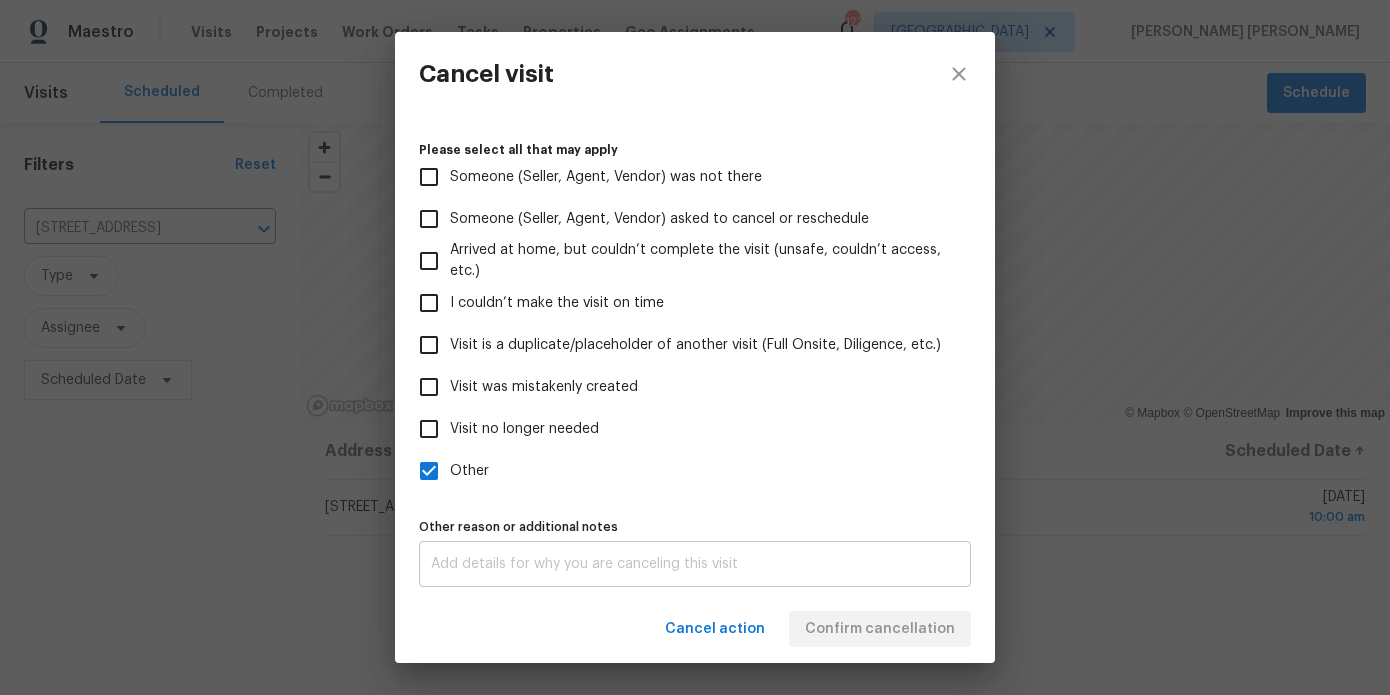 click at bounding box center (695, 564) 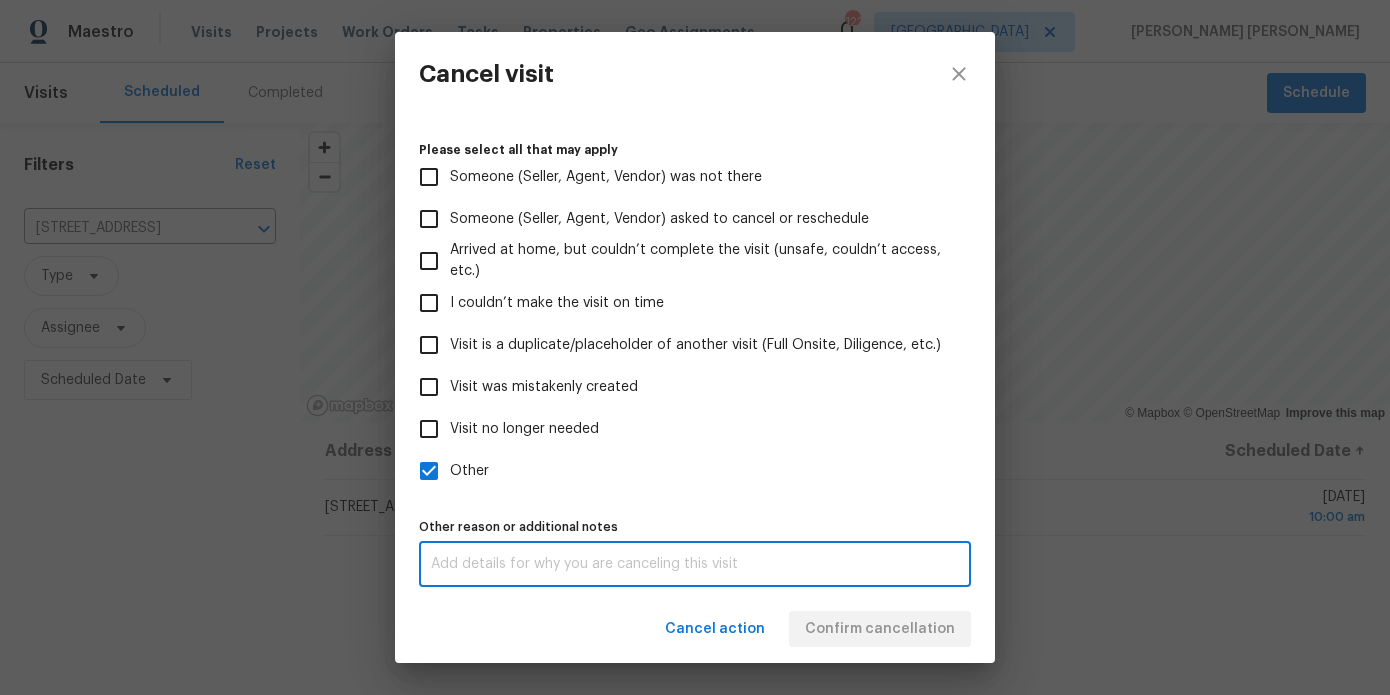 click at bounding box center (695, 564) 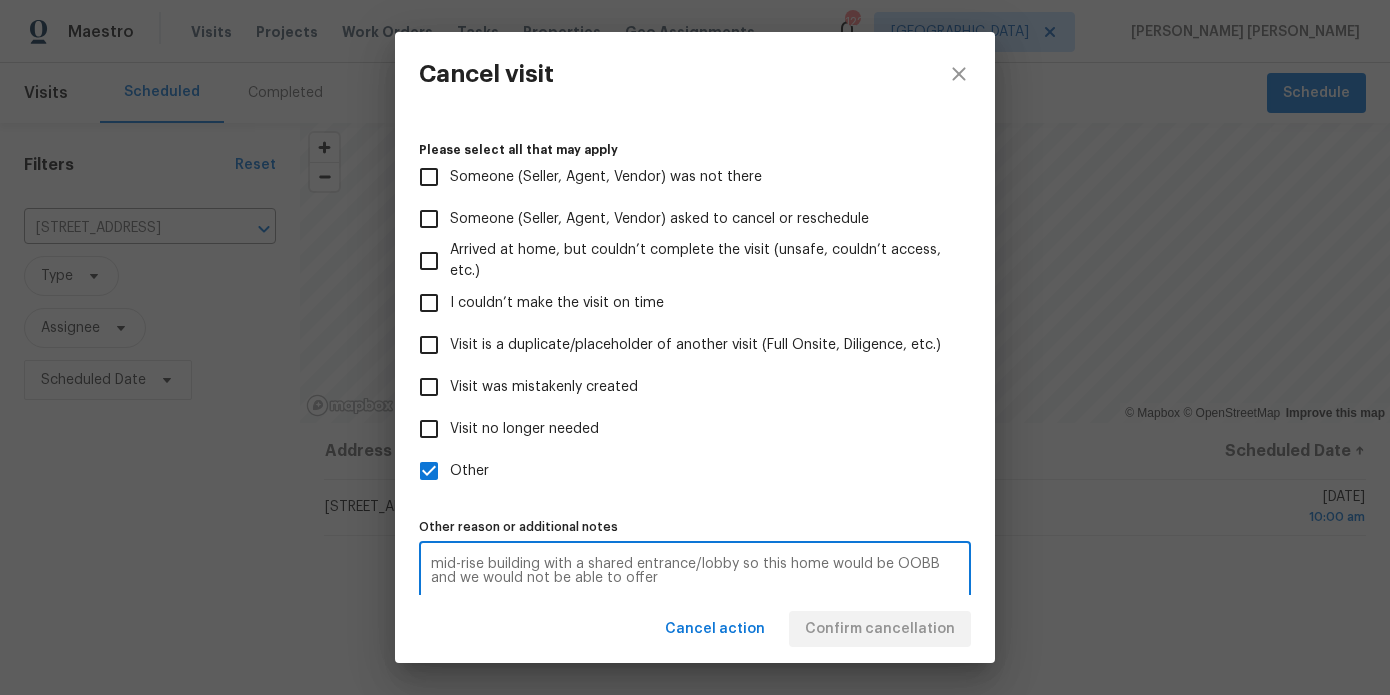 type on "mid-rise building with a shared entrance/lobby so this home would be OOBB and we would not be able to offer" 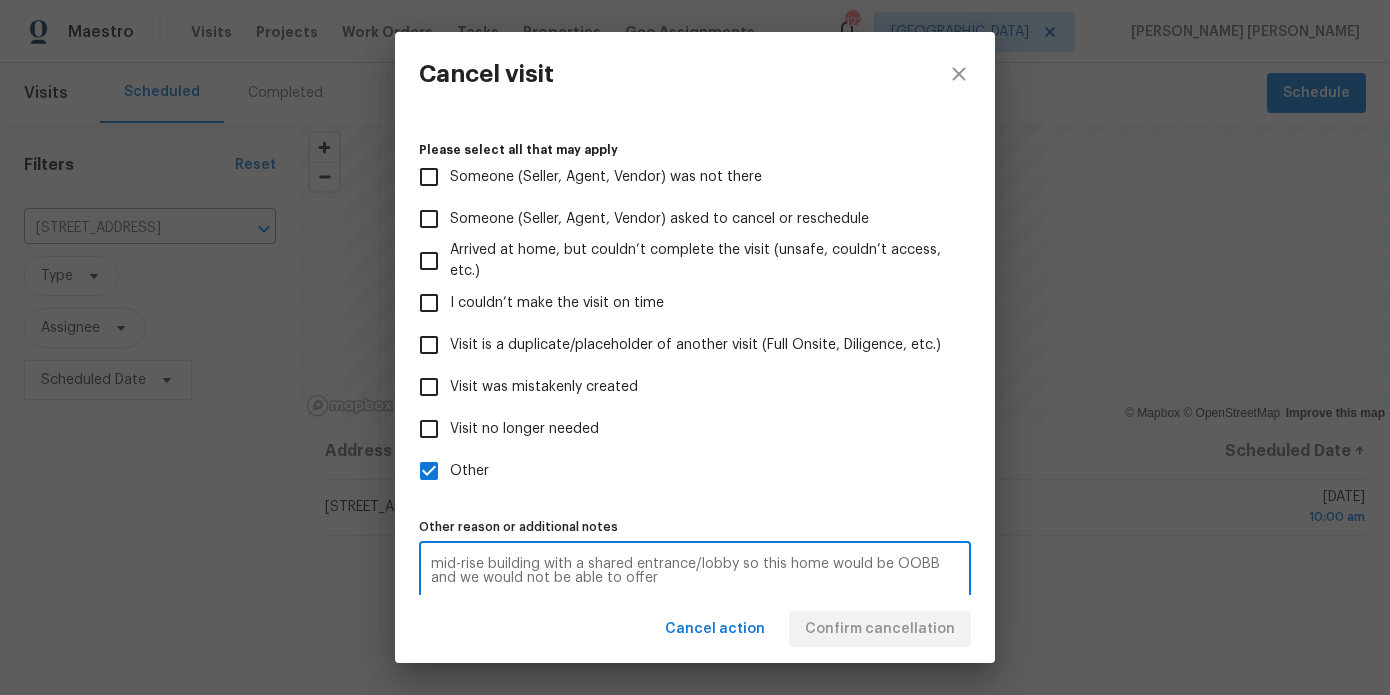 click on "Cancel action Confirm cancellation" at bounding box center [695, 629] 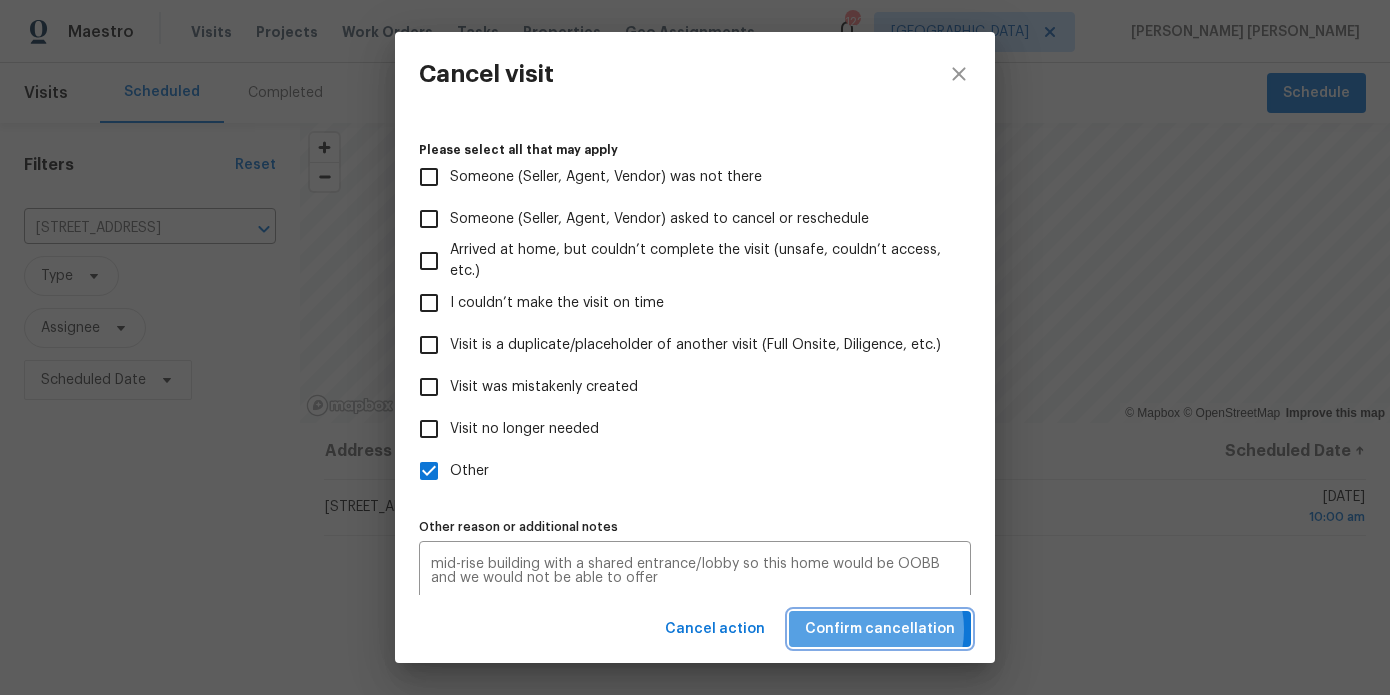 click on "Confirm cancellation" at bounding box center (880, 629) 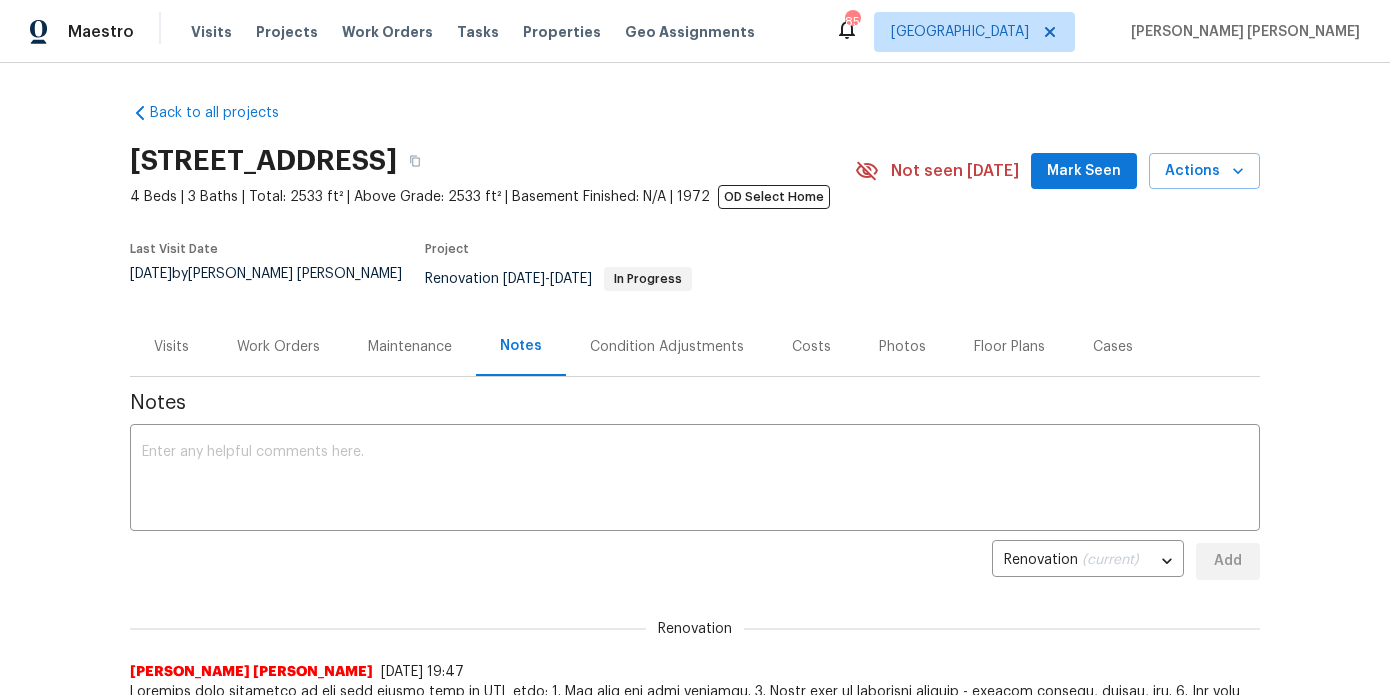 scroll, scrollTop: 129, scrollLeft: 0, axis: vertical 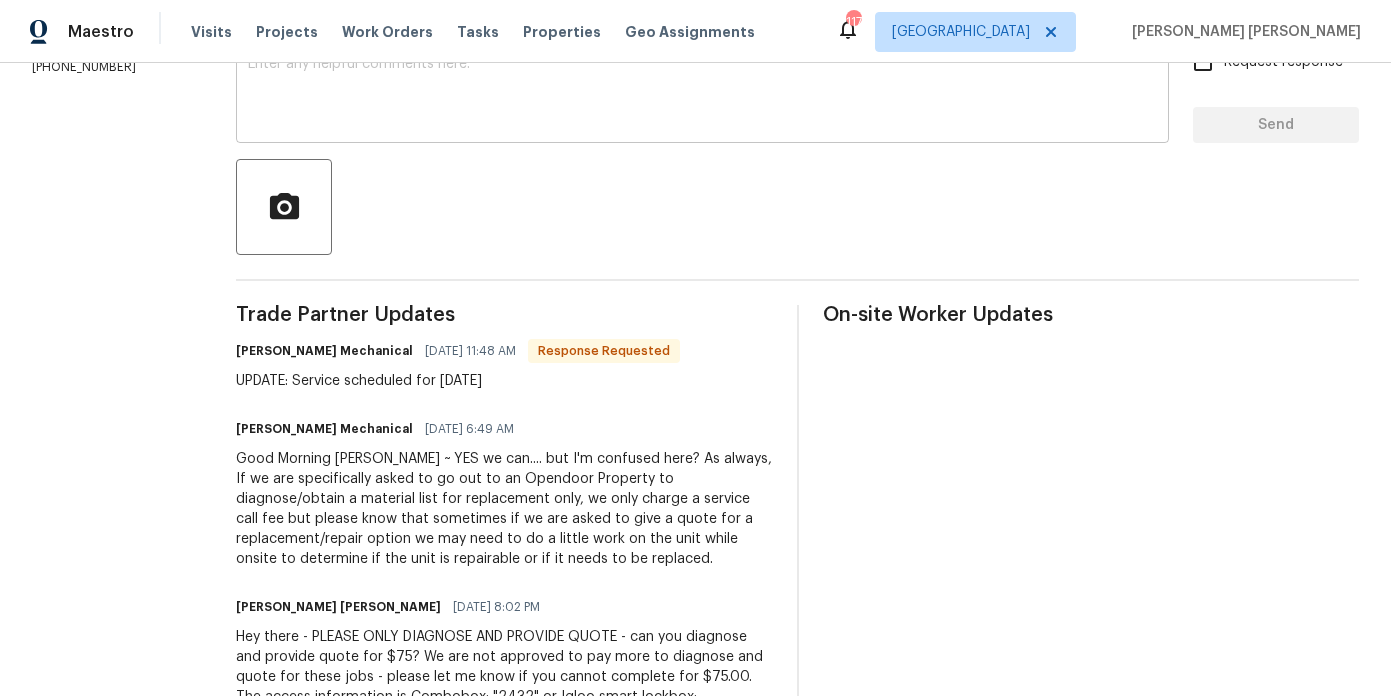 click at bounding box center [702, 92] 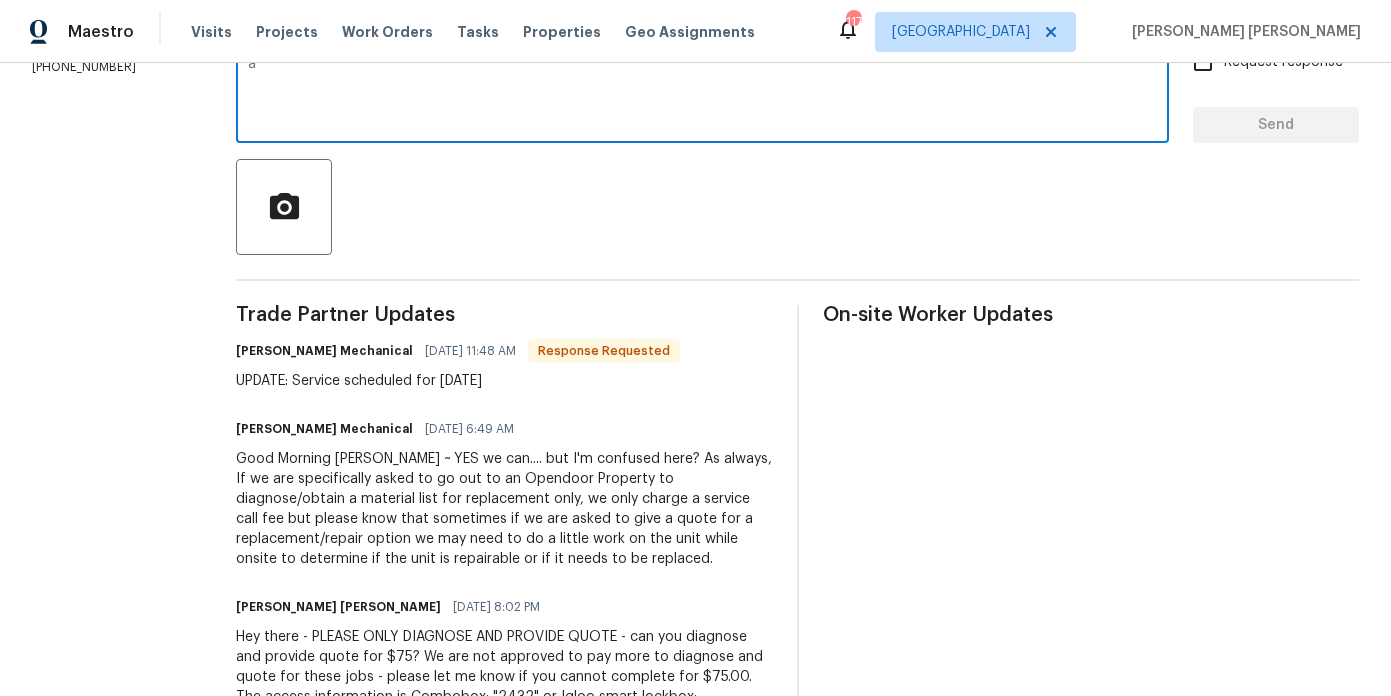 scroll, scrollTop: 368, scrollLeft: 0, axis: vertical 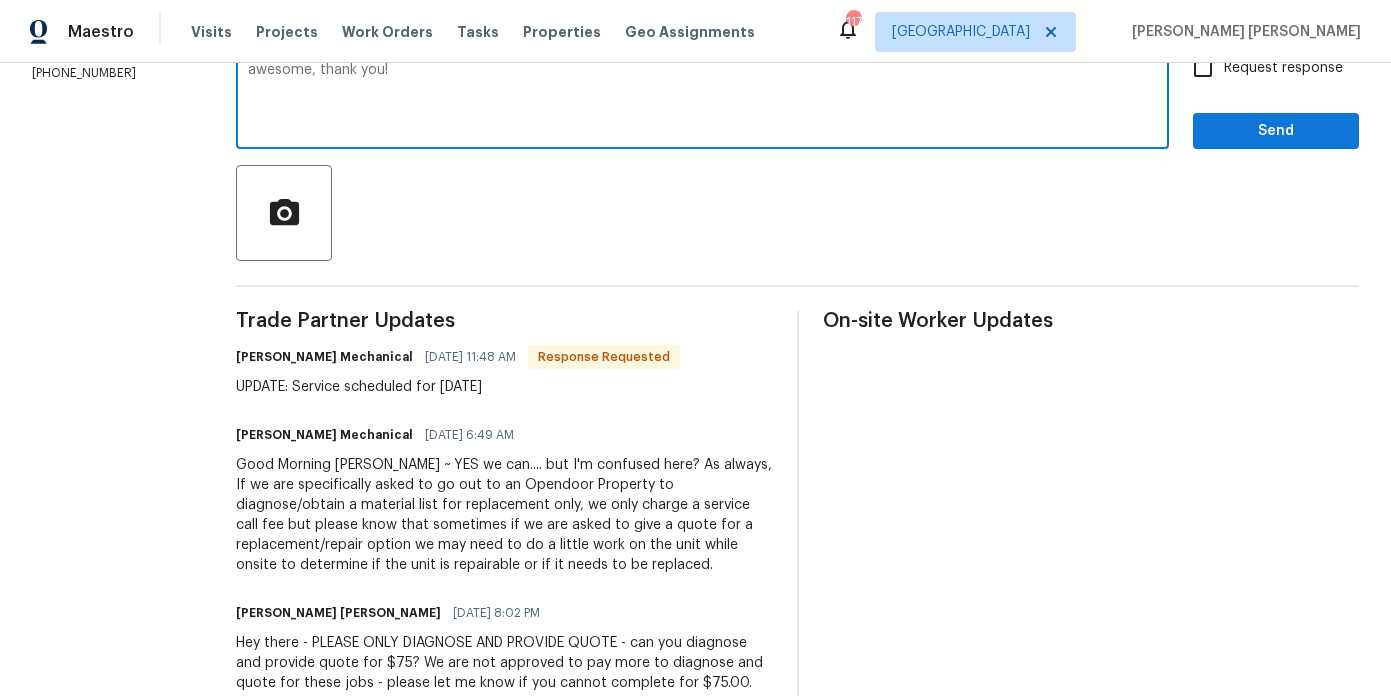 type on "awesome, thank you!" 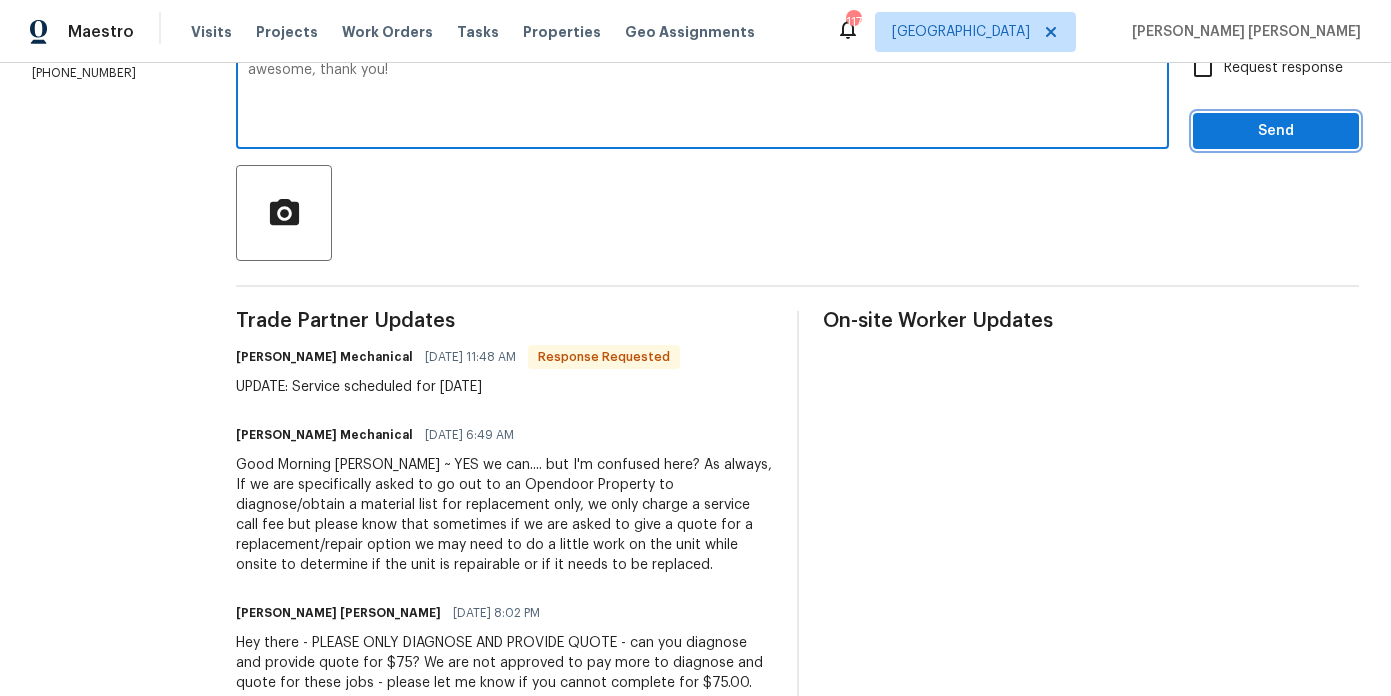 click on "Send" at bounding box center [1276, 131] 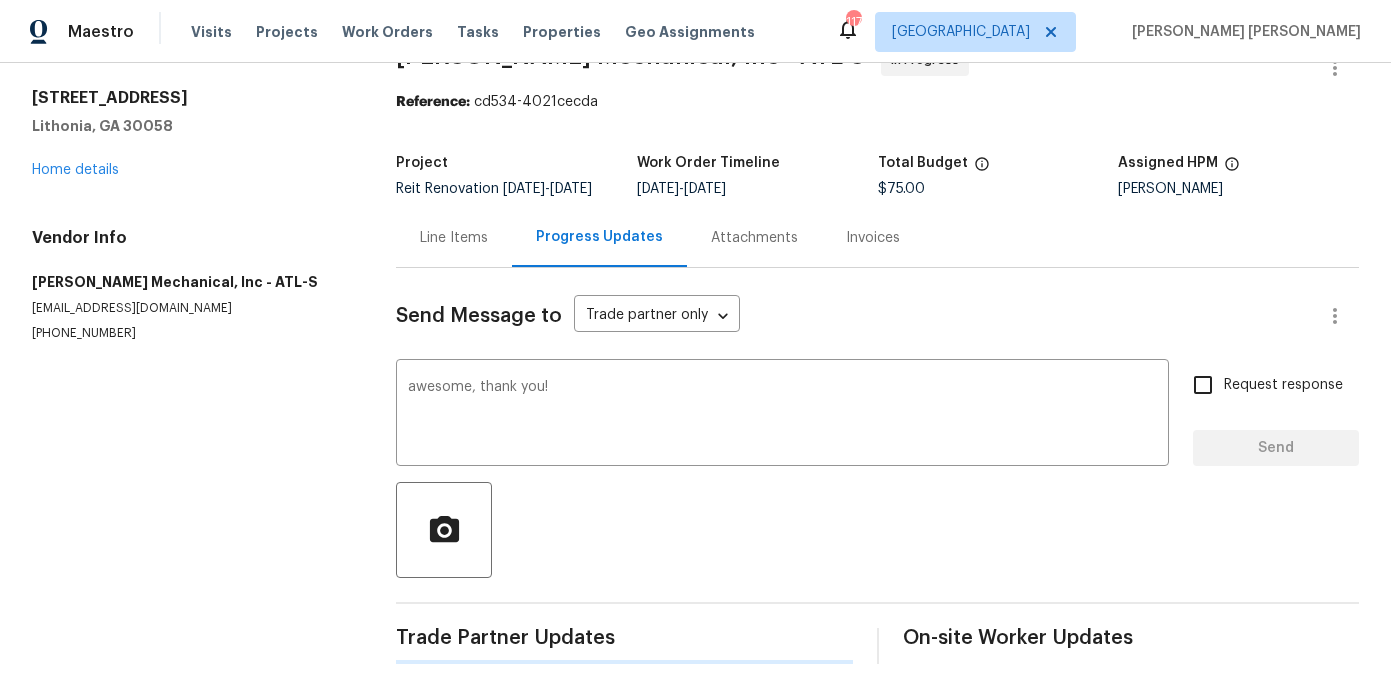 type 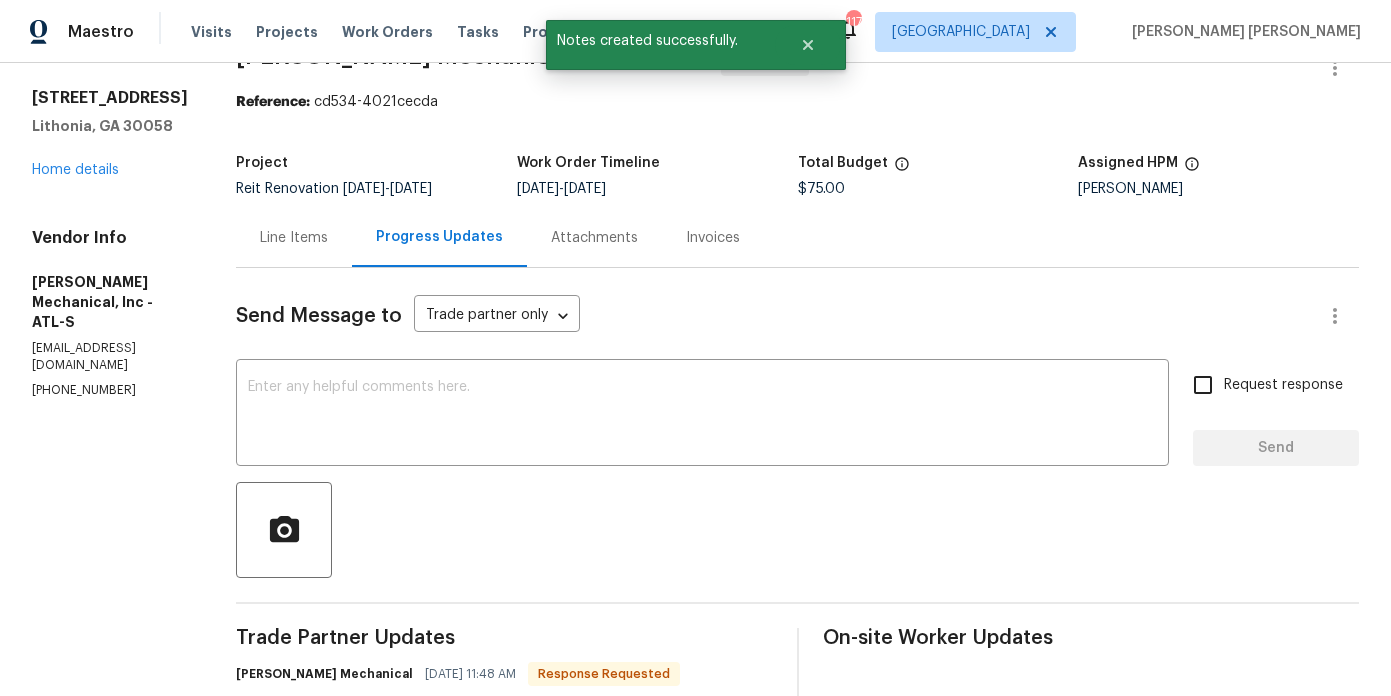 scroll, scrollTop: 368, scrollLeft: 0, axis: vertical 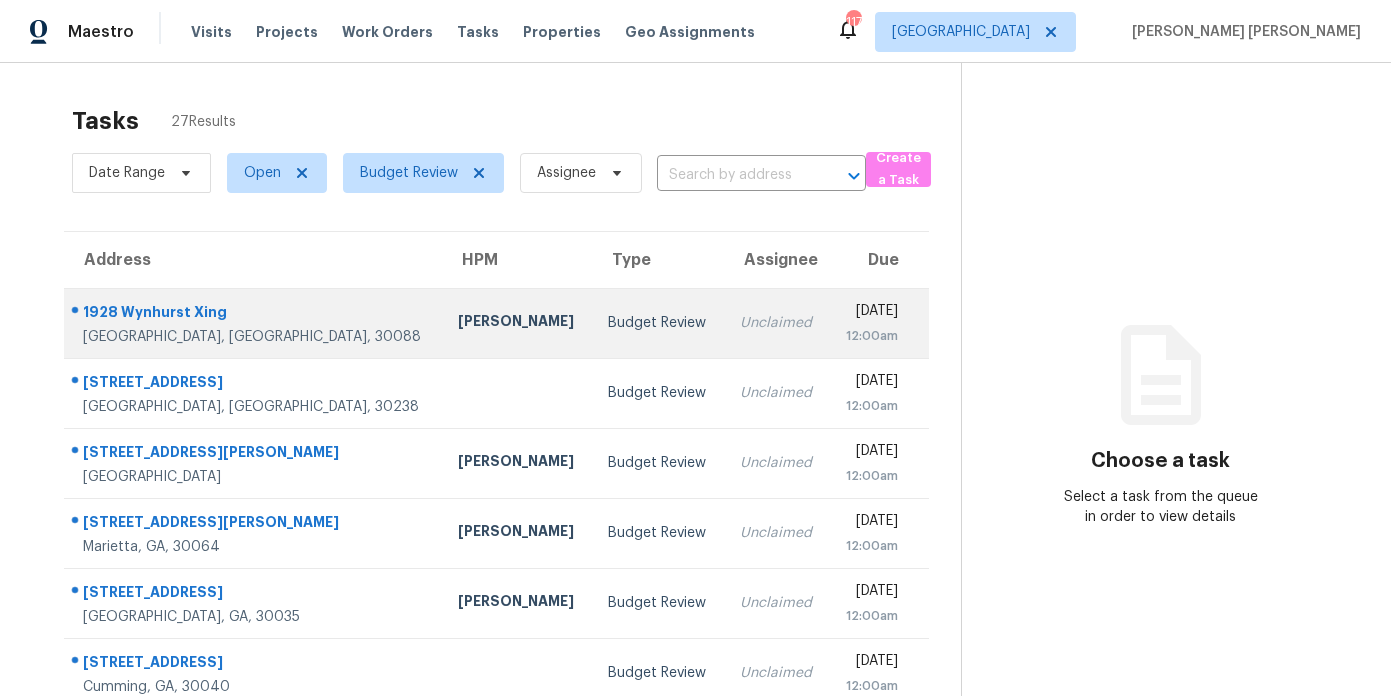 click on "[PERSON_NAME]" at bounding box center (517, 323) 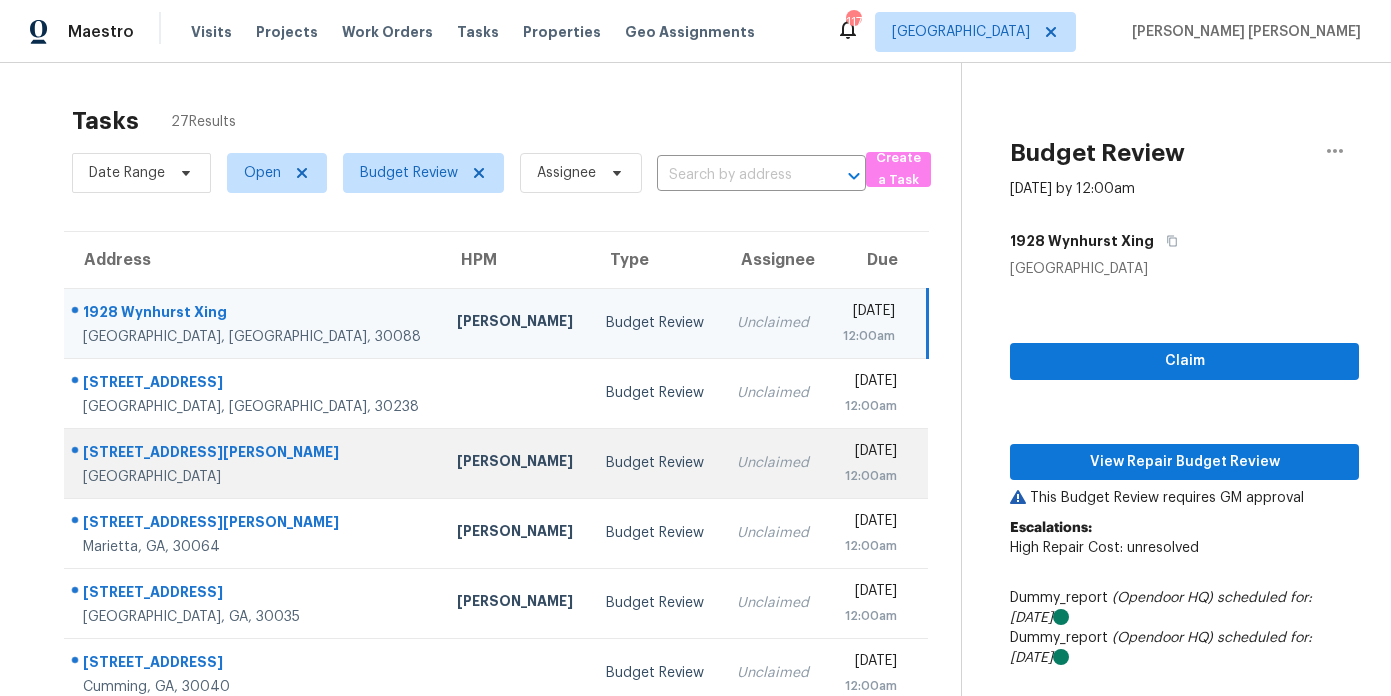scroll, scrollTop: 610, scrollLeft: 0, axis: vertical 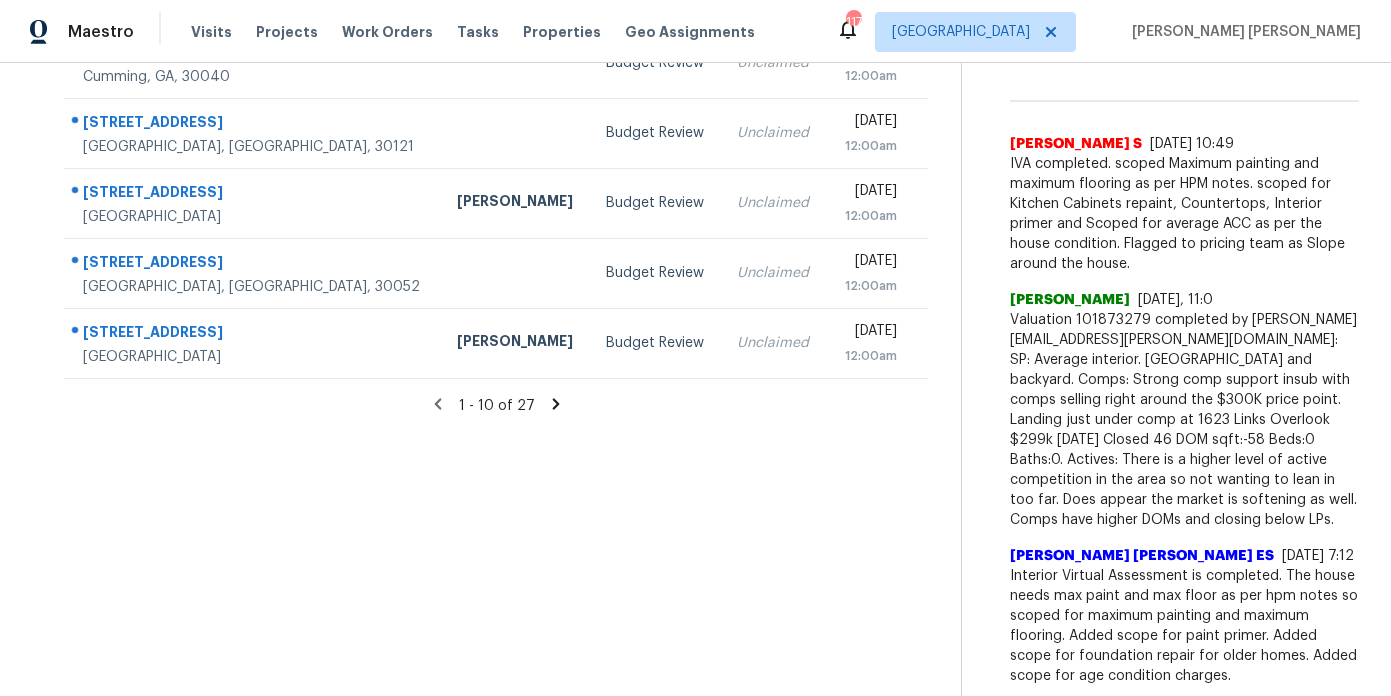 click 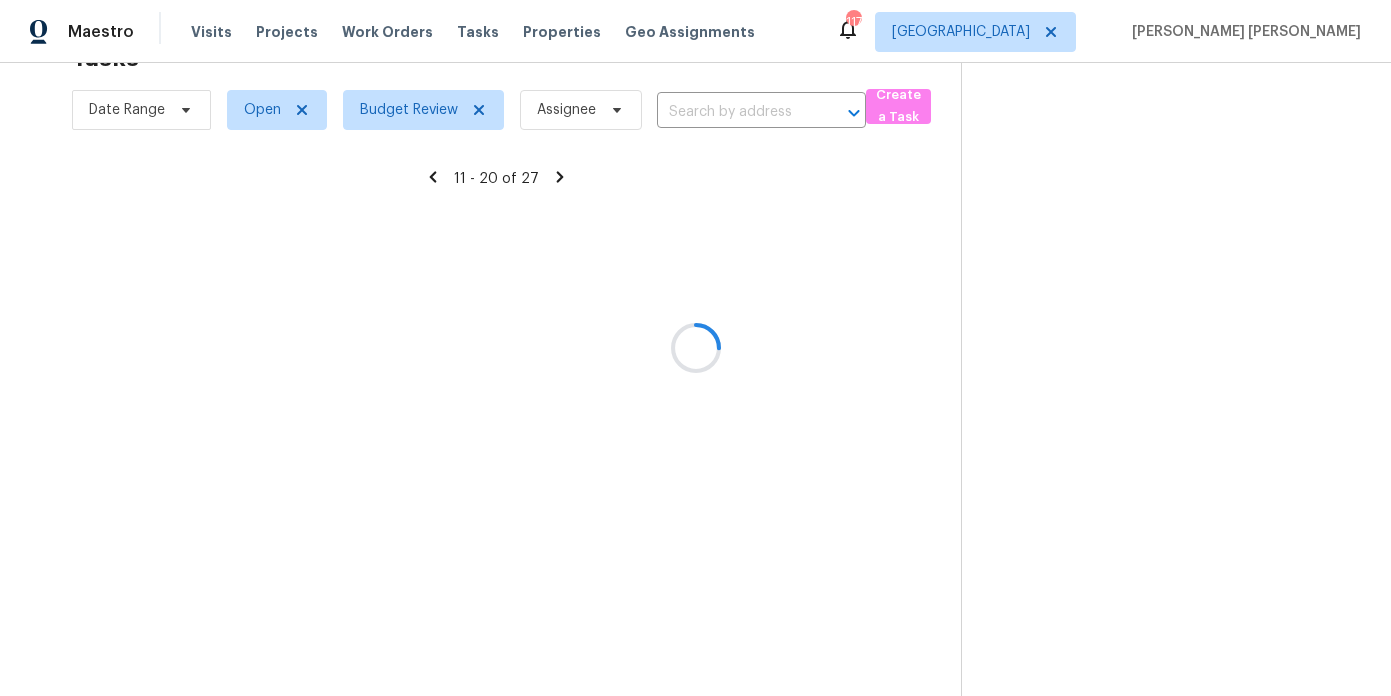 scroll, scrollTop: 345, scrollLeft: 0, axis: vertical 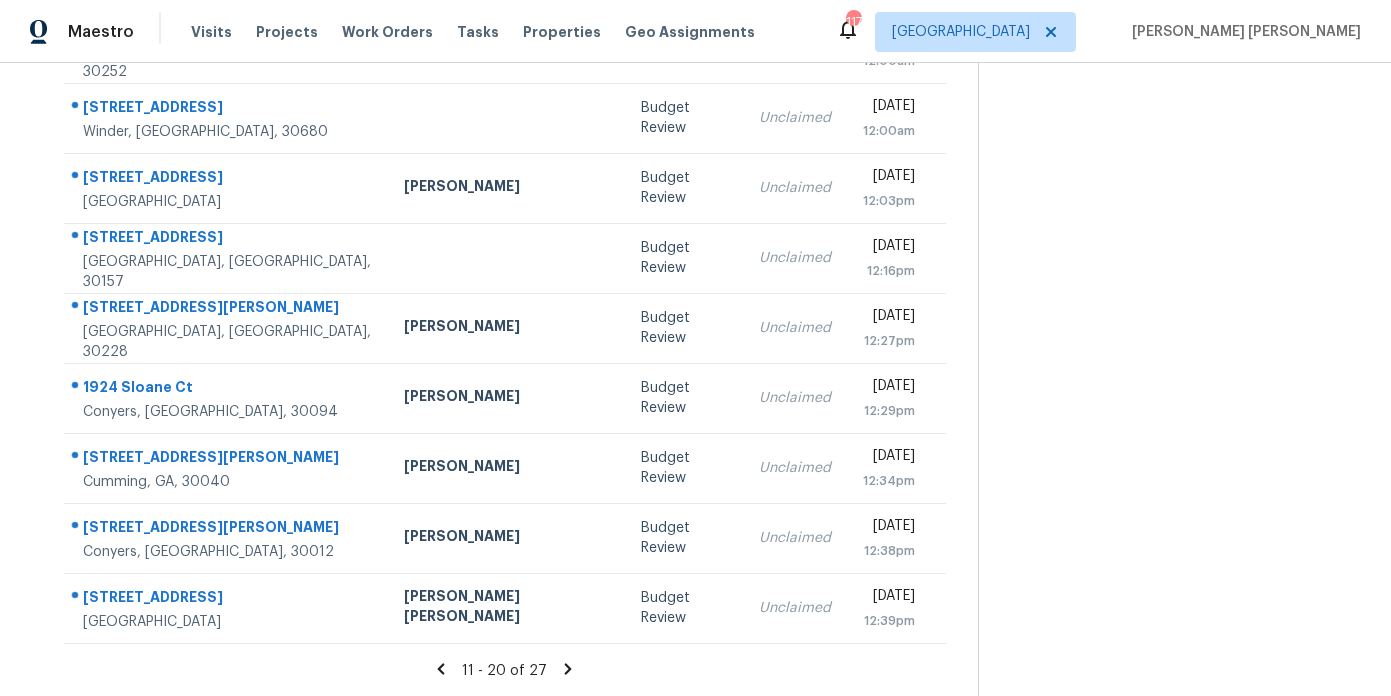 click 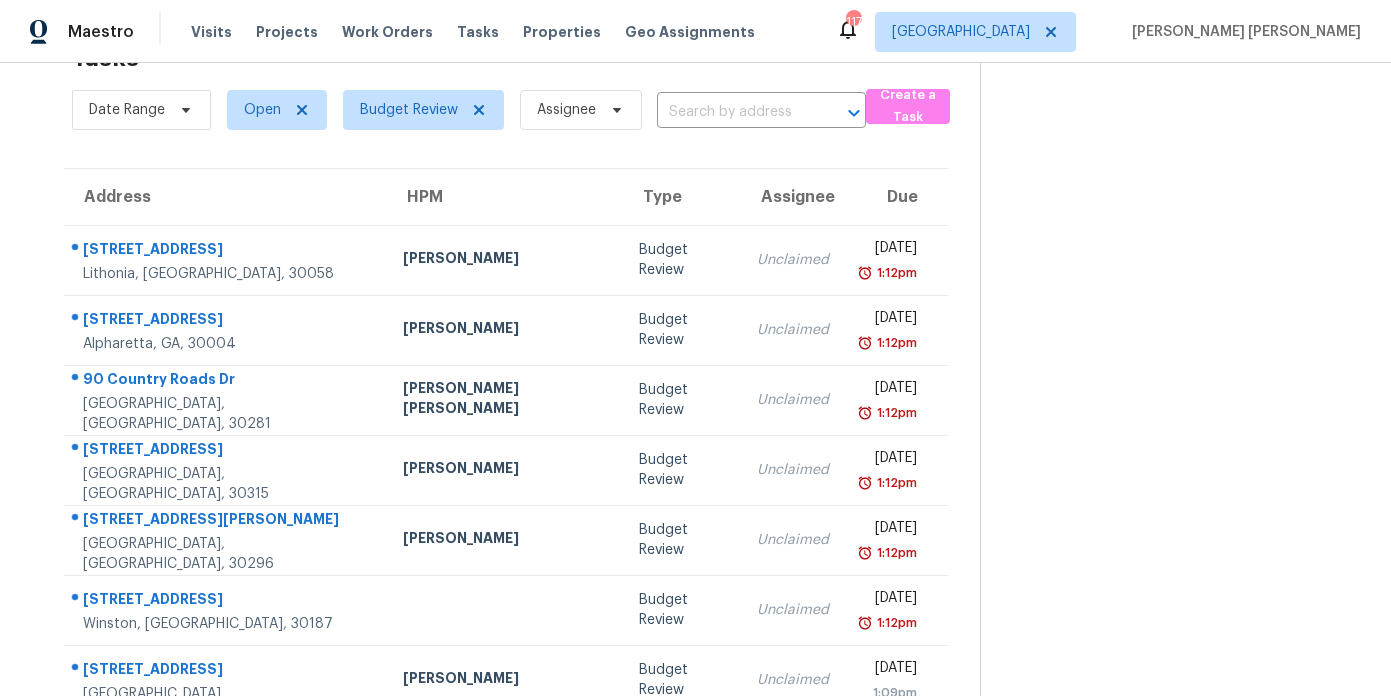 scroll, scrollTop: 135, scrollLeft: 0, axis: vertical 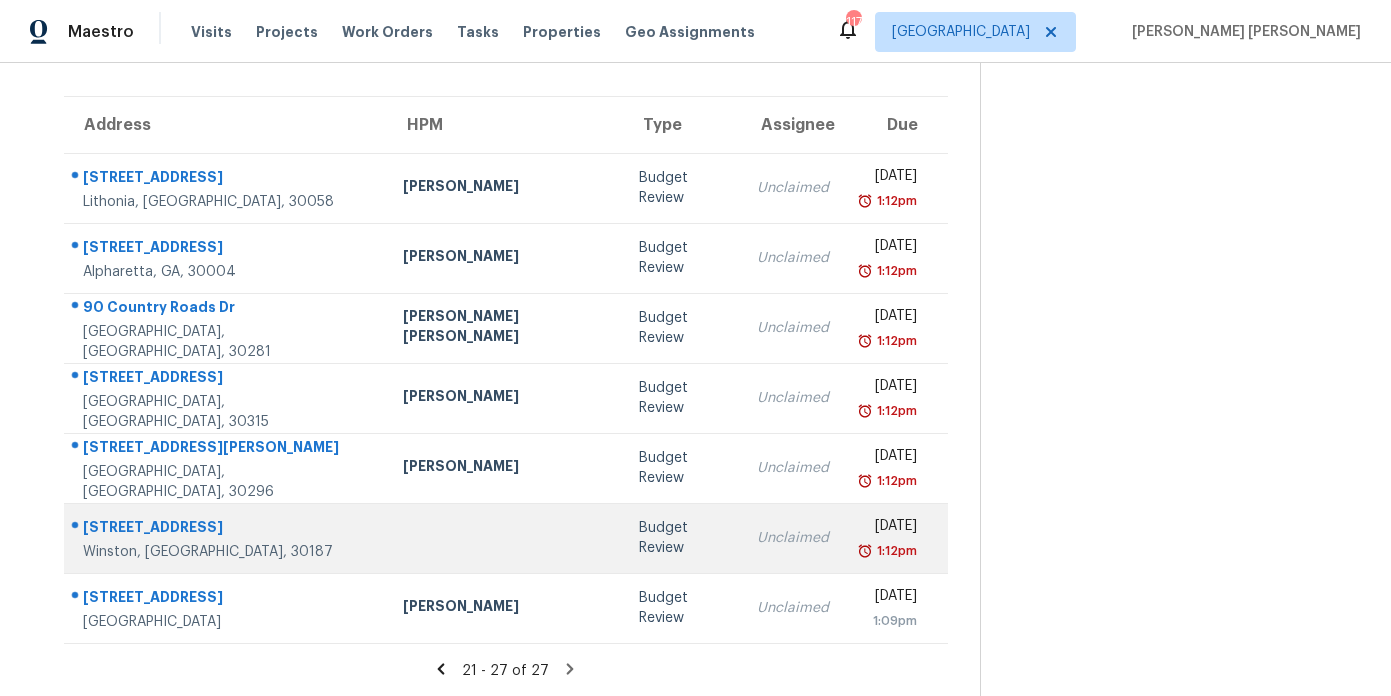 click at bounding box center [505, 538] 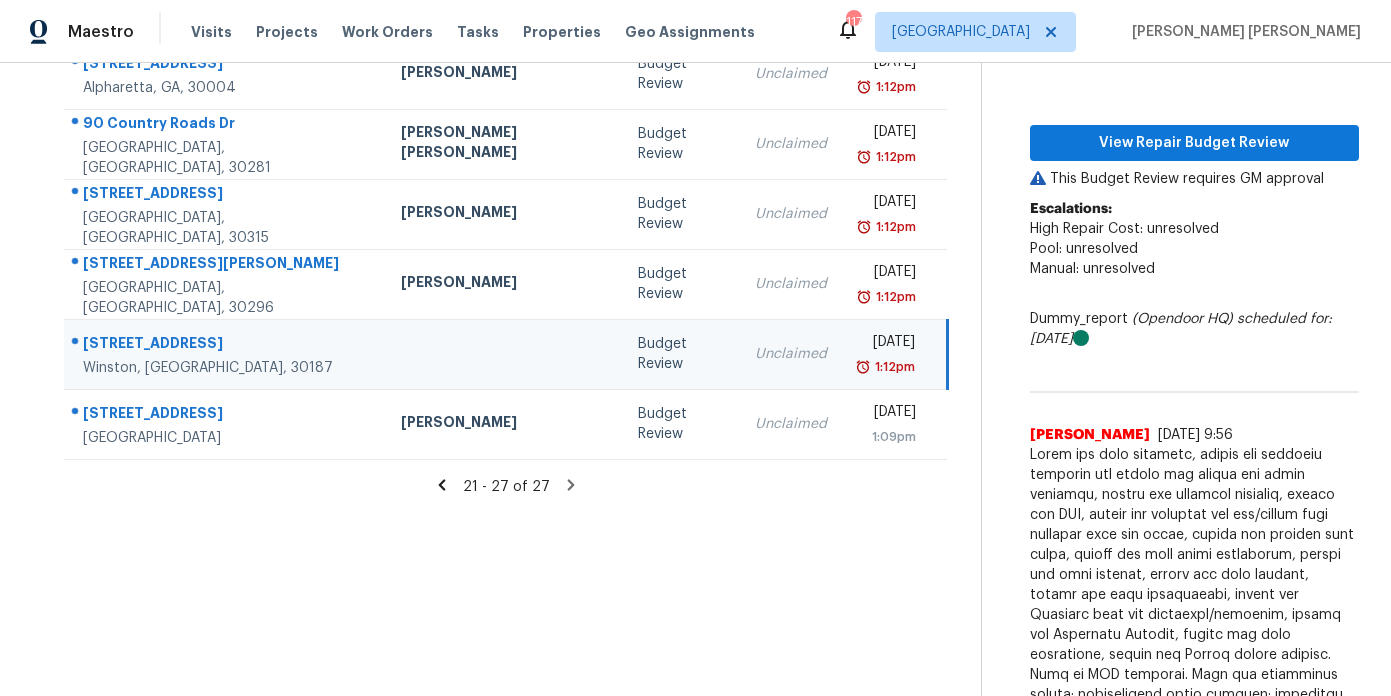 scroll, scrollTop: 280, scrollLeft: 0, axis: vertical 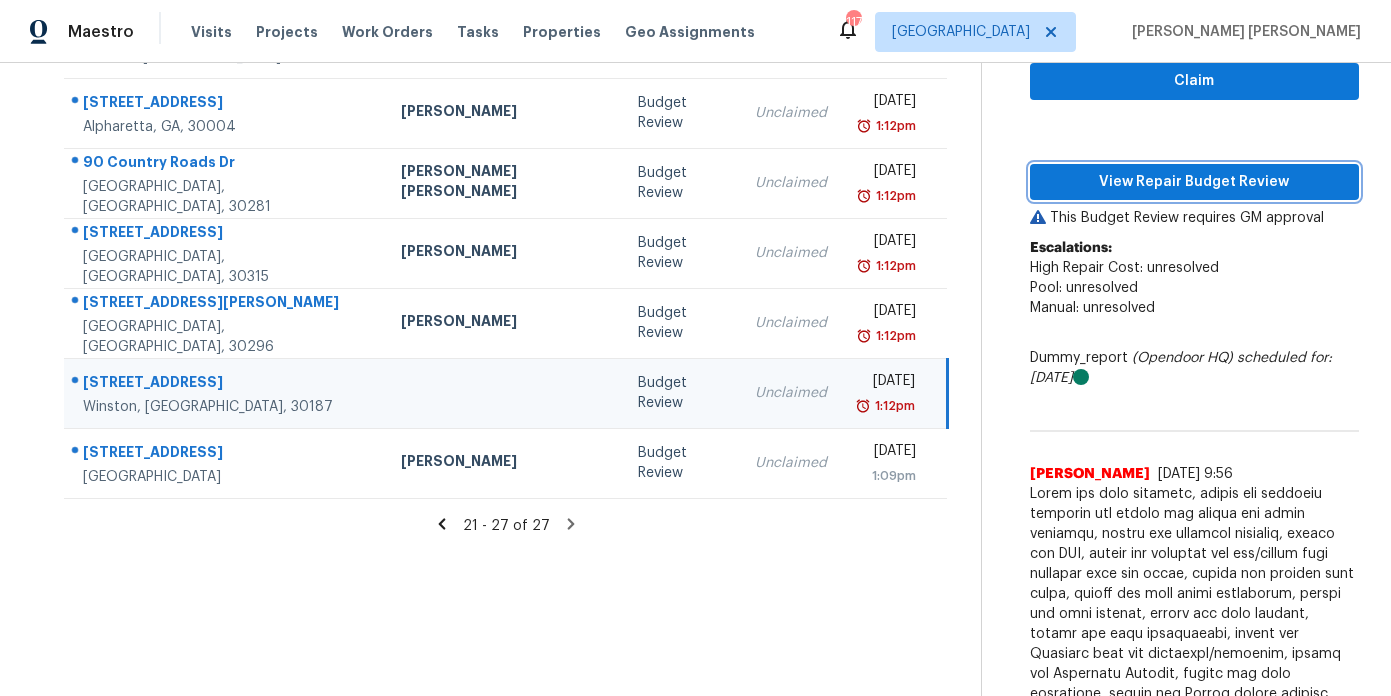 click on "View Repair Budget Review" at bounding box center (1194, 182) 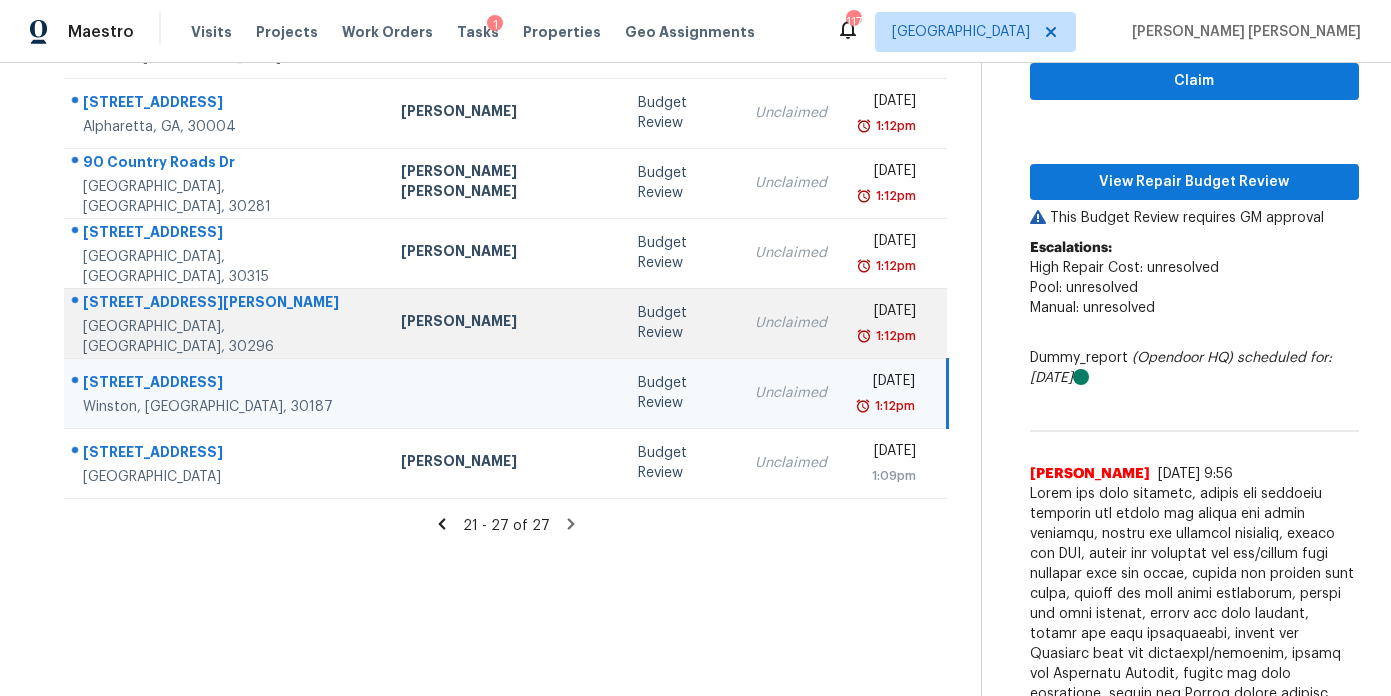 click on "Fri, Jul 11th 2025 1:12pm" at bounding box center [895, 323] 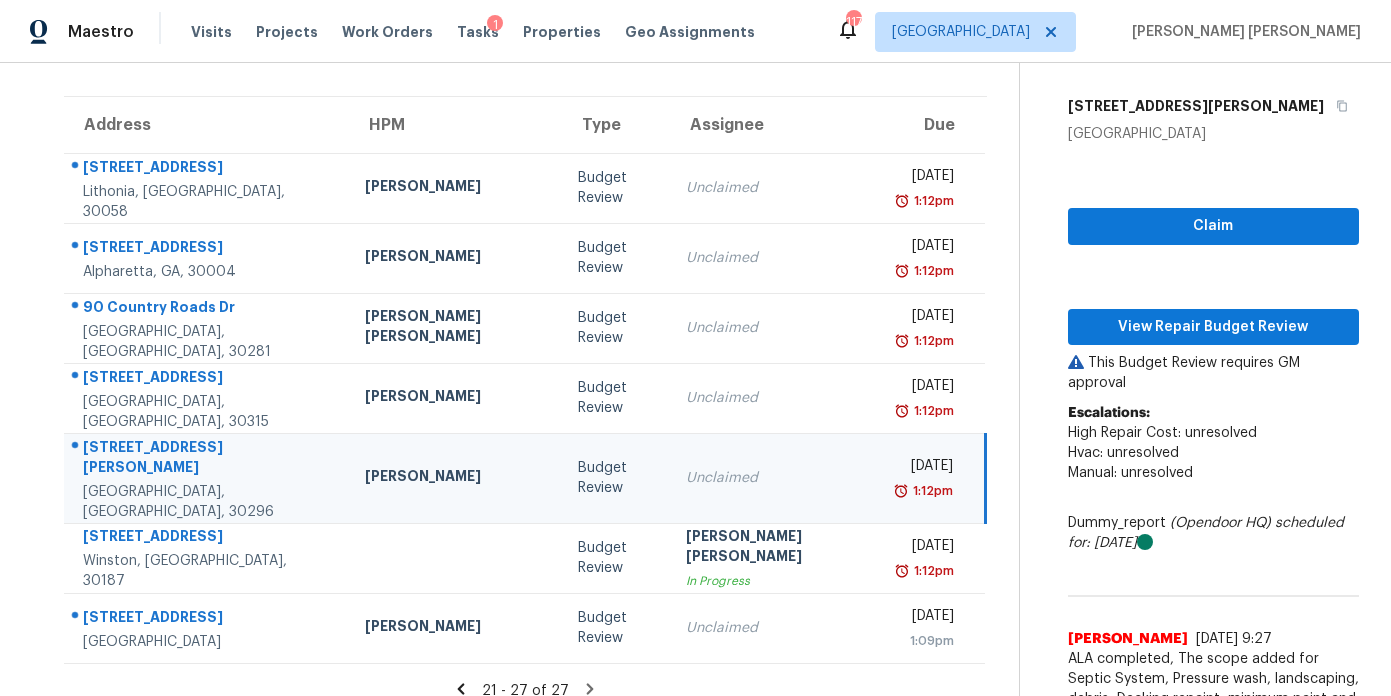 scroll, scrollTop: 280, scrollLeft: 0, axis: vertical 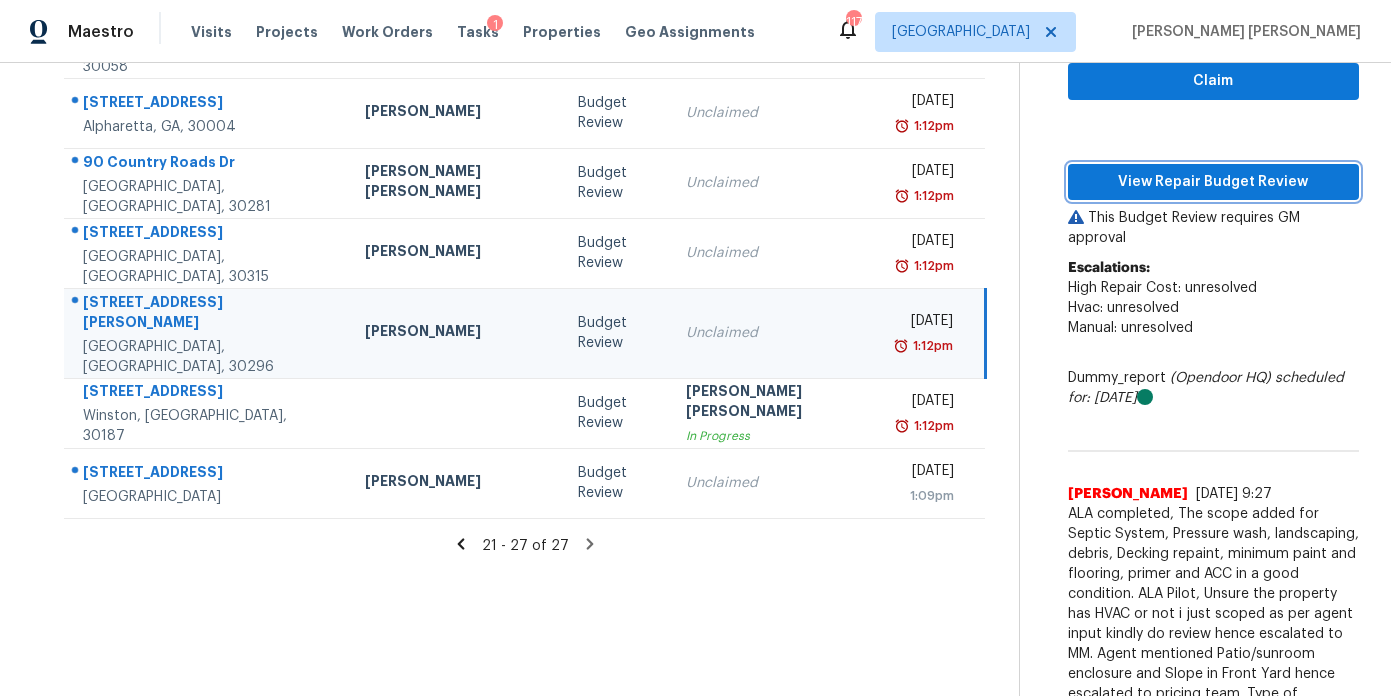 click on "View Repair Budget Review" at bounding box center [1213, 182] 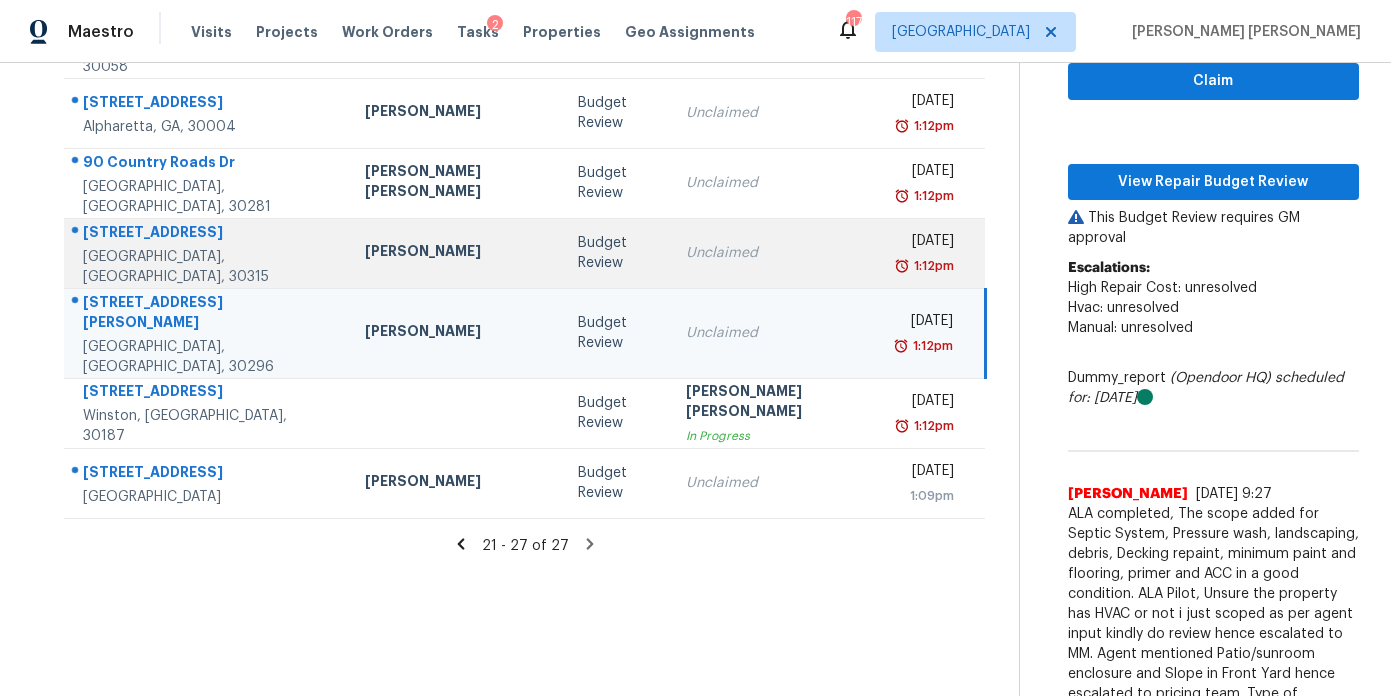 click on "Budget Review" at bounding box center (616, 253) 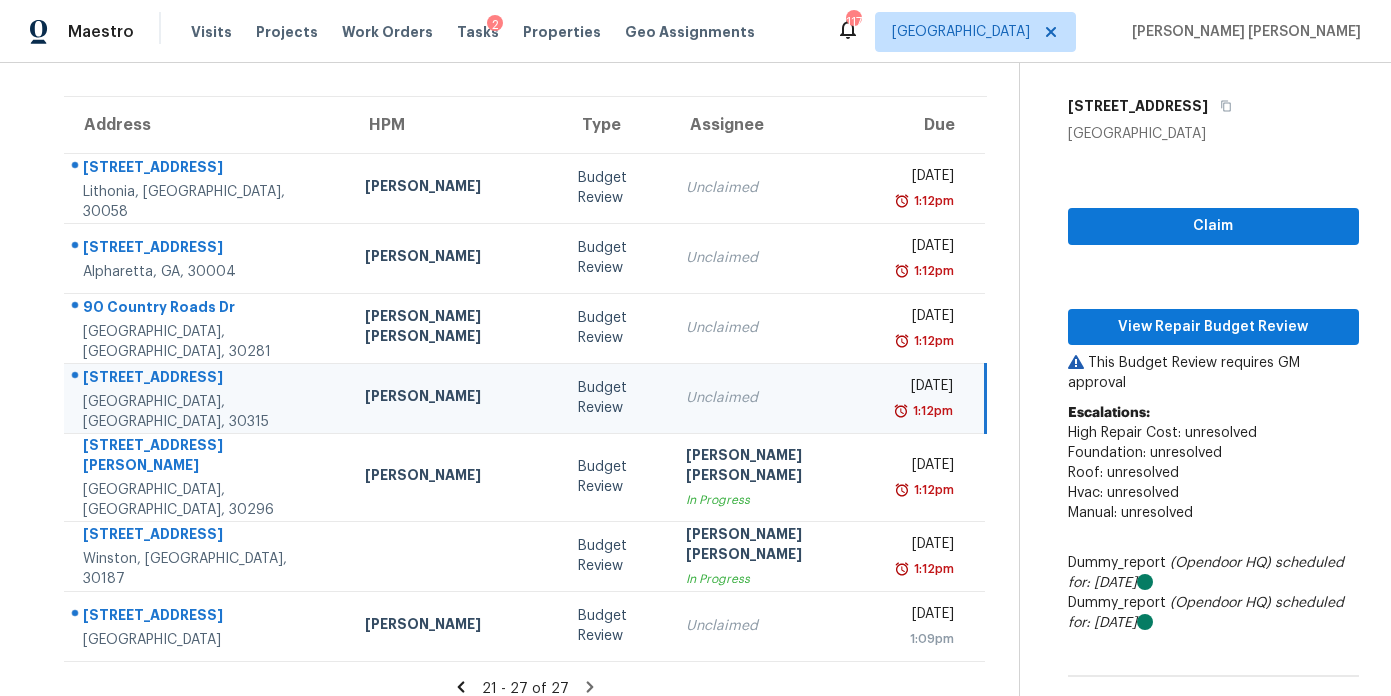scroll, scrollTop: 280, scrollLeft: 0, axis: vertical 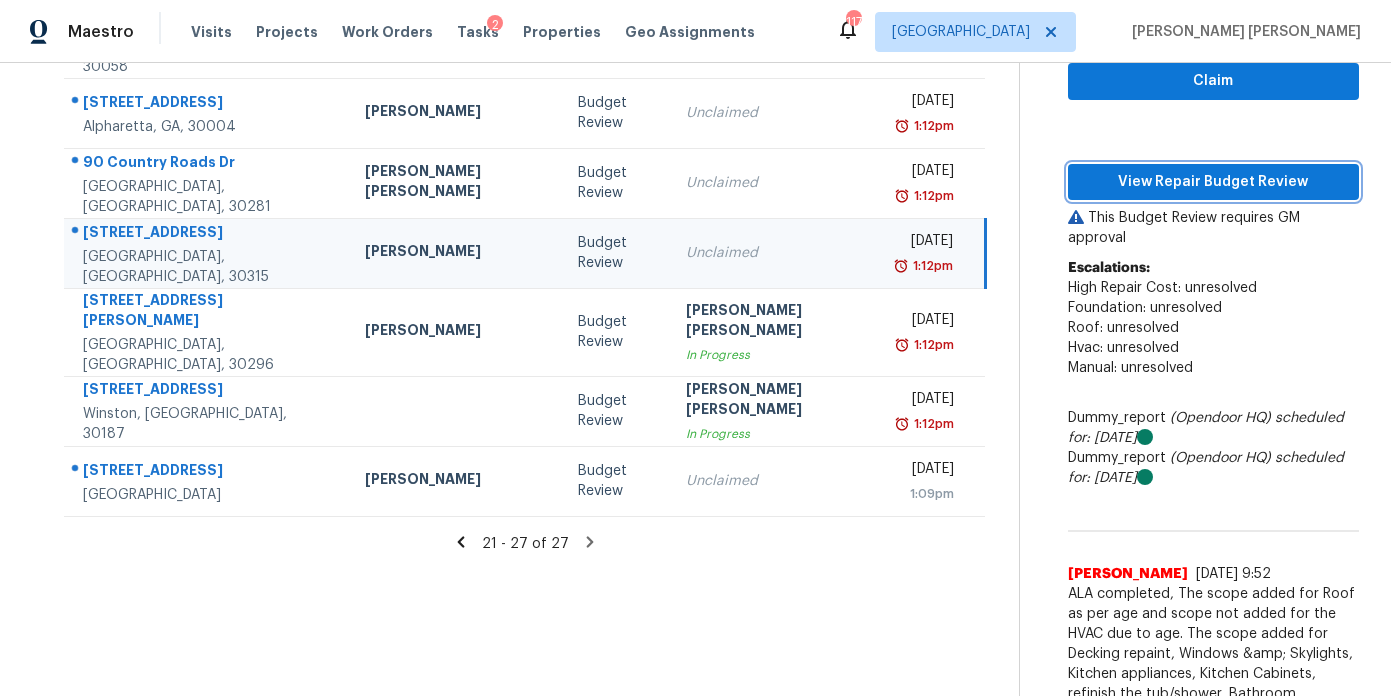 click on "View Repair Budget Review" at bounding box center [1213, 182] 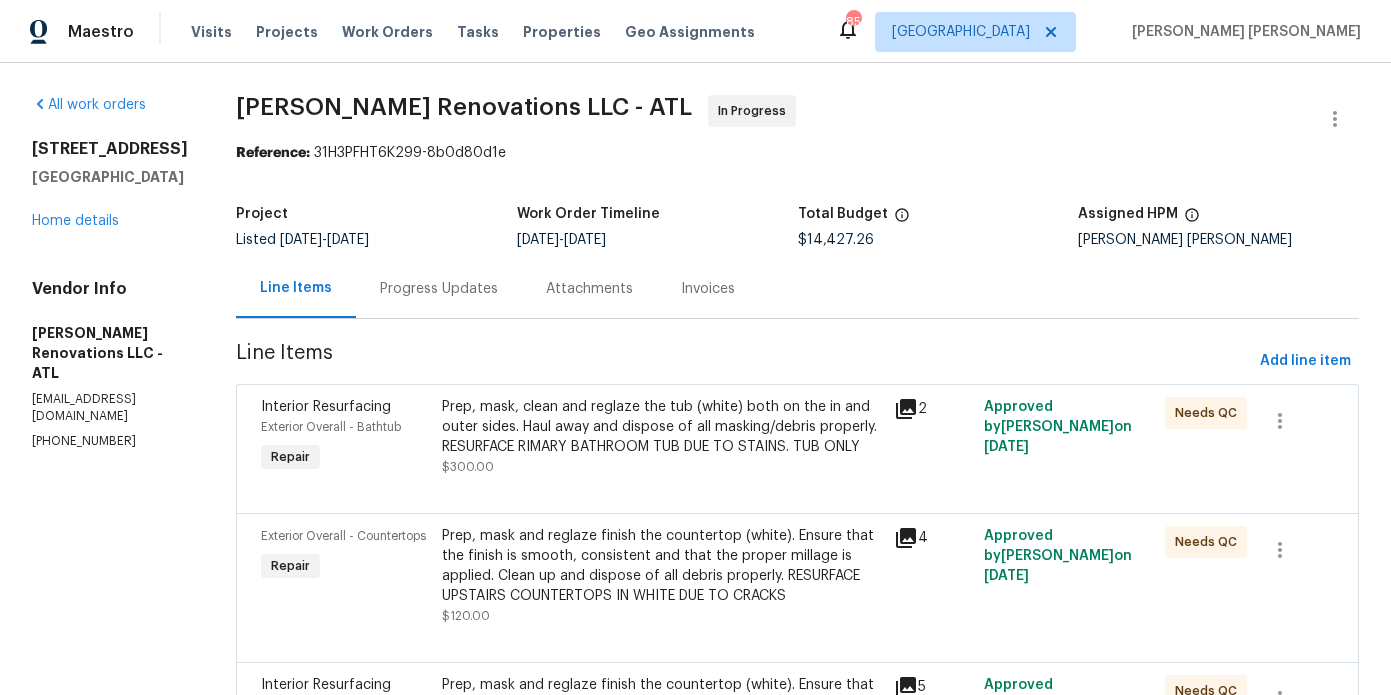scroll, scrollTop: 0, scrollLeft: 0, axis: both 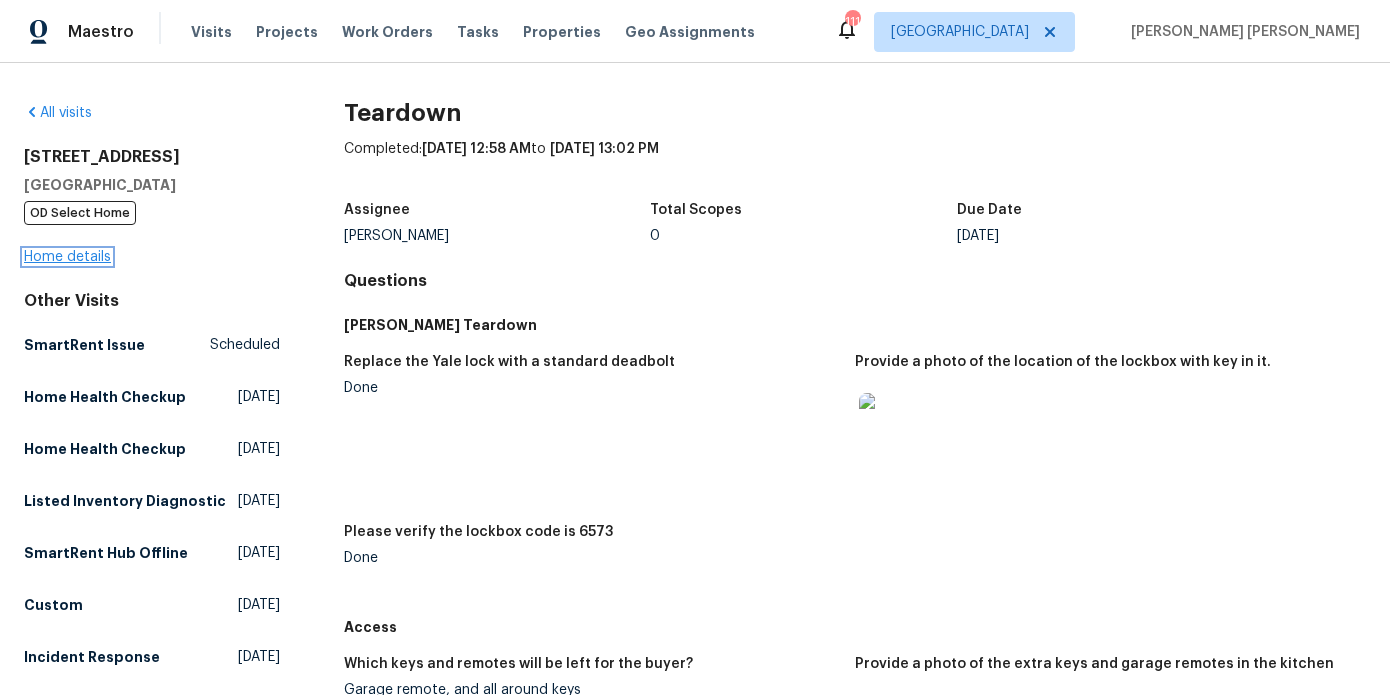 click on "Home details" at bounding box center [67, 257] 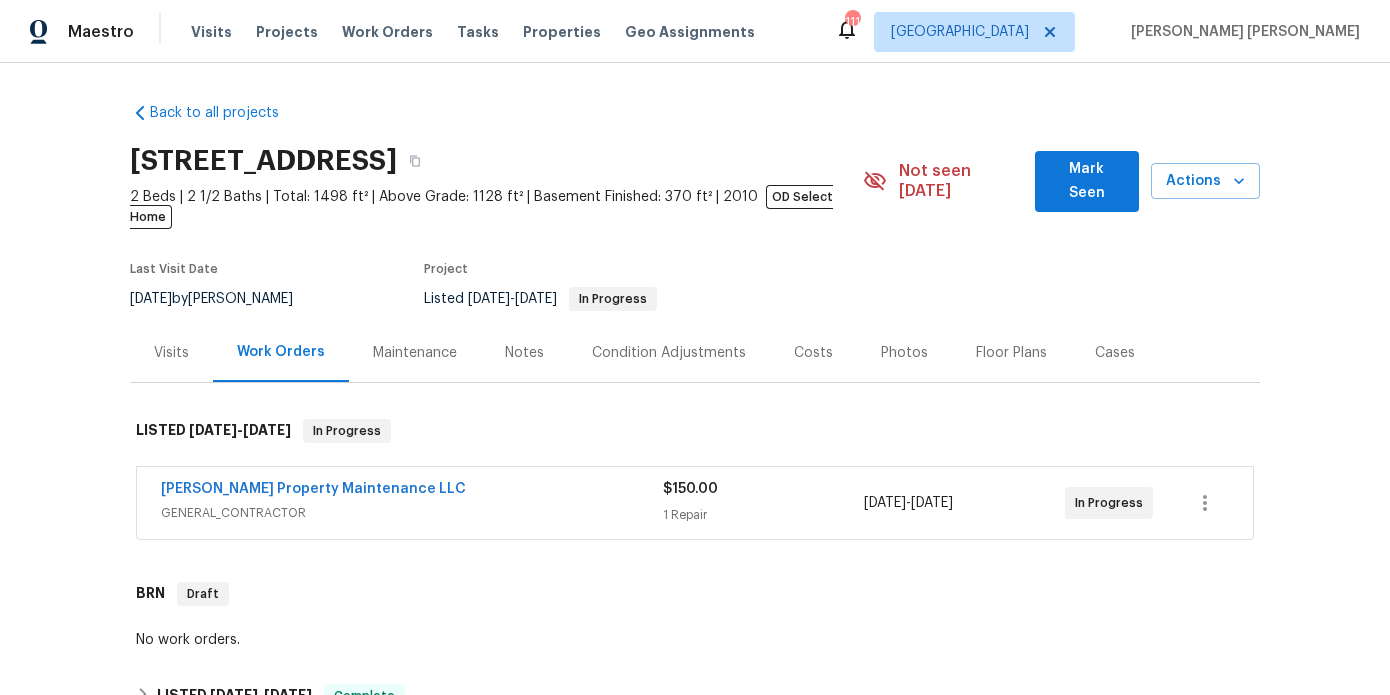 click on "Photos" at bounding box center [904, 353] 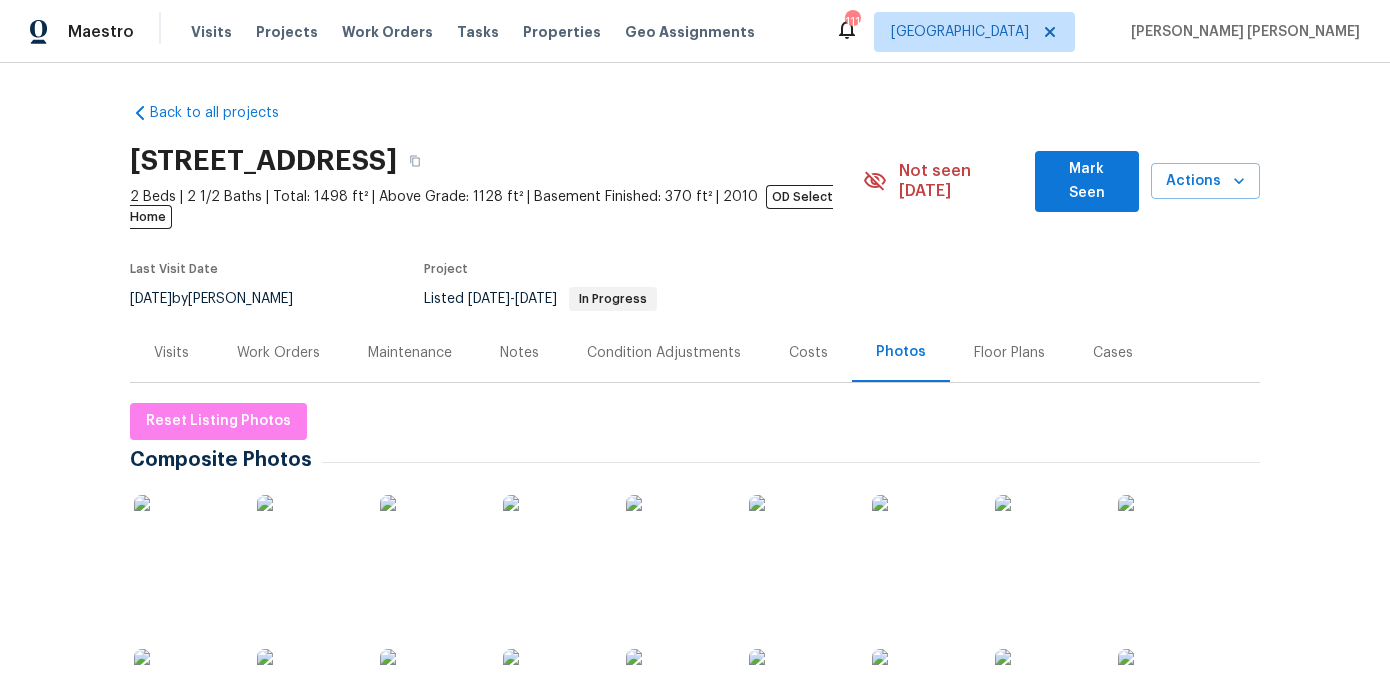 scroll, scrollTop: 253, scrollLeft: 0, axis: vertical 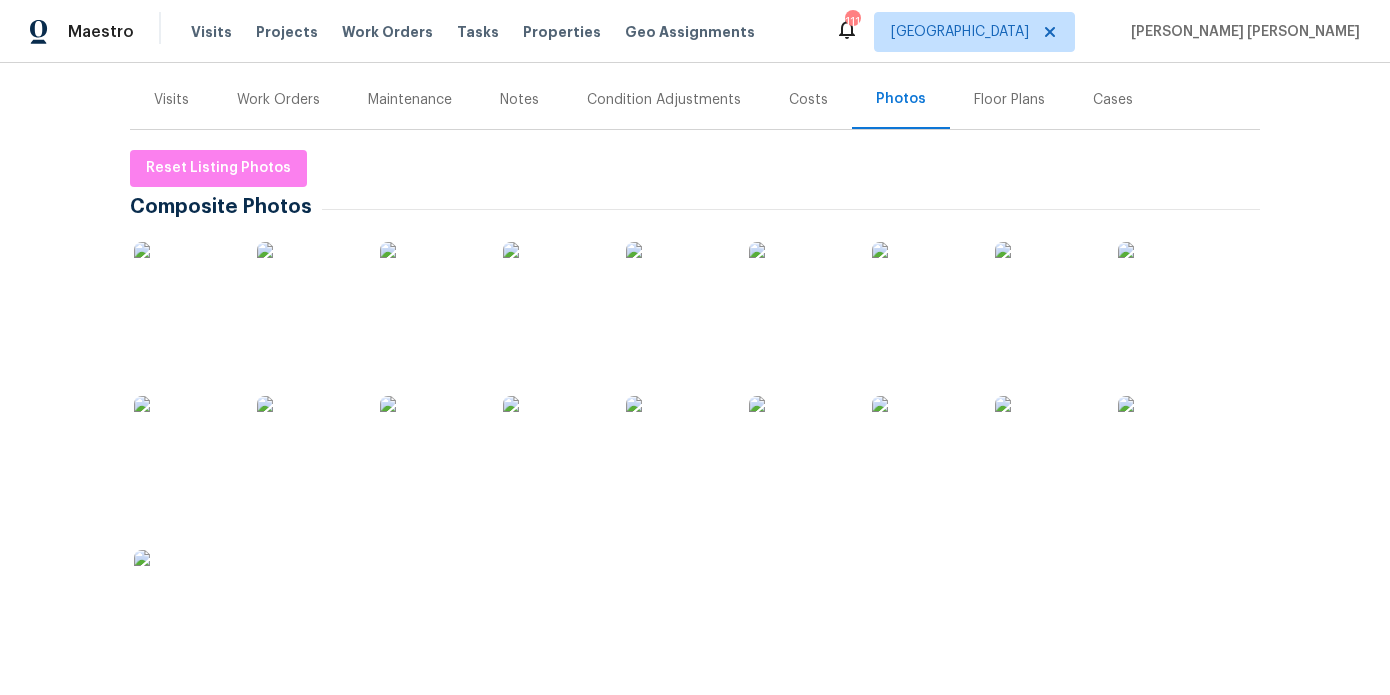 click at bounding box center (184, 292) 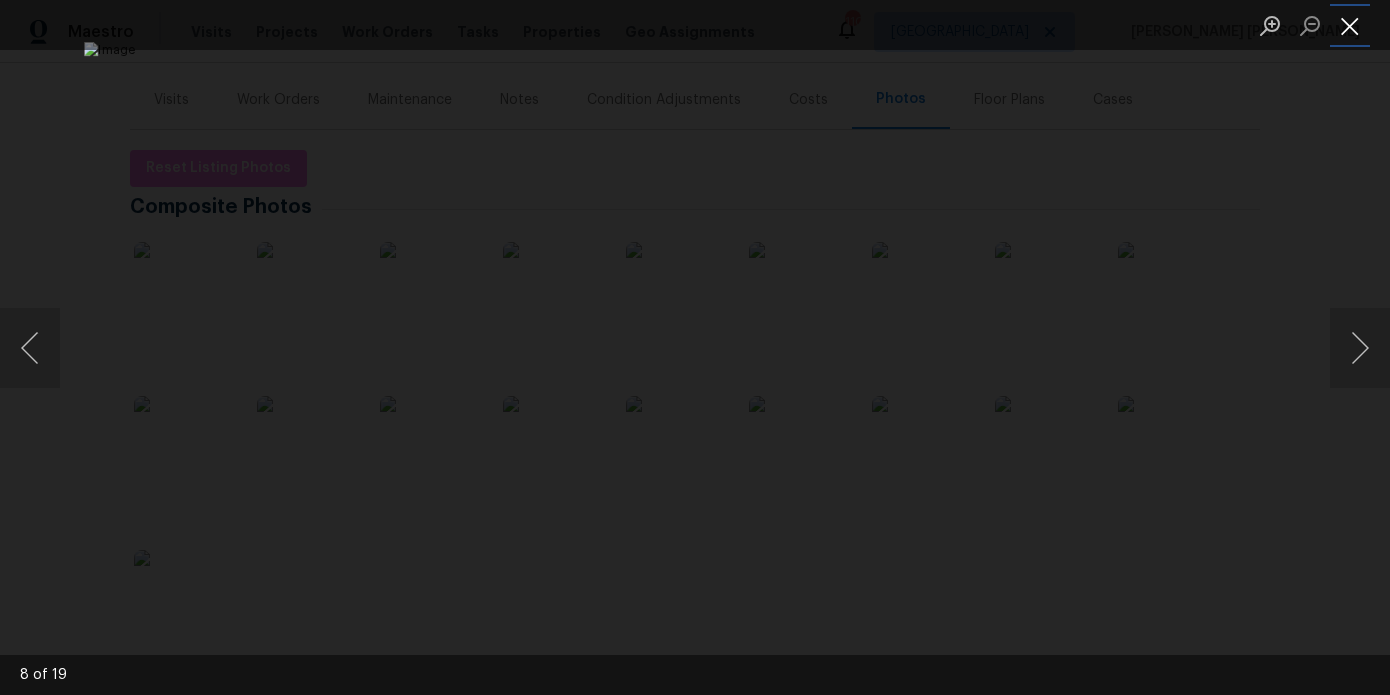 click at bounding box center [1350, 25] 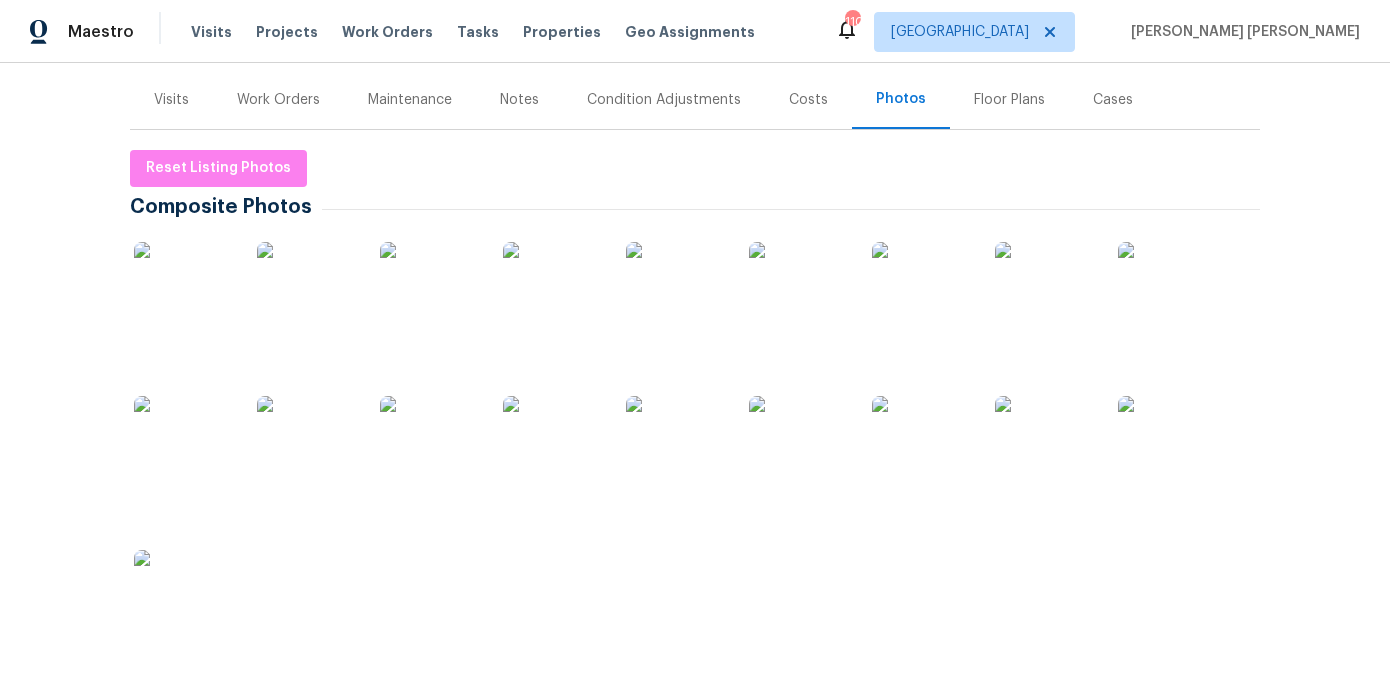 click on "Work Orders" at bounding box center (278, 99) 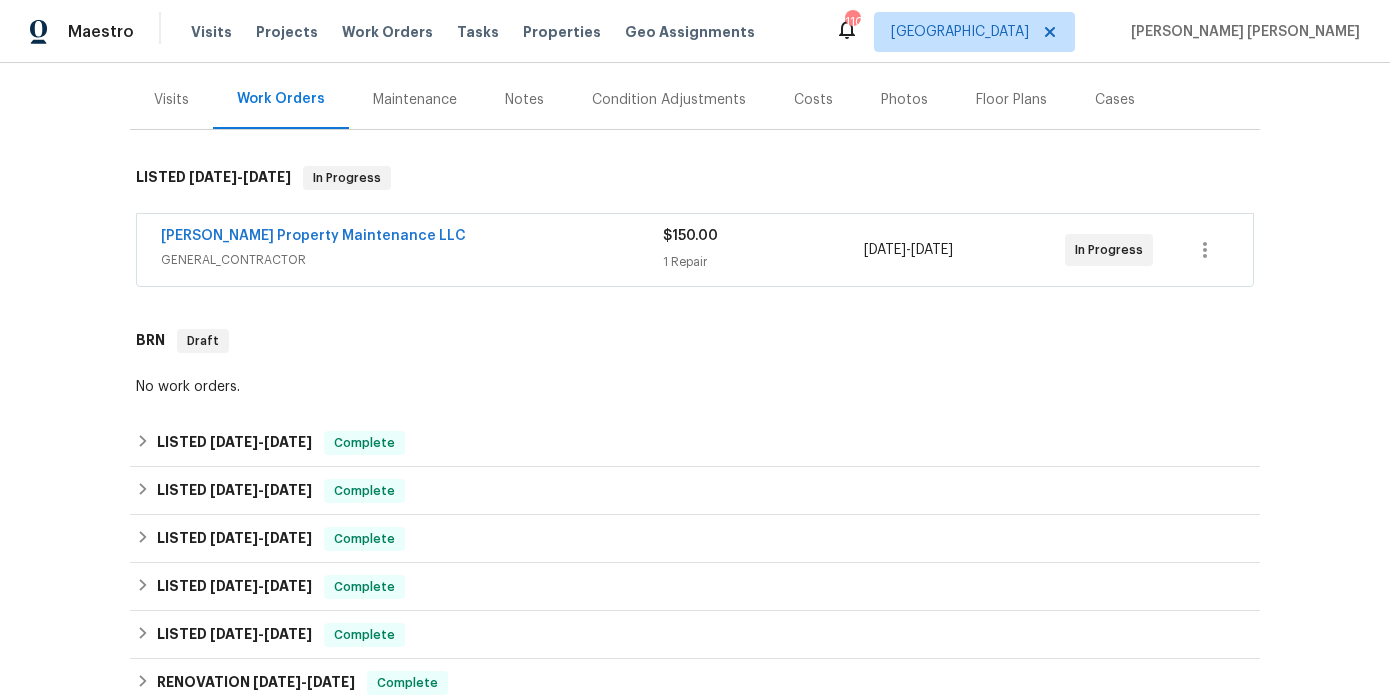 click on "Work Orders" at bounding box center (281, 99) 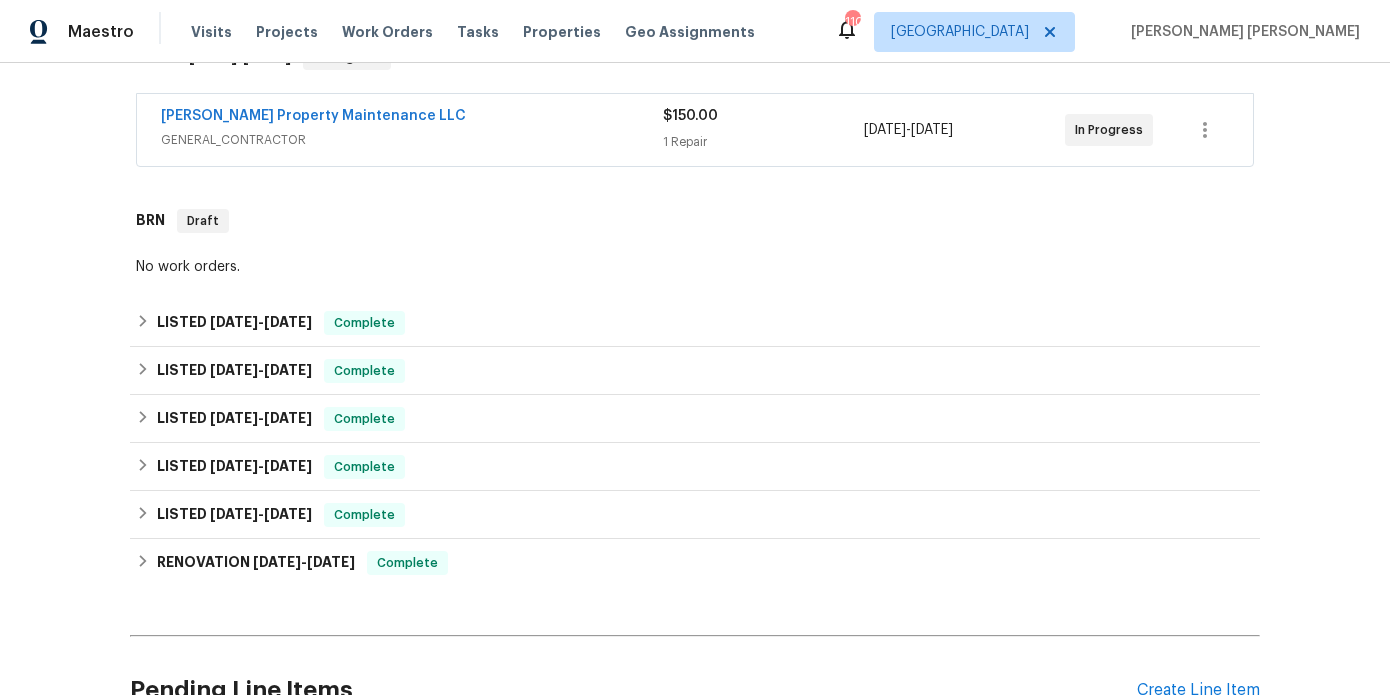 scroll, scrollTop: 551, scrollLeft: 0, axis: vertical 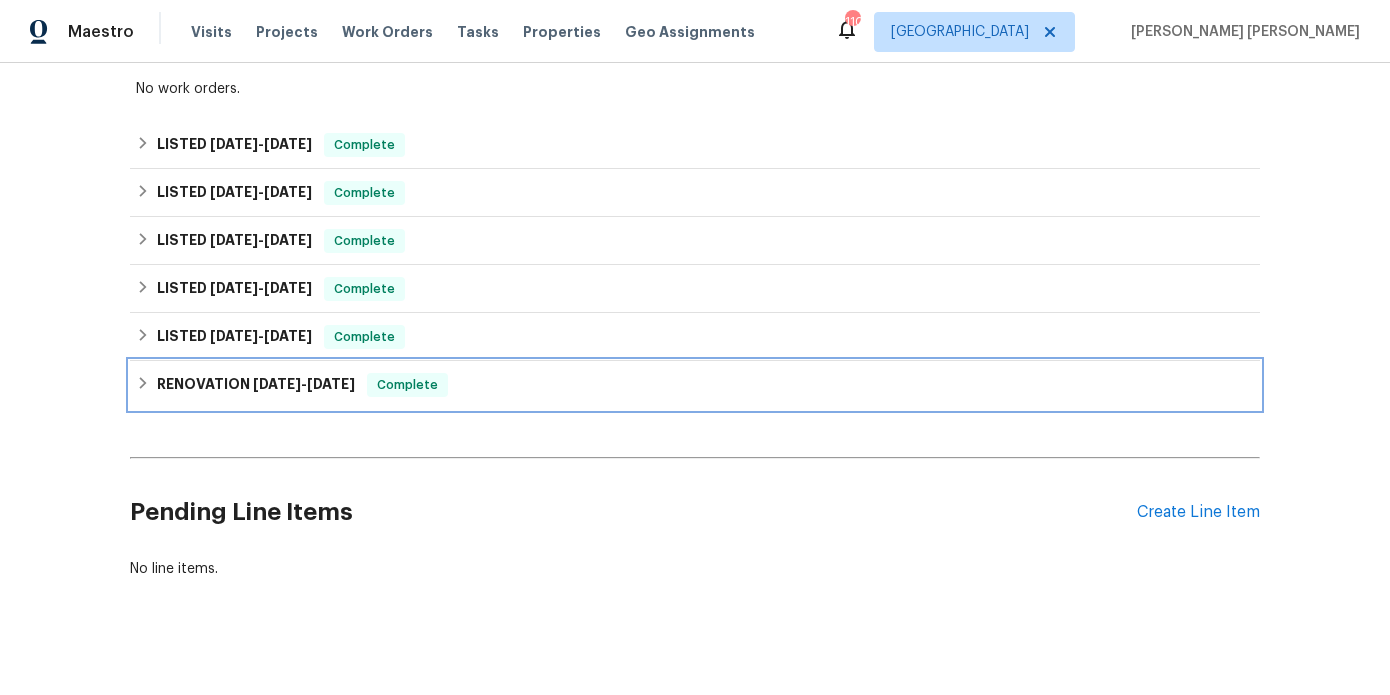 click on "RENOVATION   6/18/24  -  8/12/24" at bounding box center (256, 385) 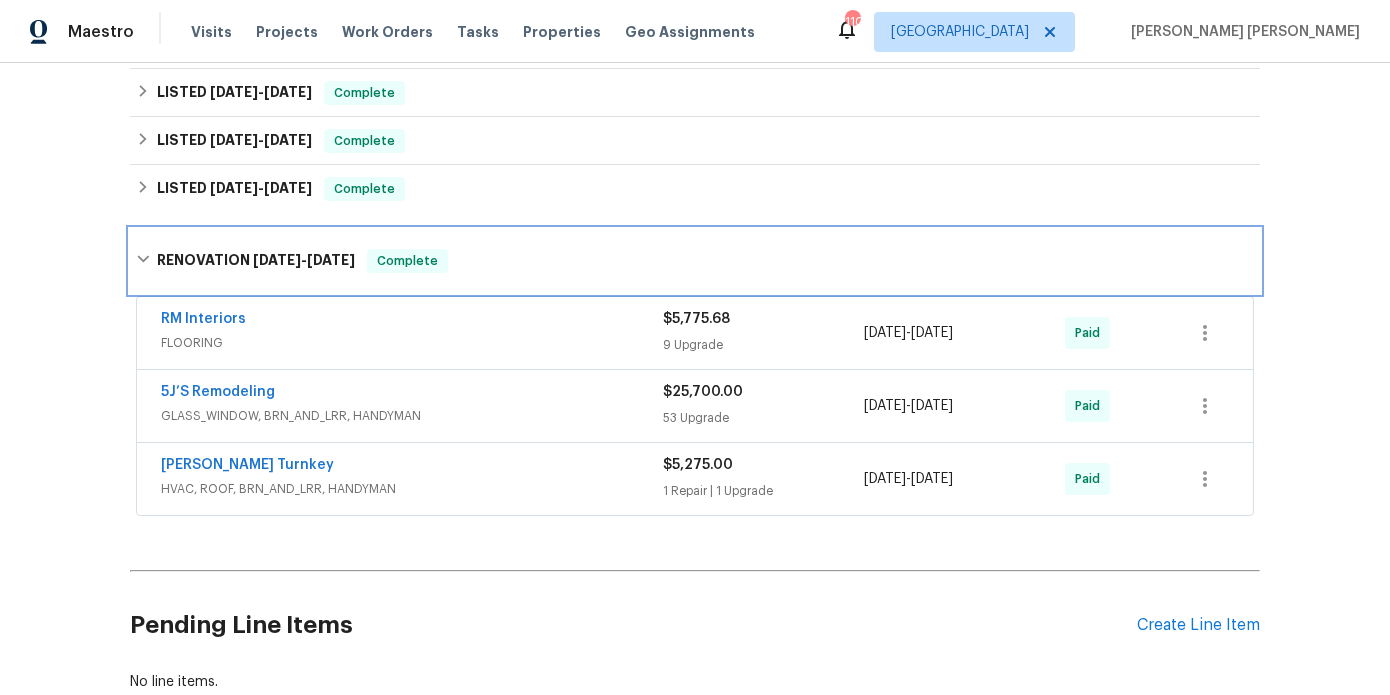 scroll, scrollTop: 698, scrollLeft: 0, axis: vertical 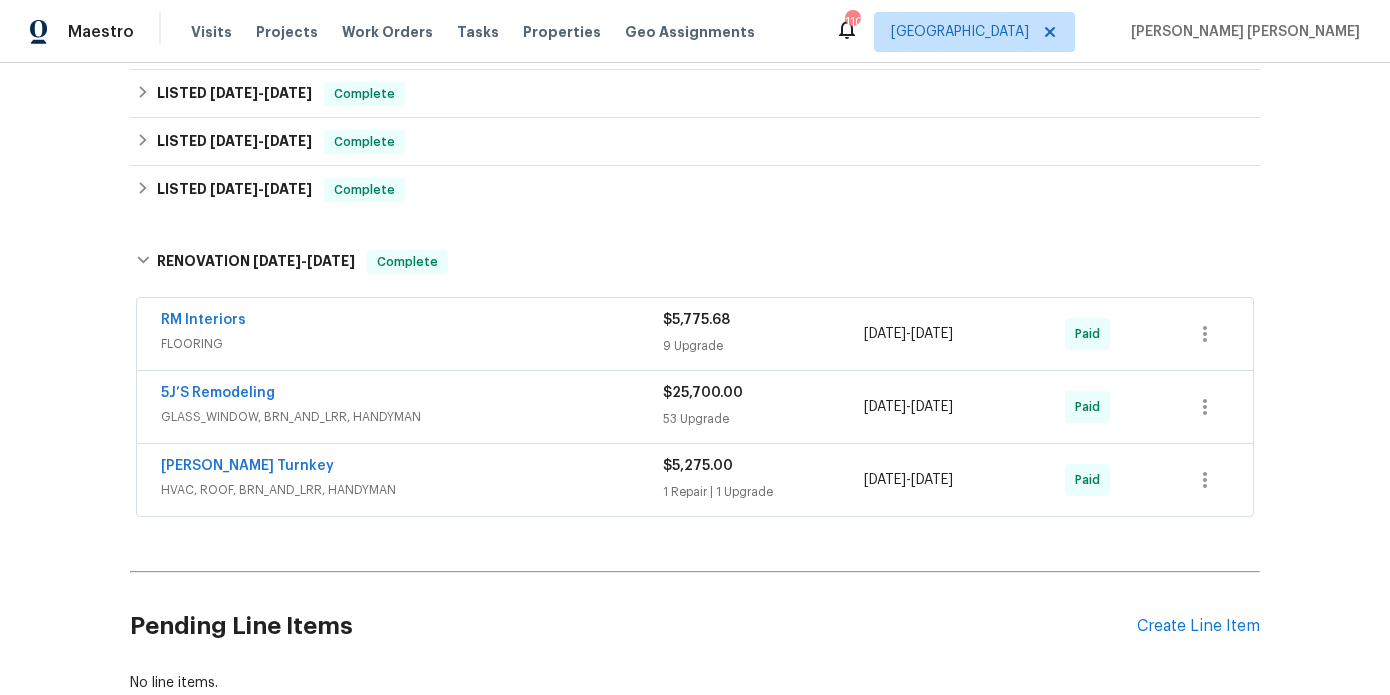 click on "GLASS_WINDOW, BRN_AND_LRR, HANDYMAN" at bounding box center [412, 417] 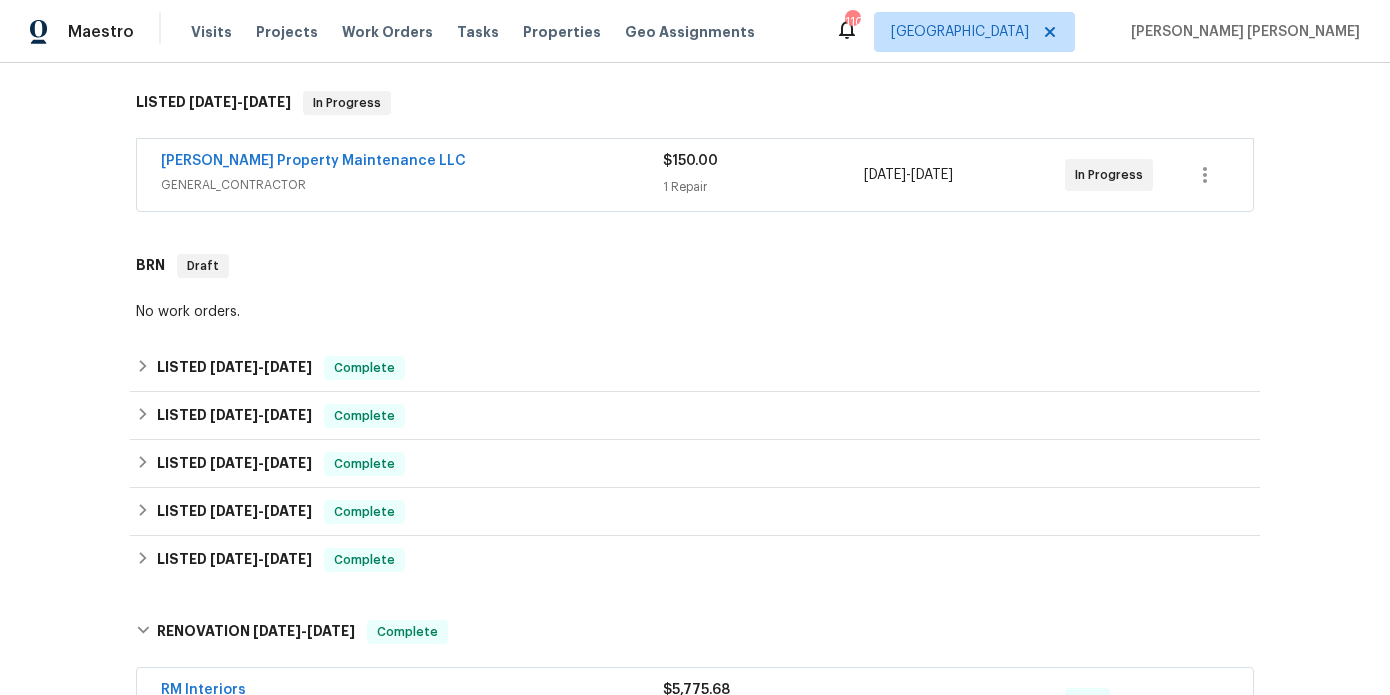 scroll, scrollTop: 0, scrollLeft: 0, axis: both 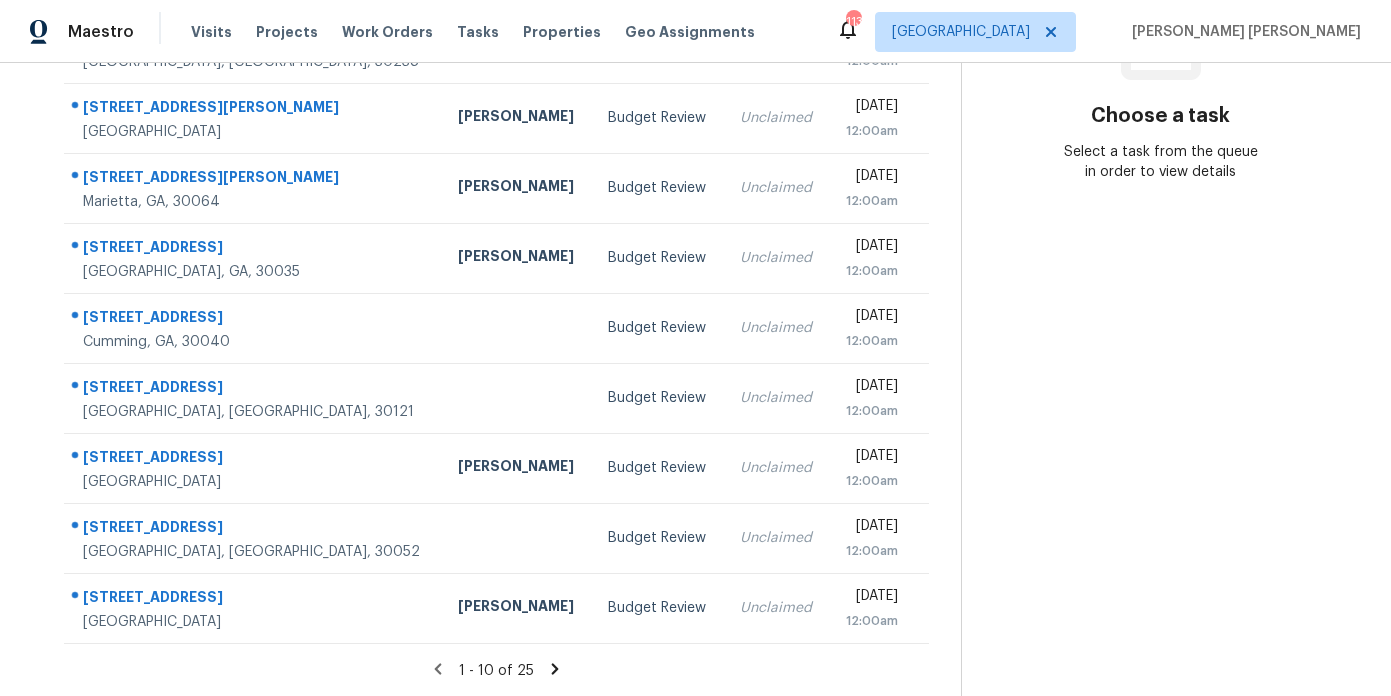 click 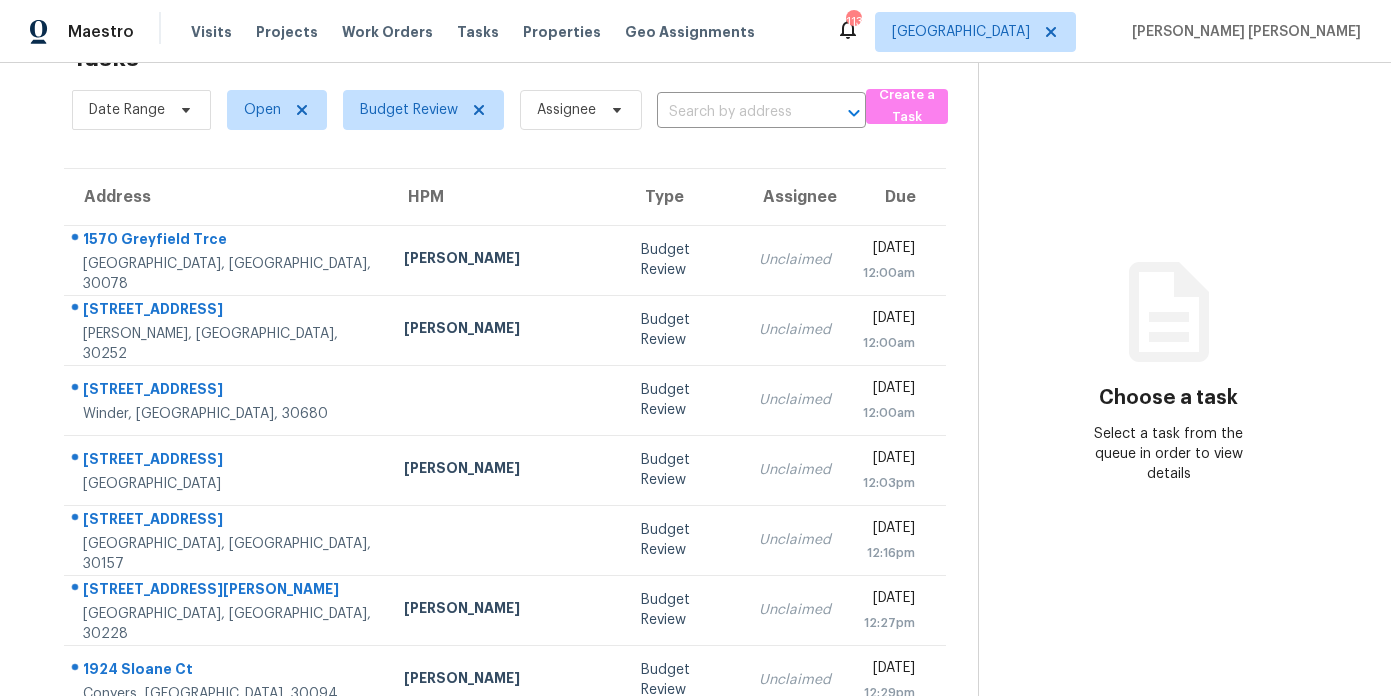 scroll, scrollTop: 345, scrollLeft: 0, axis: vertical 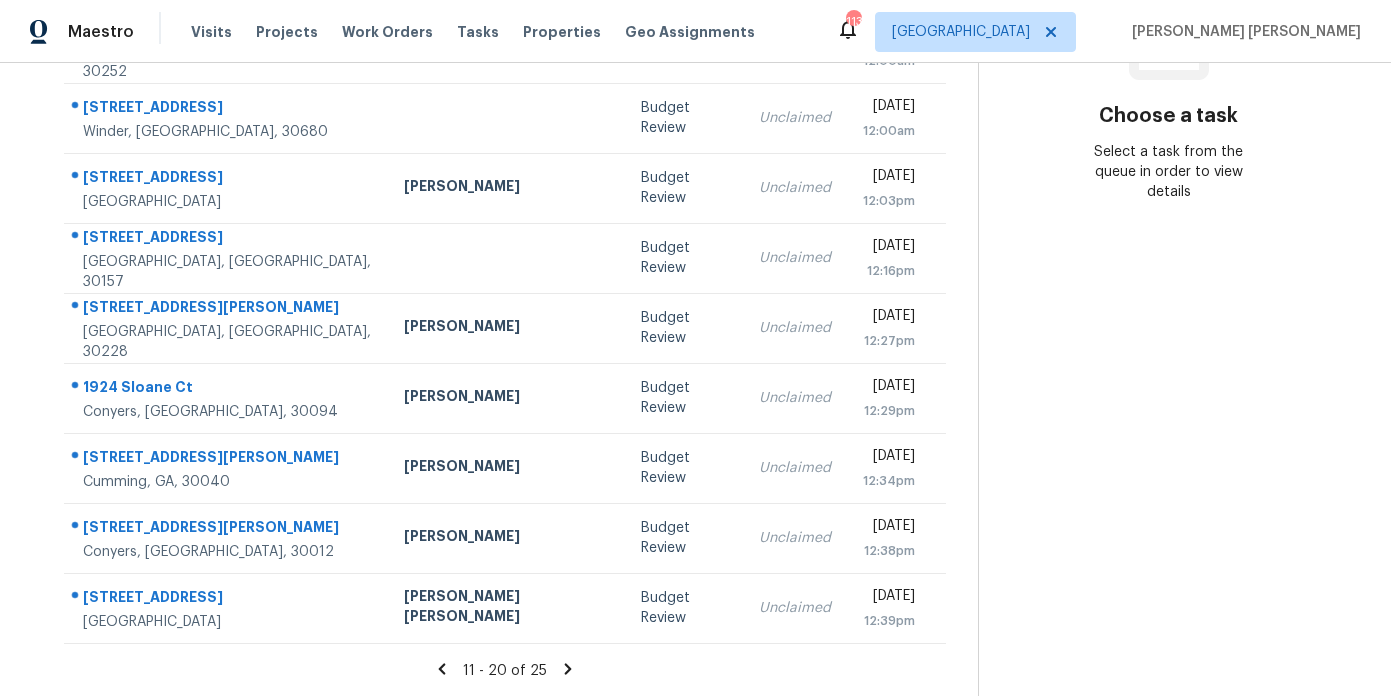 click 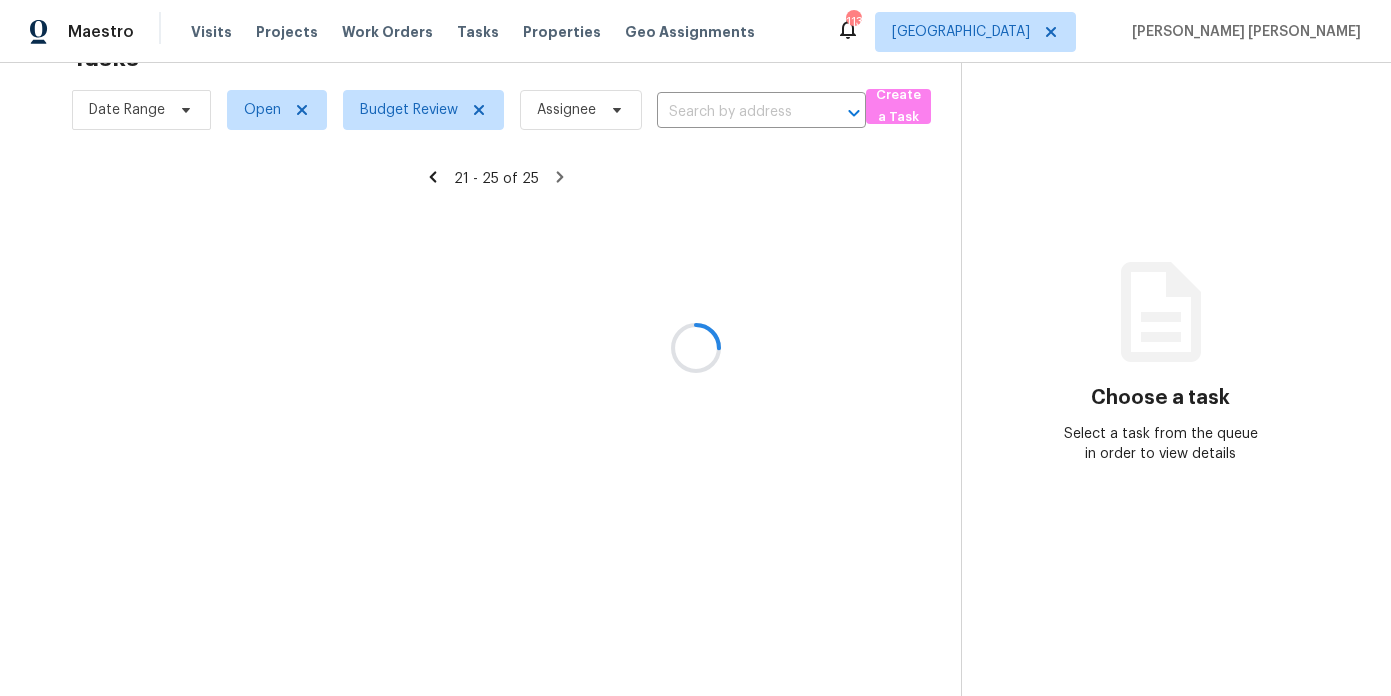 scroll, scrollTop: 63, scrollLeft: 0, axis: vertical 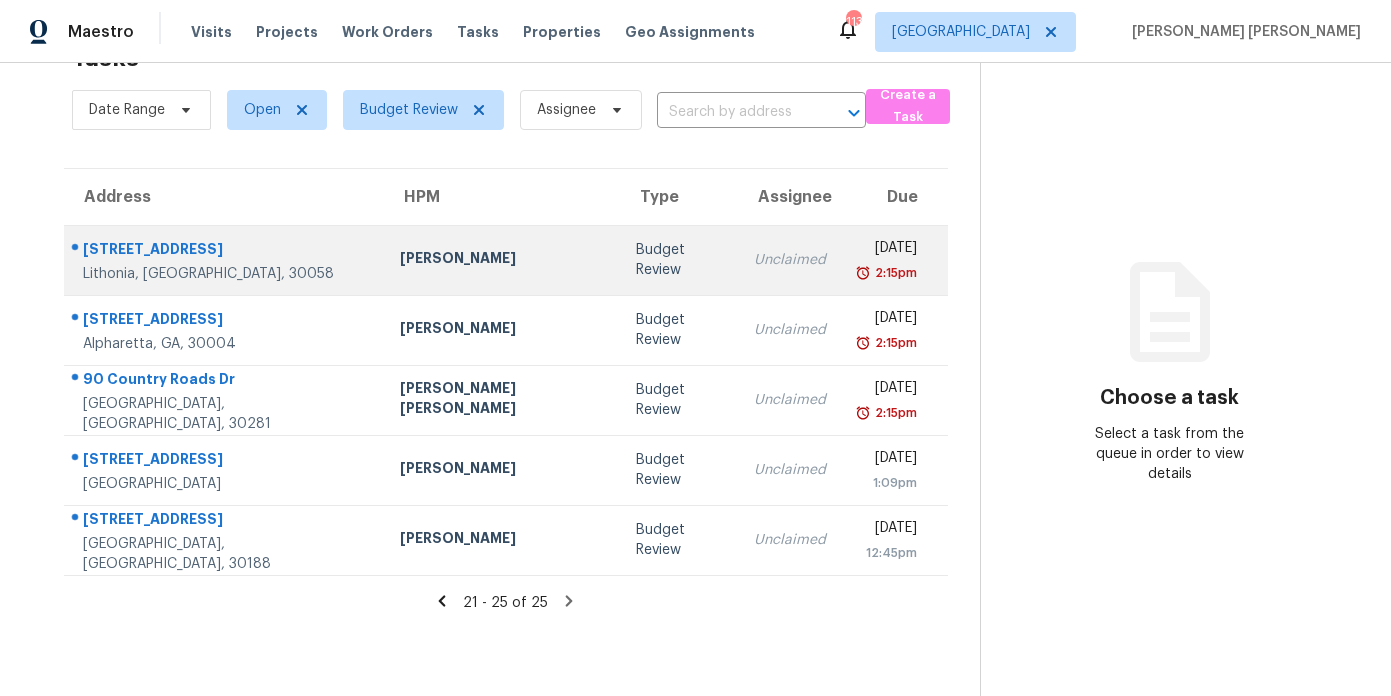 click on "Ryan Fogarty" at bounding box center (502, 260) 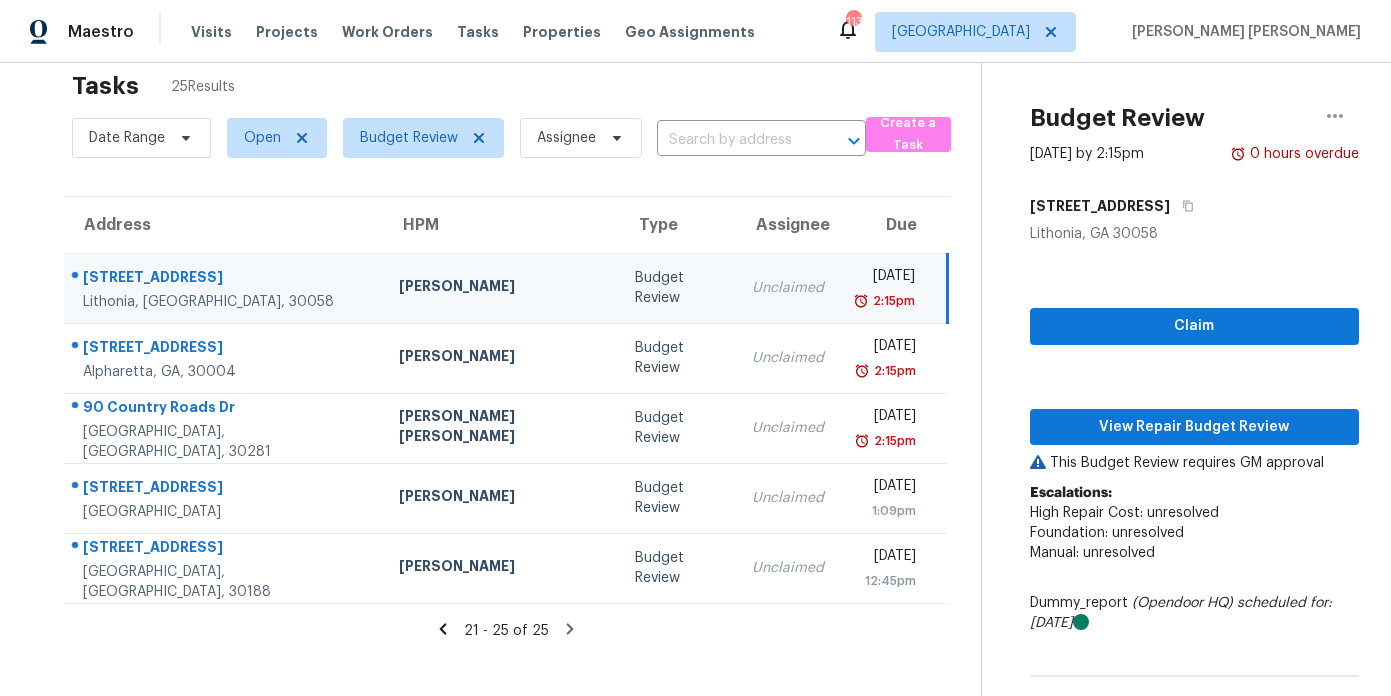 scroll, scrollTop: 0, scrollLeft: 0, axis: both 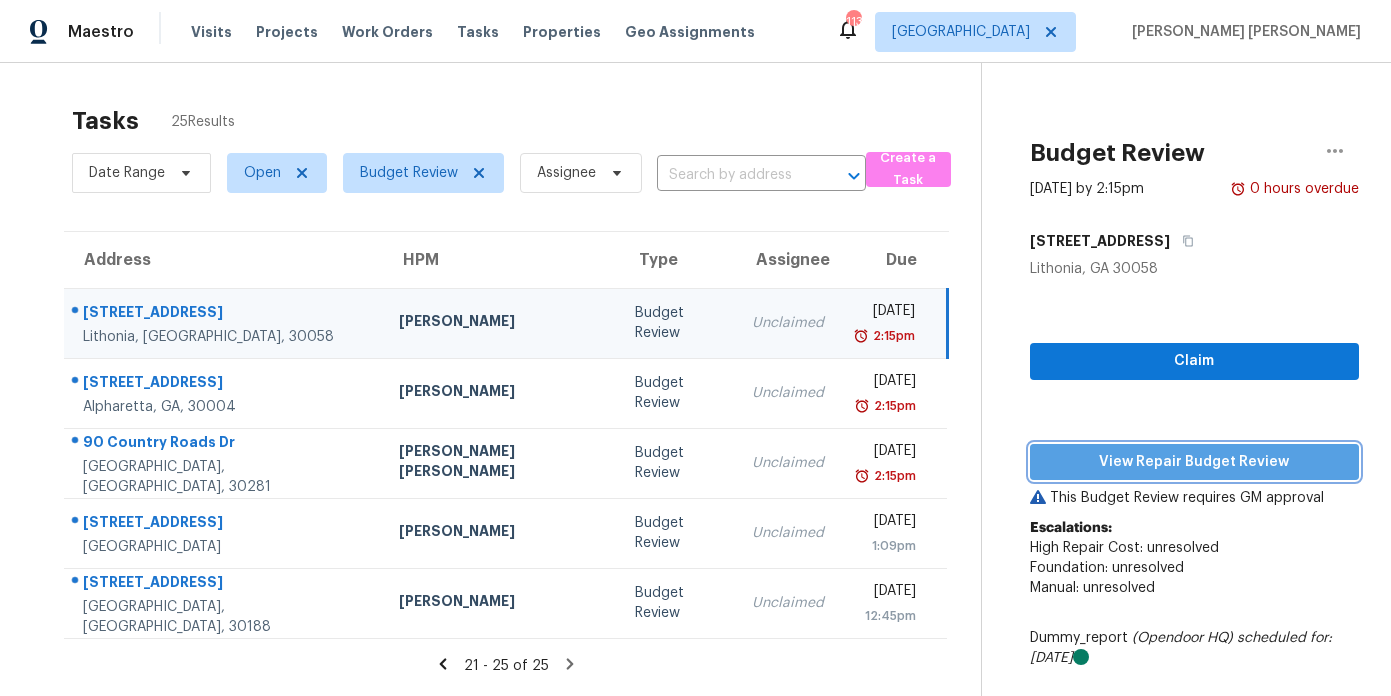 click on "View Repair Budget Review" at bounding box center (1195, 462) 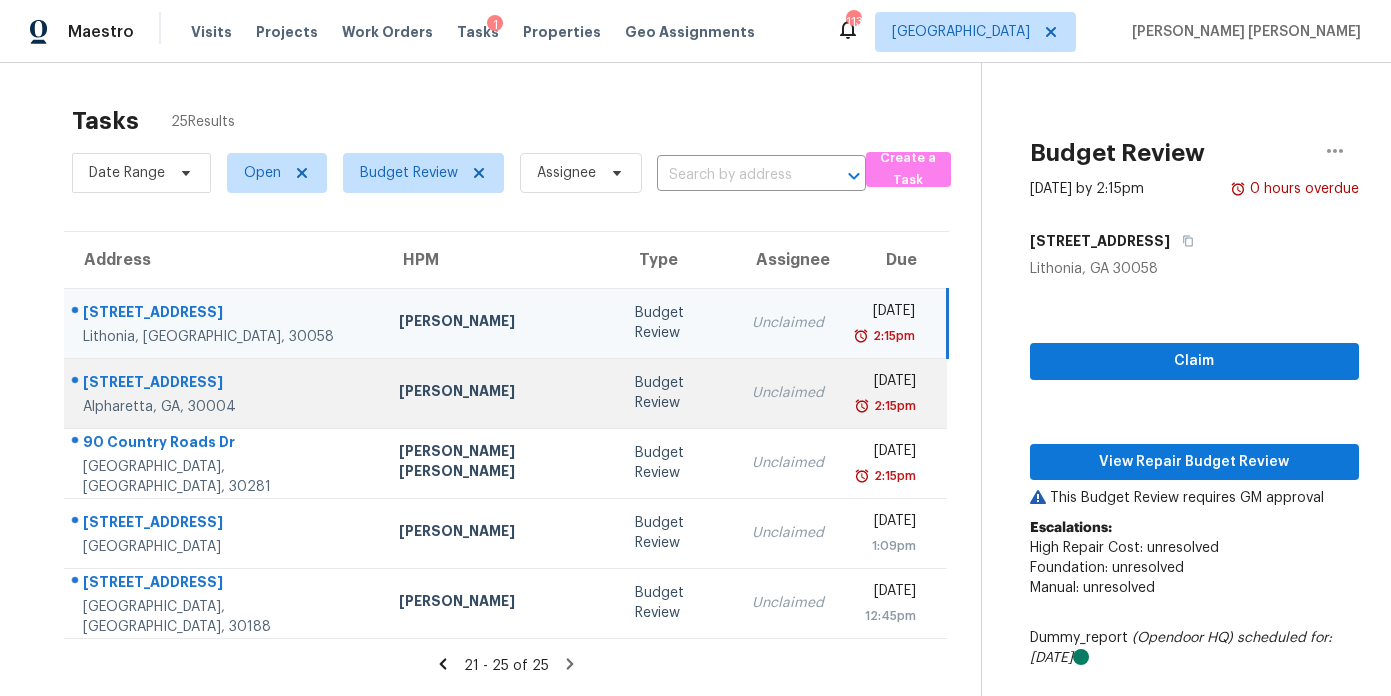 click on "Tyler Payne" at bounding box center (501, 393) 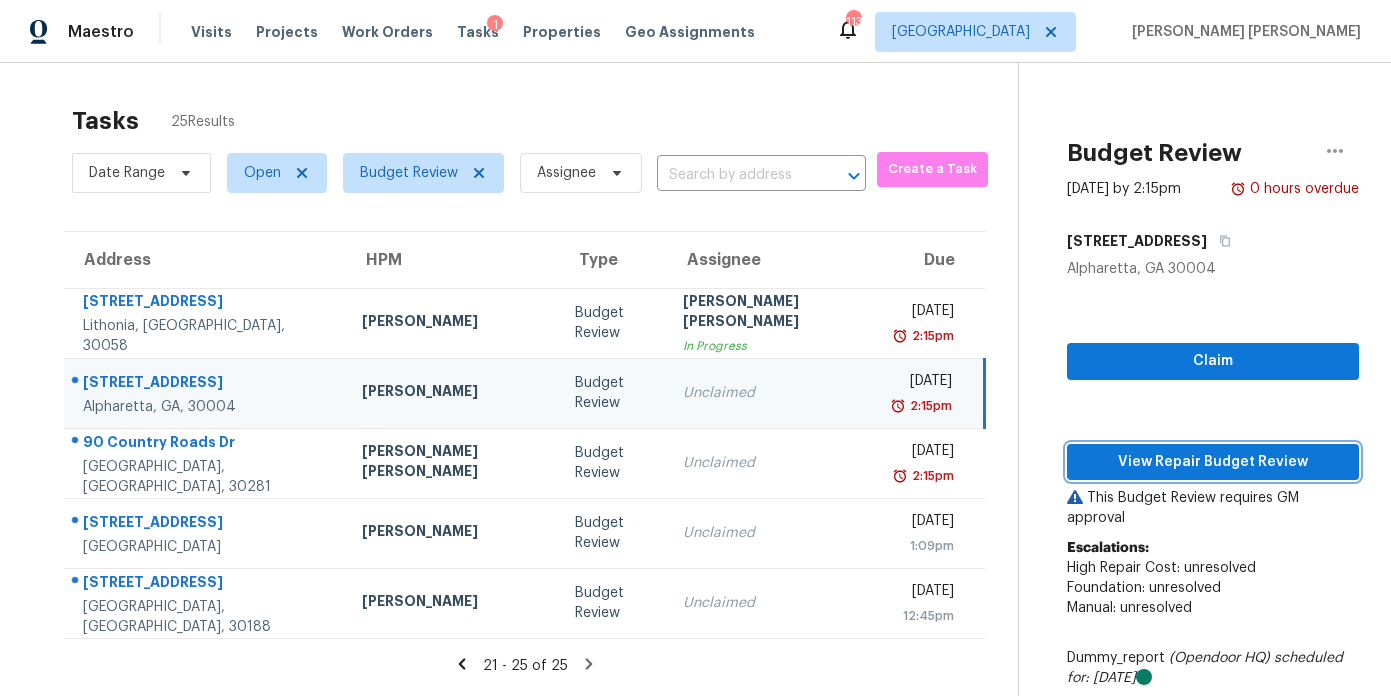 click on "View Repair Budget Review" at bounding box center [1213, 462] 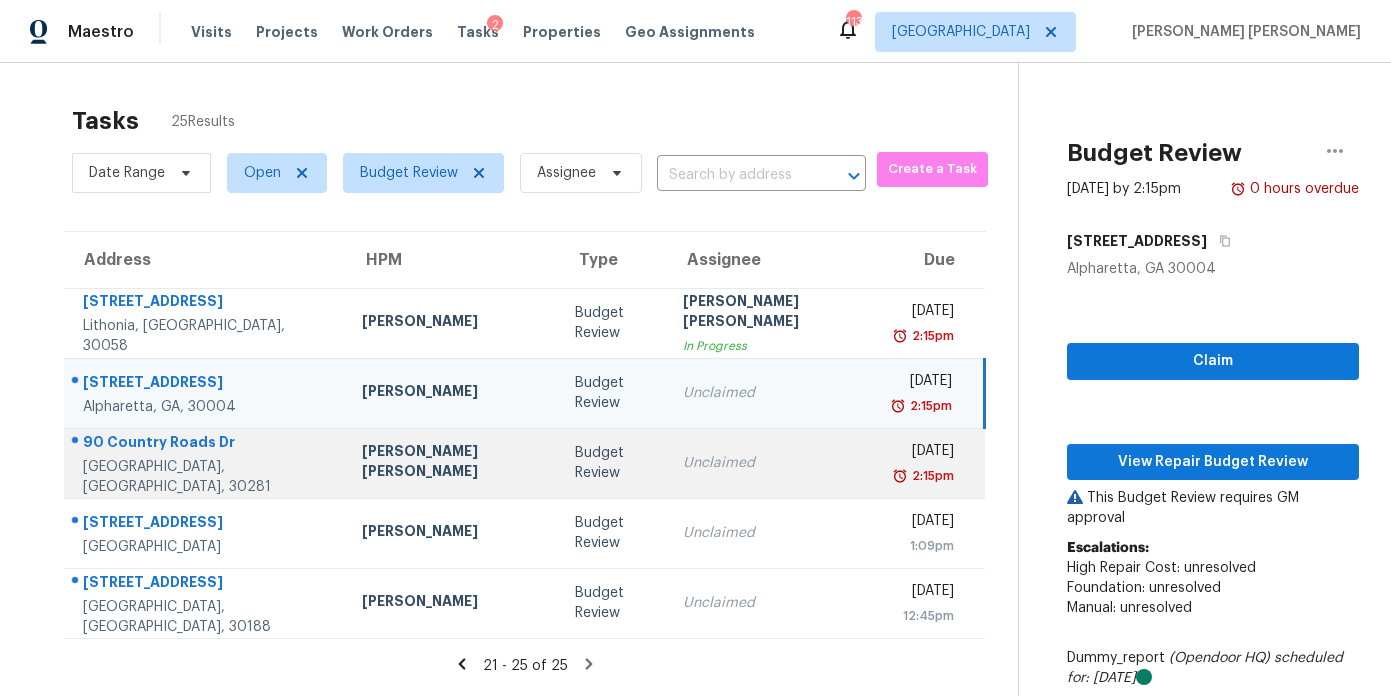 click on "[PERSON_NAME] [PERSON_NAME]" at bounding box center (452, 463) 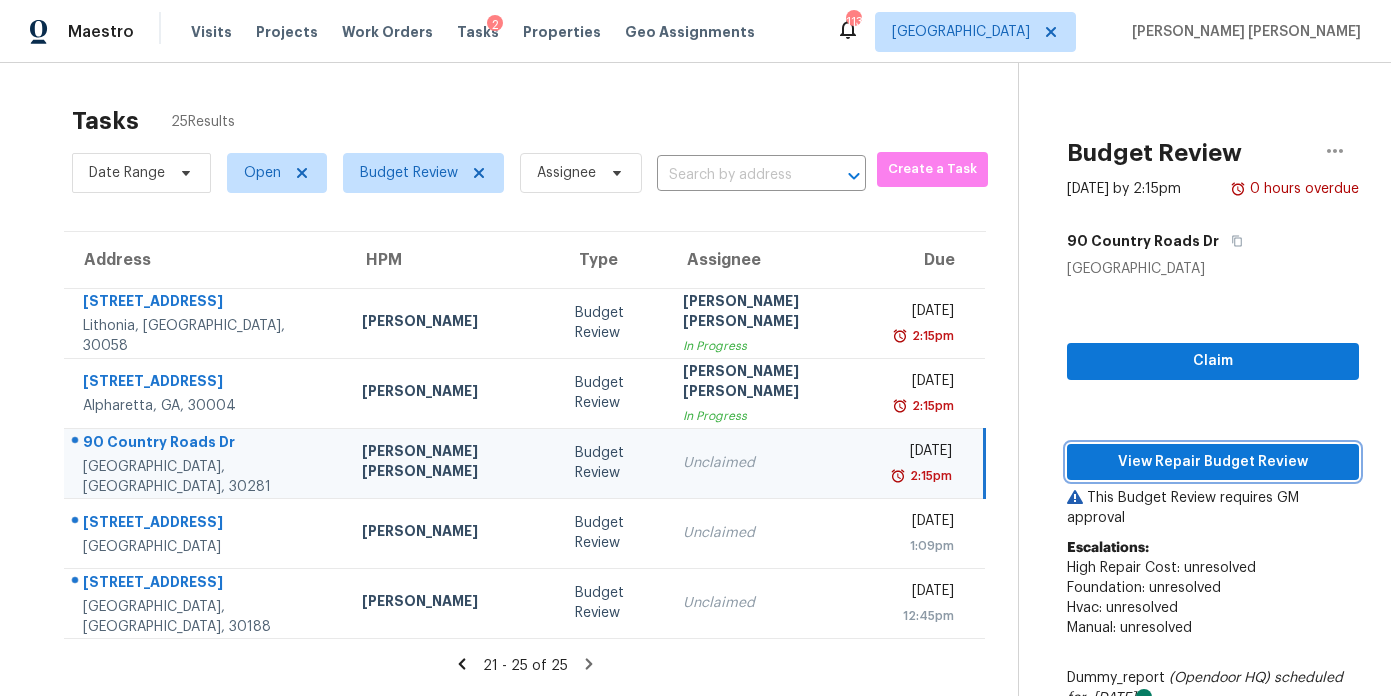 click on "View Repair Budget Review" at bounding box center (1213, 462) 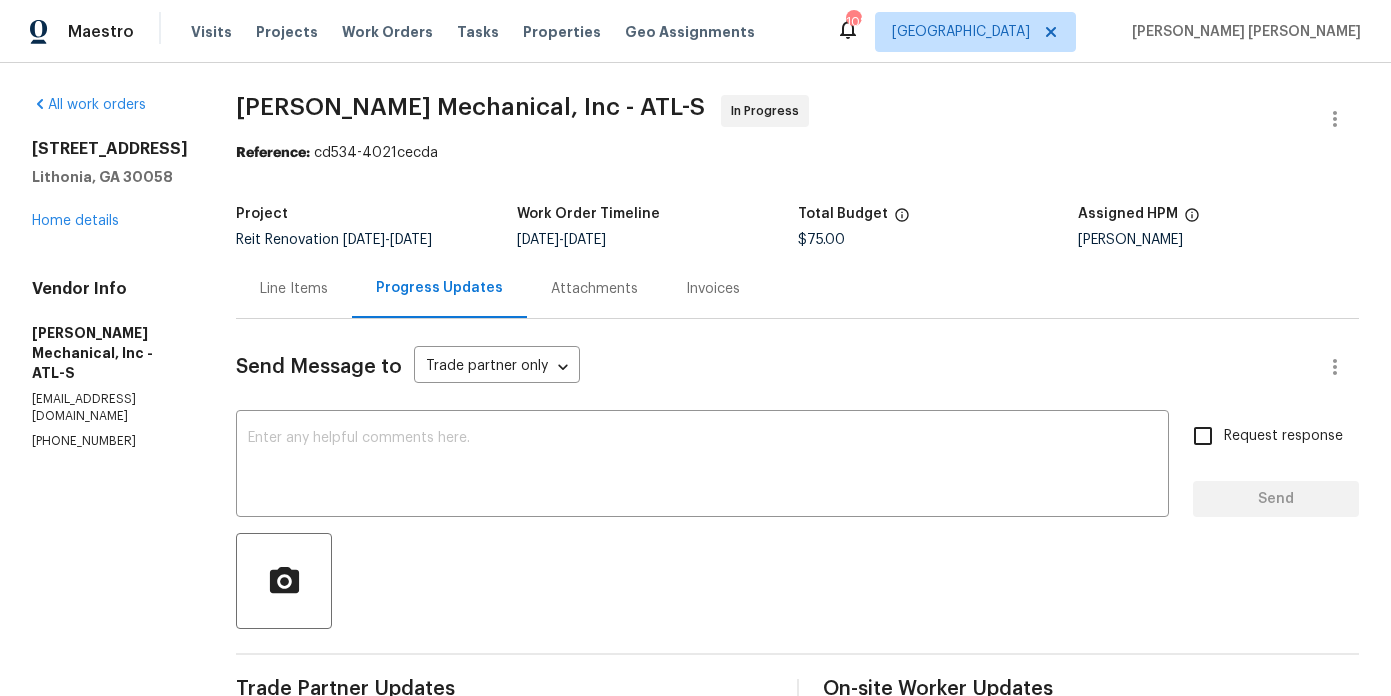 scroll, scrollTop: 0, scrollLeft: 0, axis: both 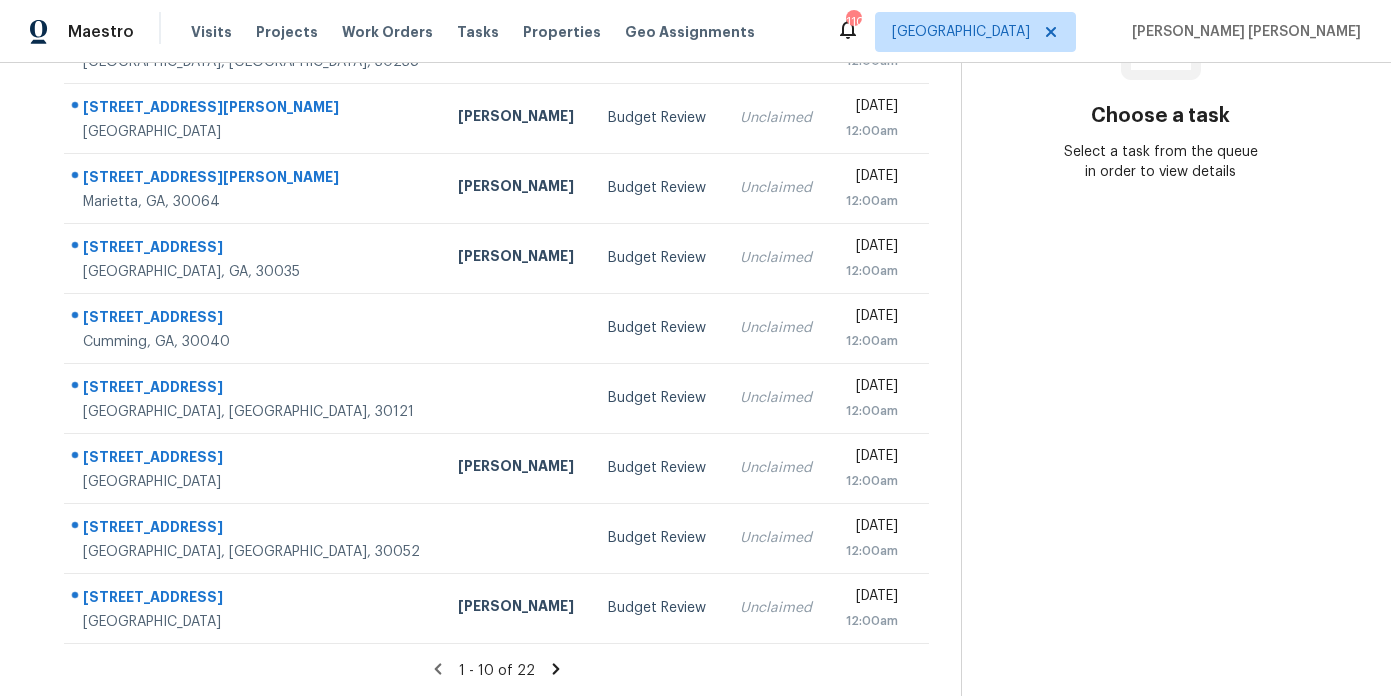 click 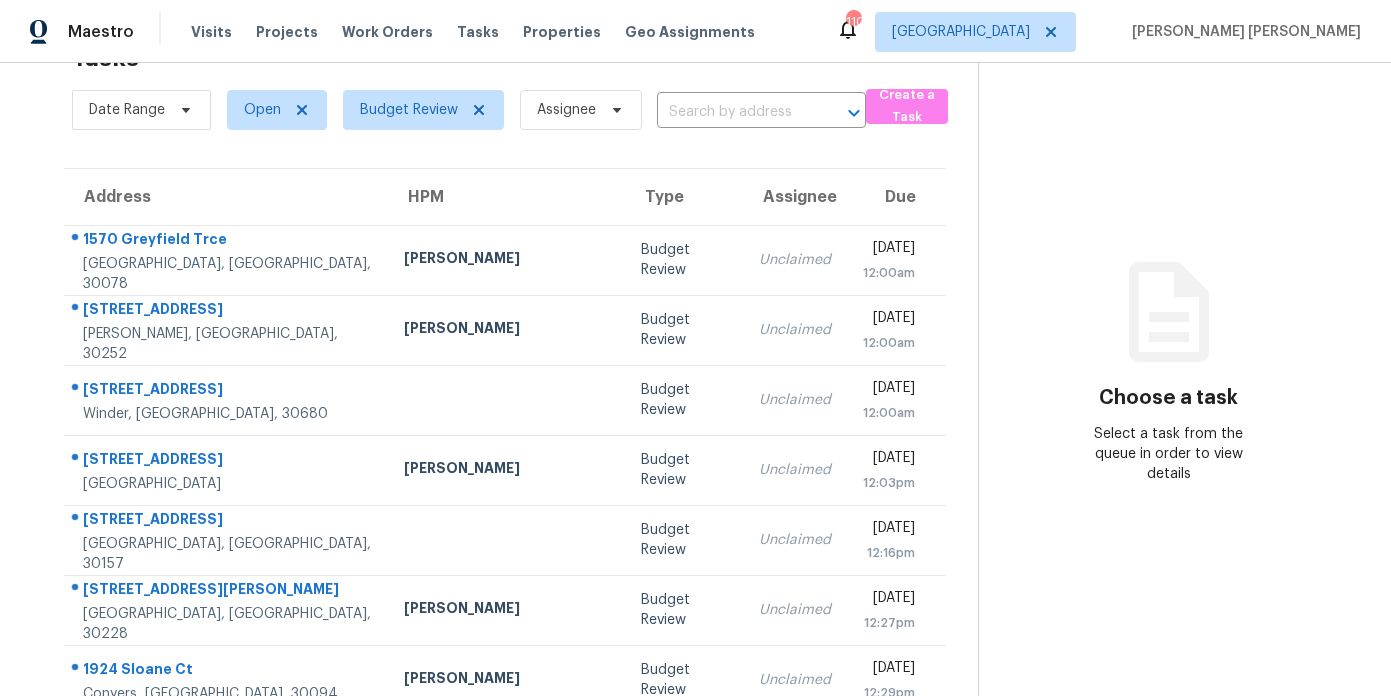 scroll, scrollTop: 345, scrollLeft: 0, axis: vertical 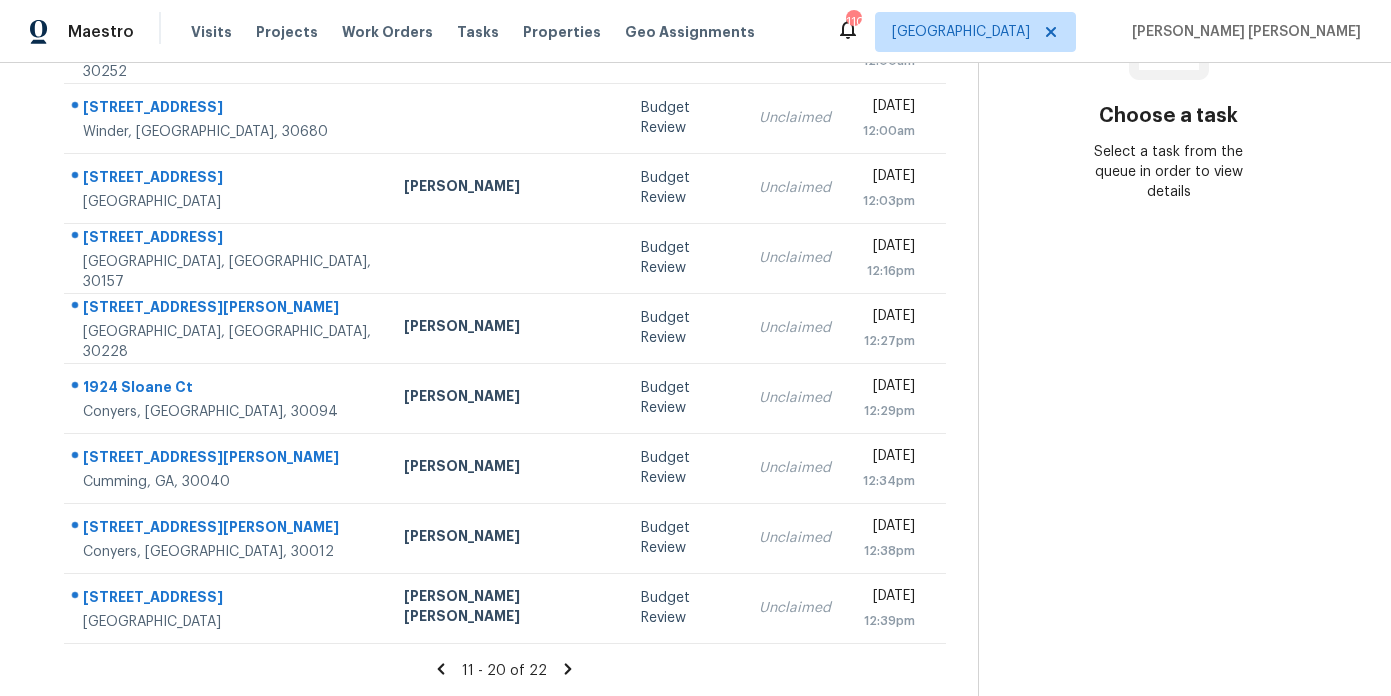click 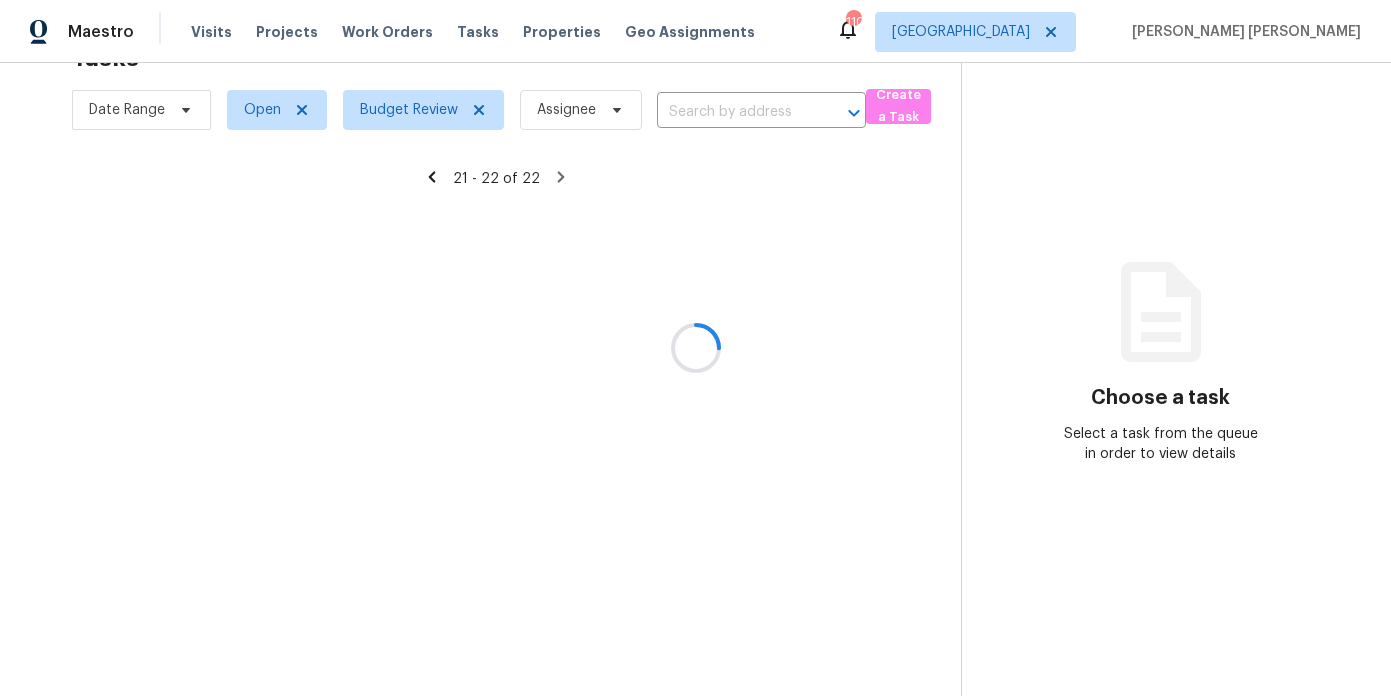 scroll, scrollTop: 63, scrollLeft: 0, axis: vertical 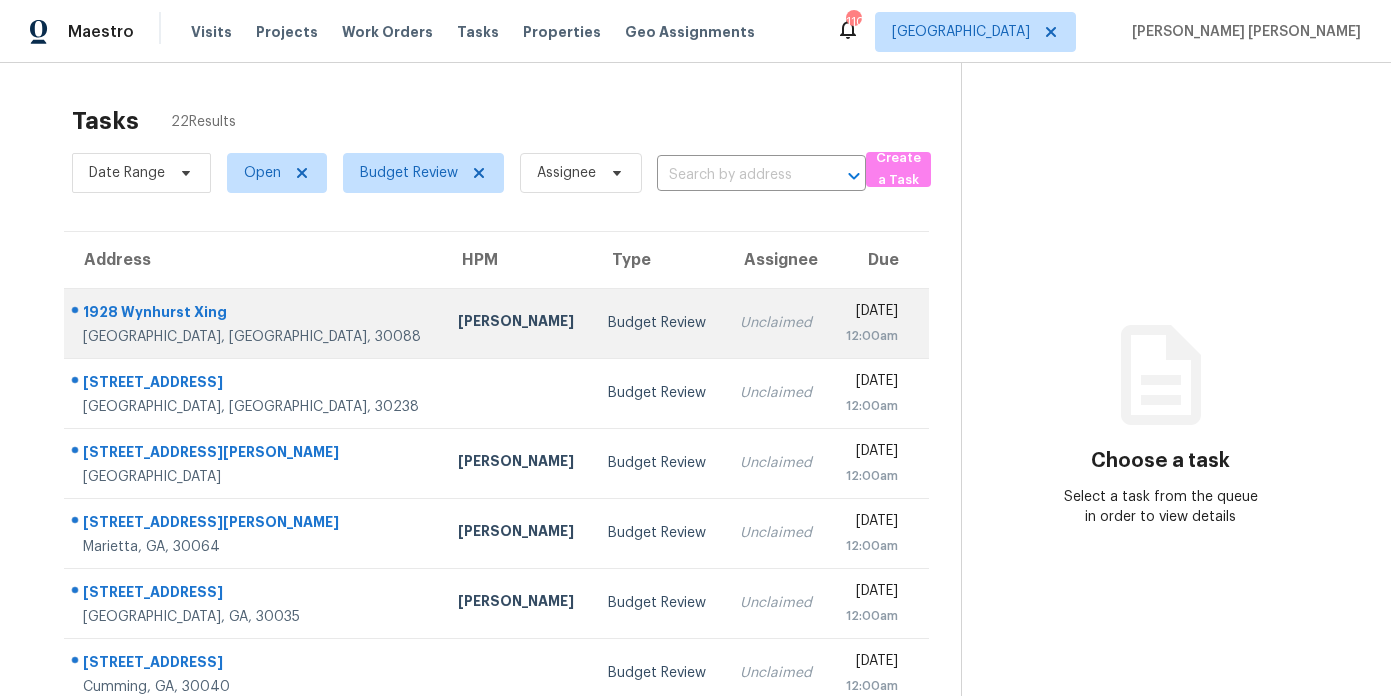 click on "[PERSON_NAME]" at bounding box center (517, 323) 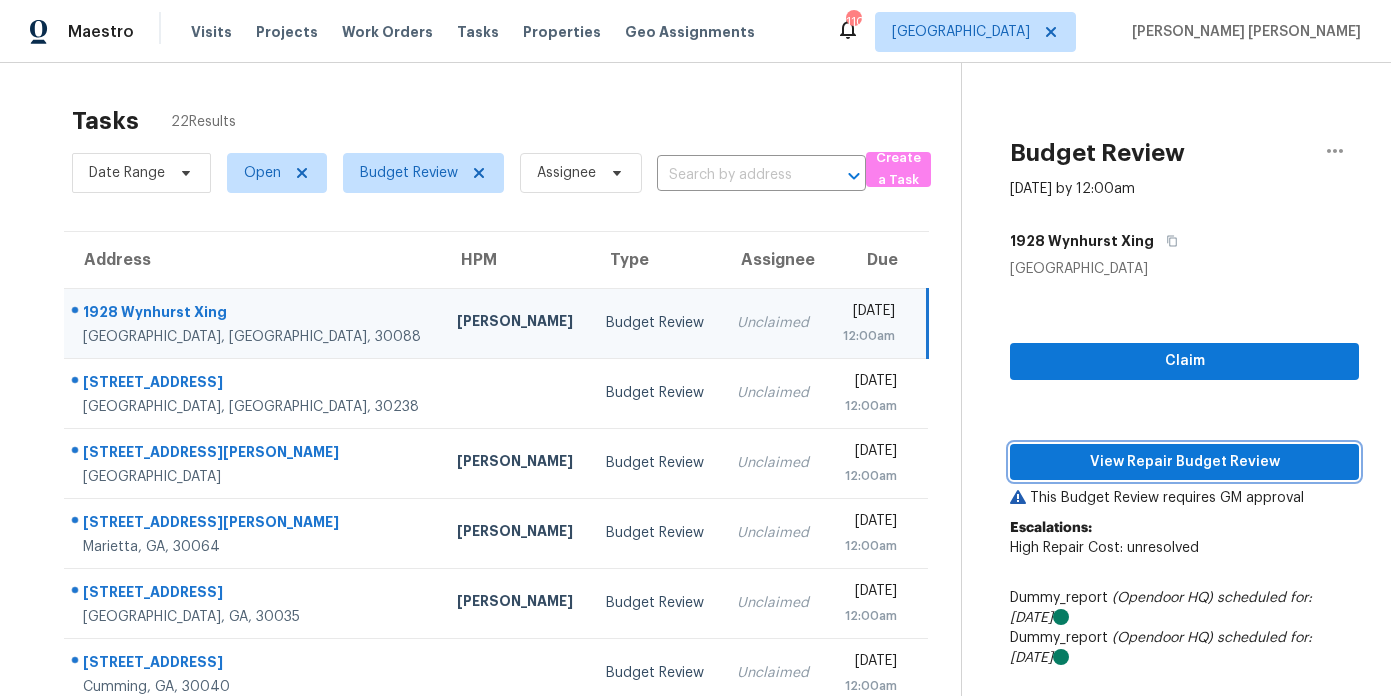 click on "View Repair Budget Review" at bounding box center [1184, 462] 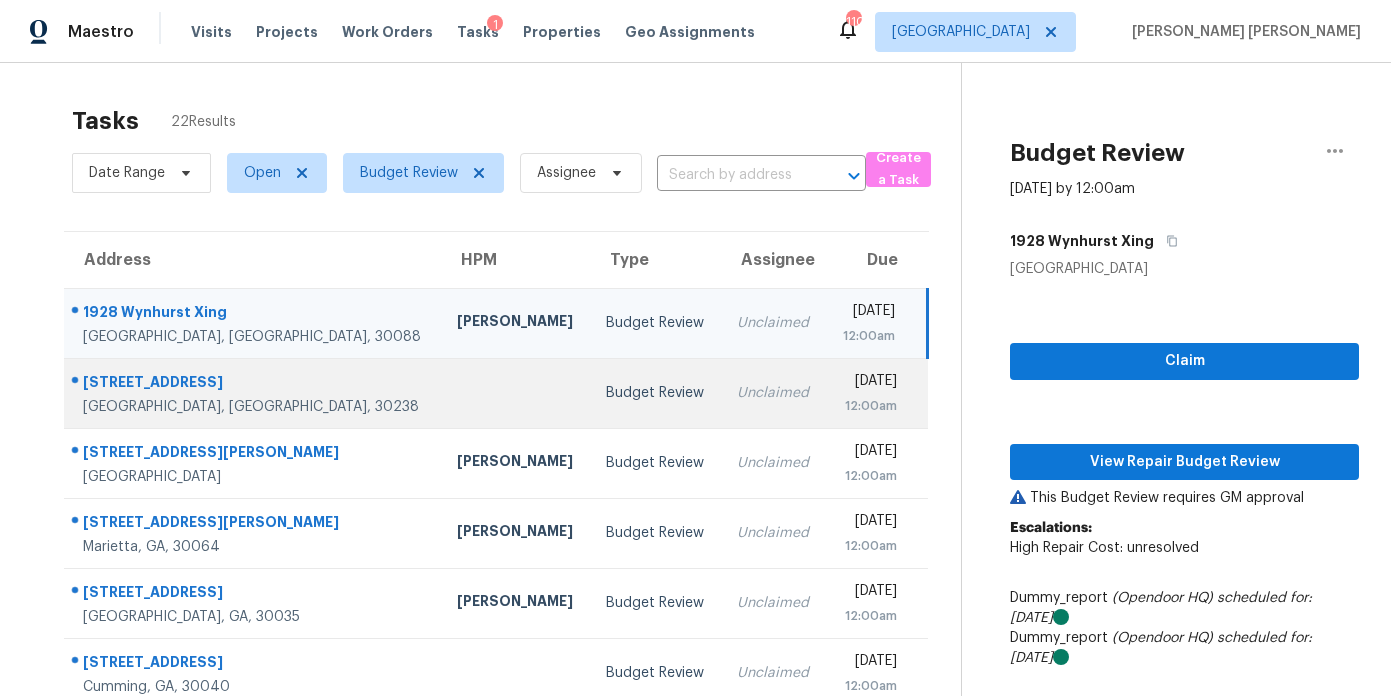 click at bounding box center [515, 393] 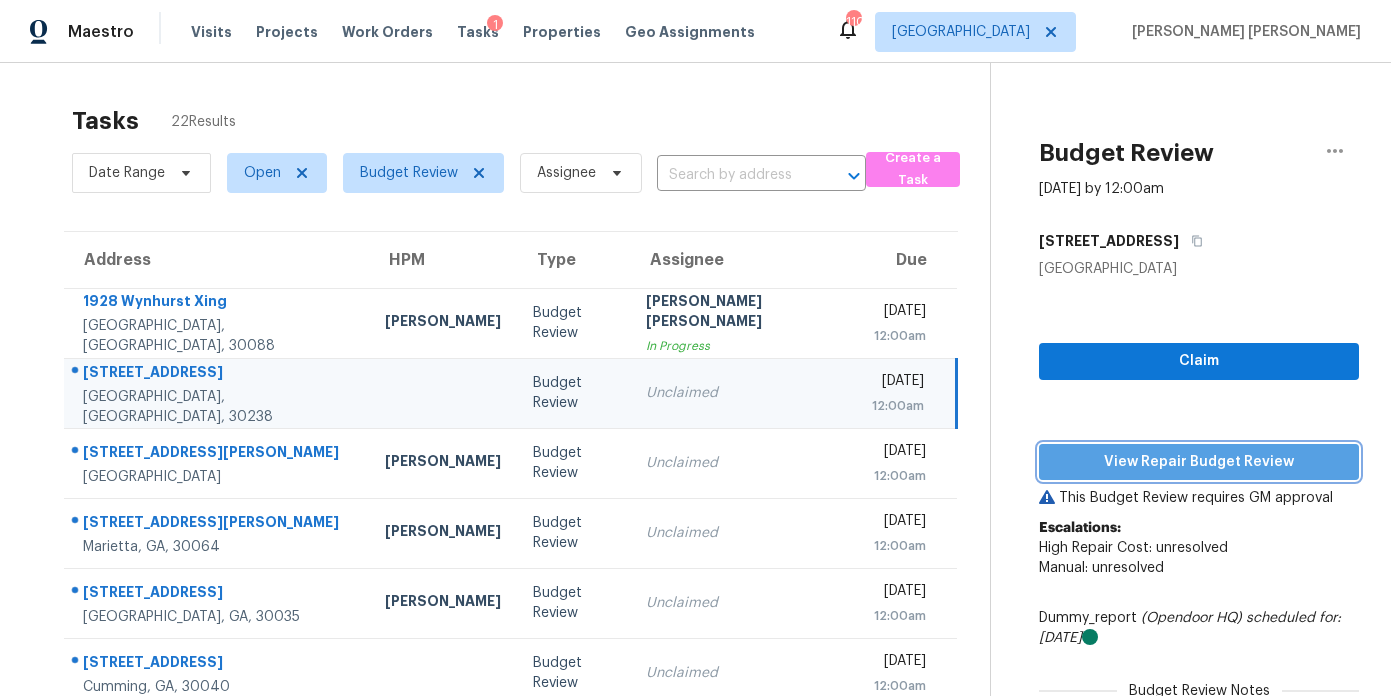 click on "View Repair Budget Review" at bounding box center [1199, 462] 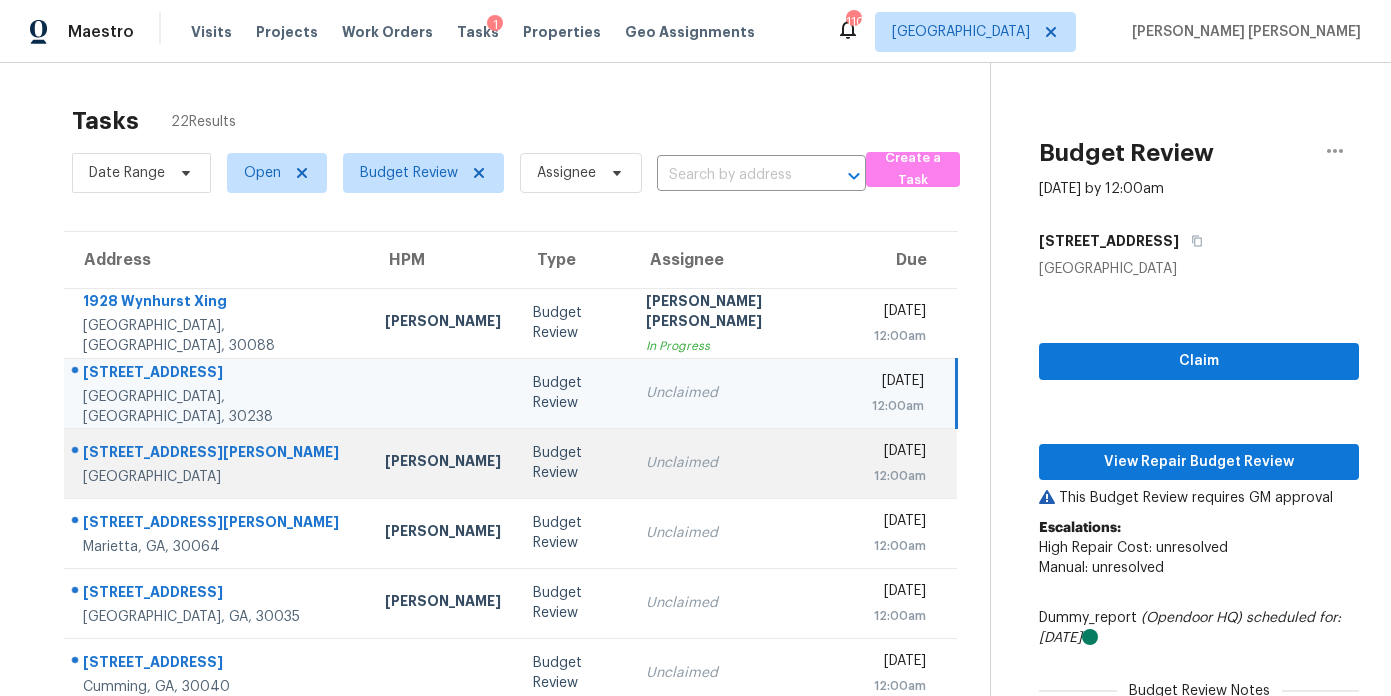 click on "[PERSON_NAME]" at bounding box center (443, 463) 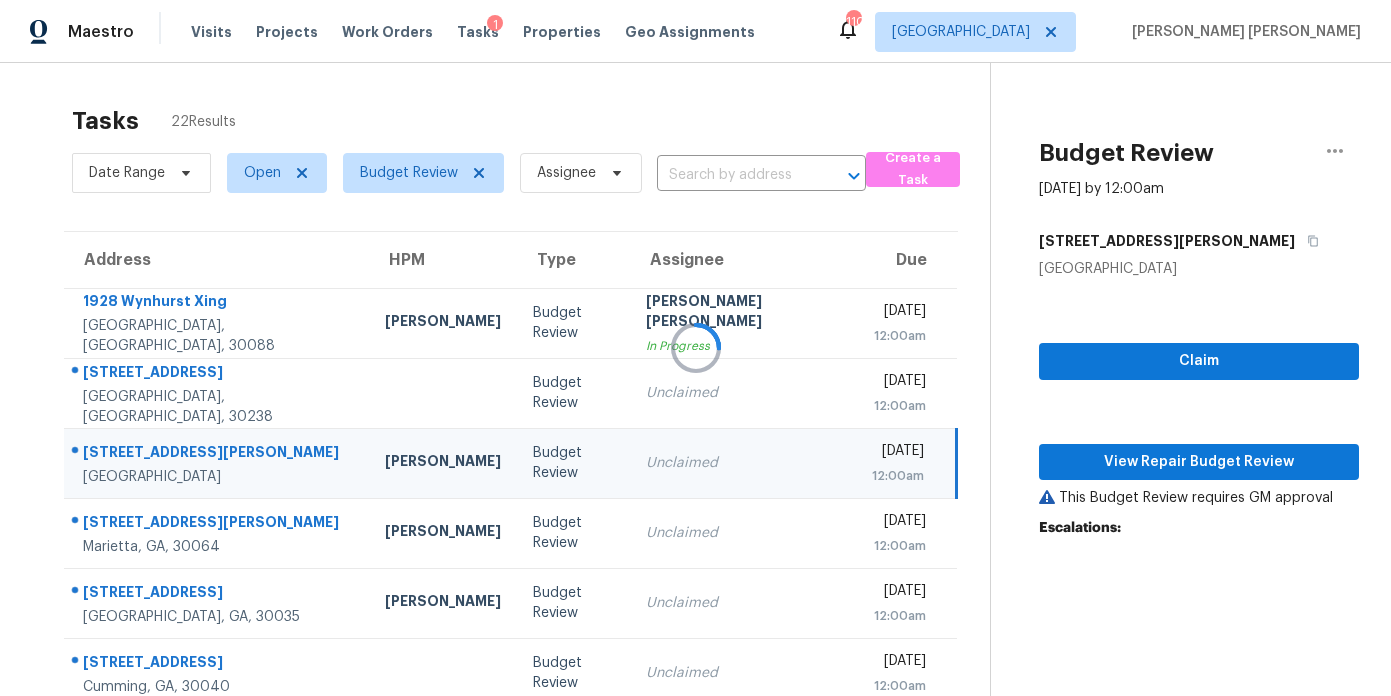 click at bounding box center [695, 348] 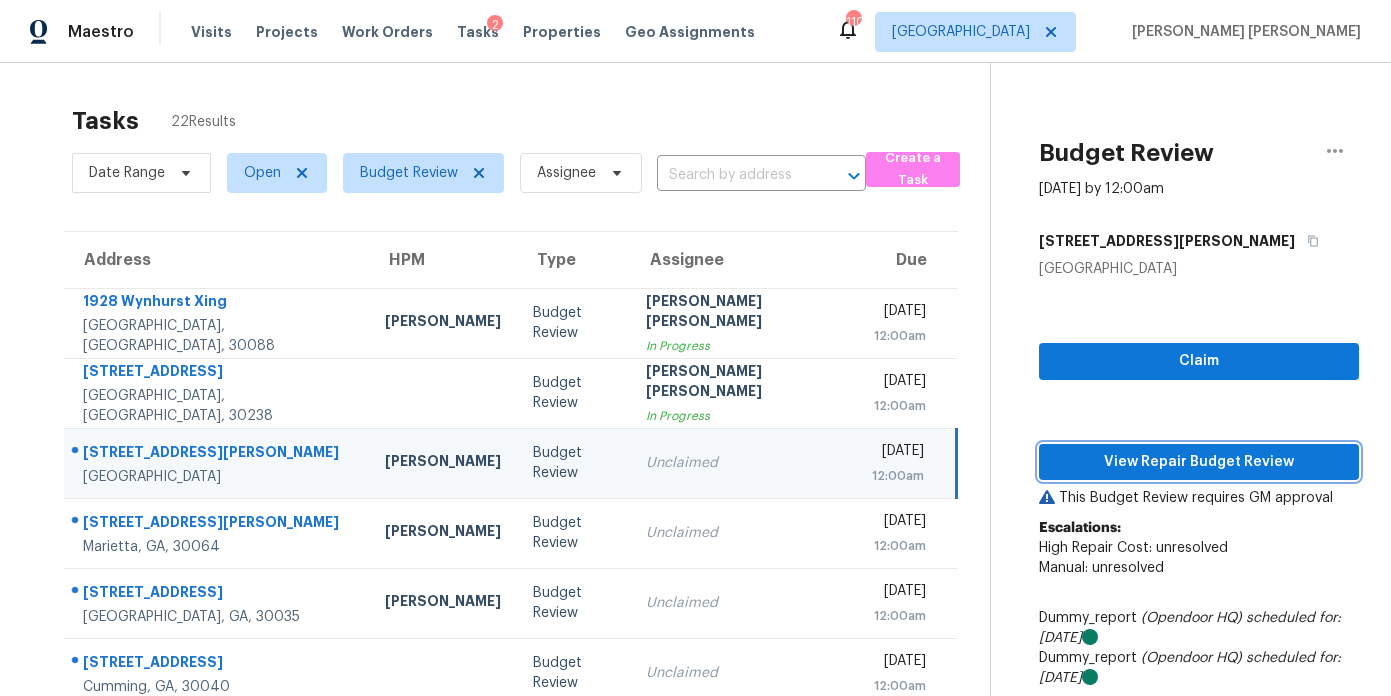 click on "View Repair Budget Review" at bounding box center (1199, 462) 